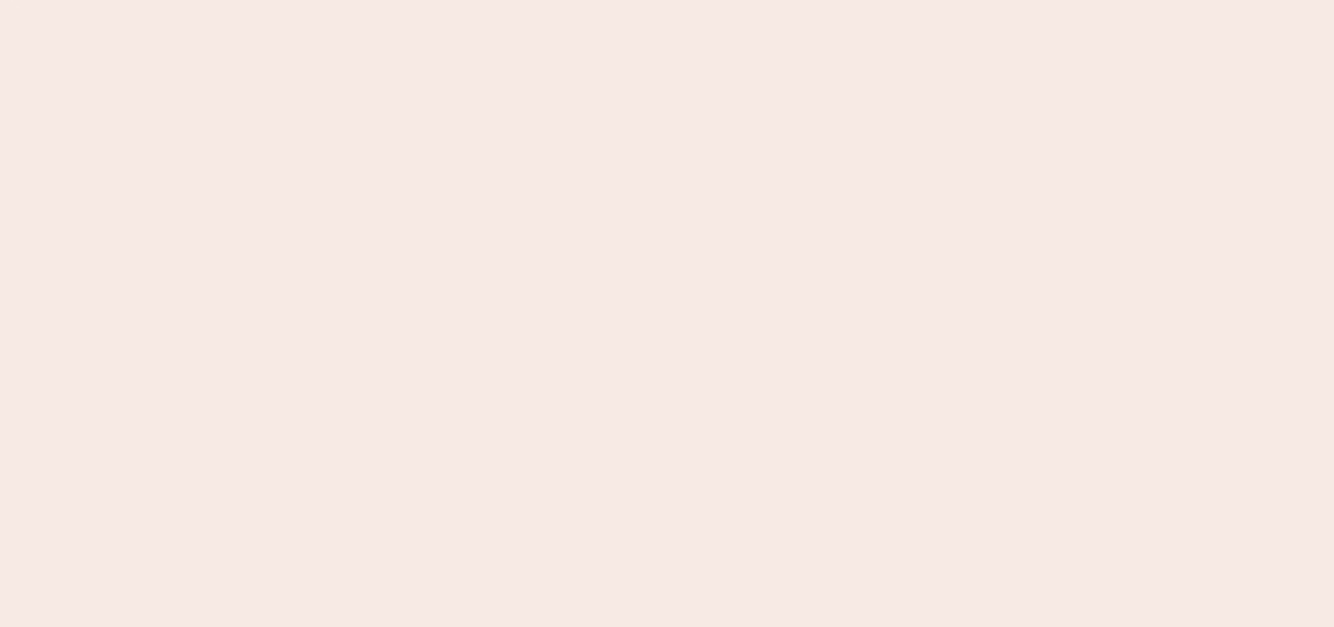 scroll, scrollTop: 0, scrollLeft: 0, axis: both 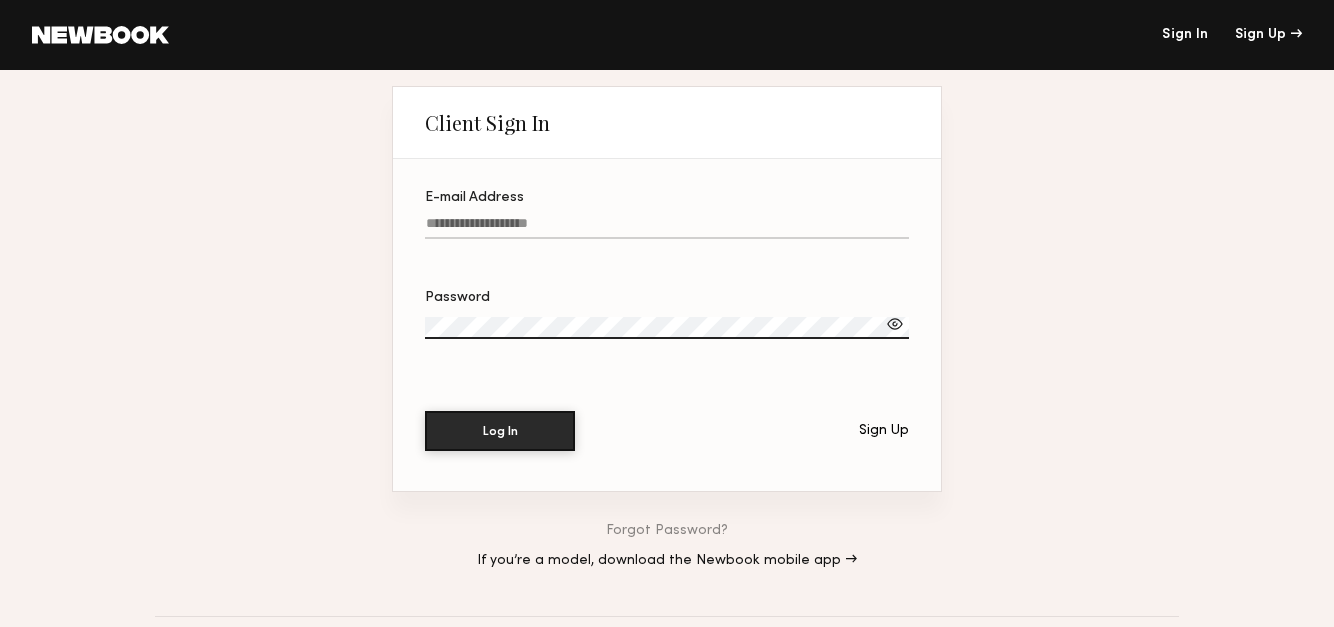 click on "E-mail Address" 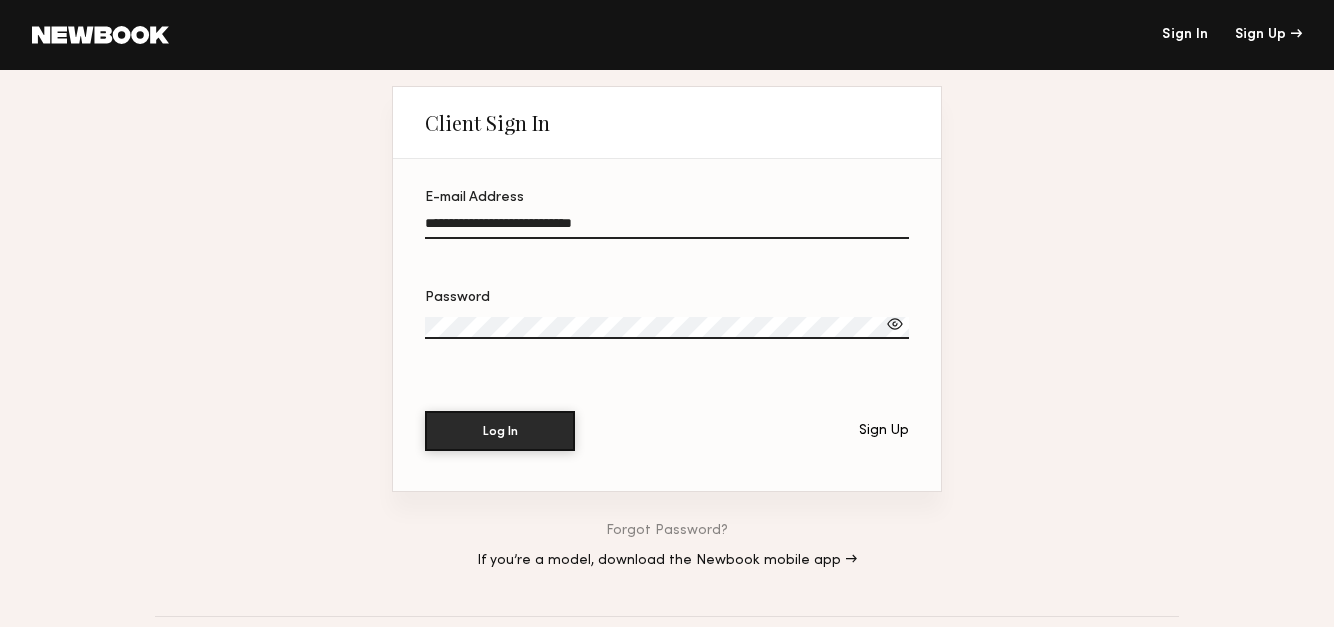 type on "**********" 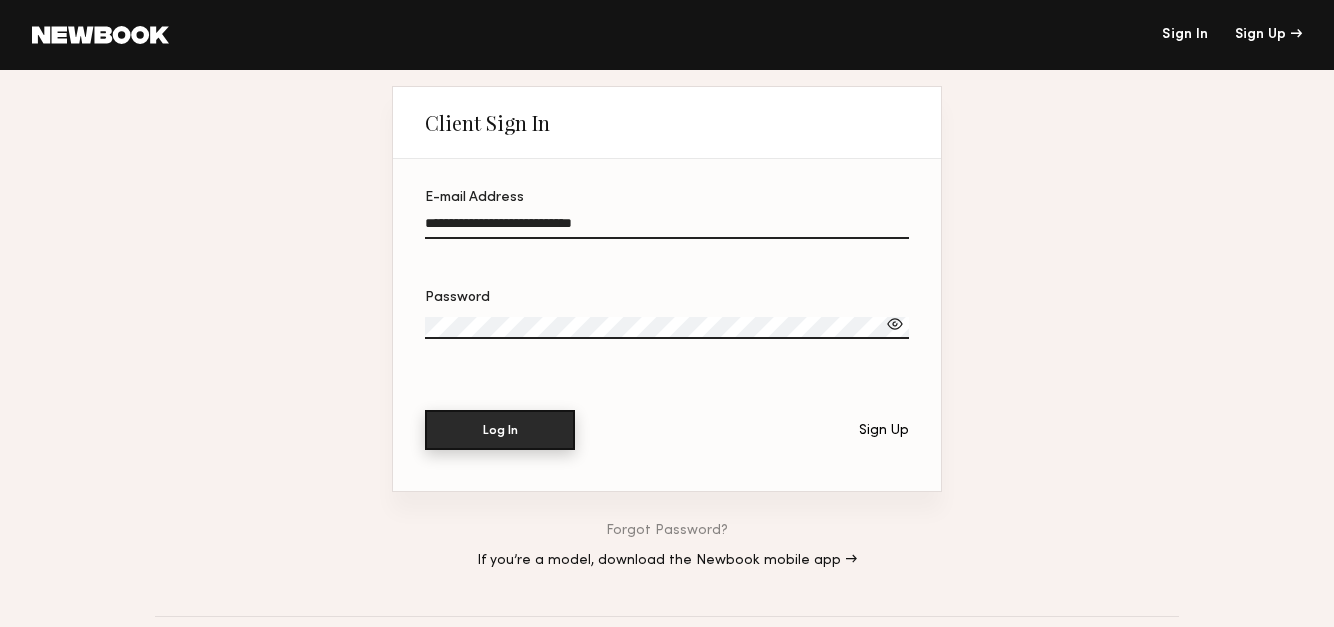 click on "Log In" 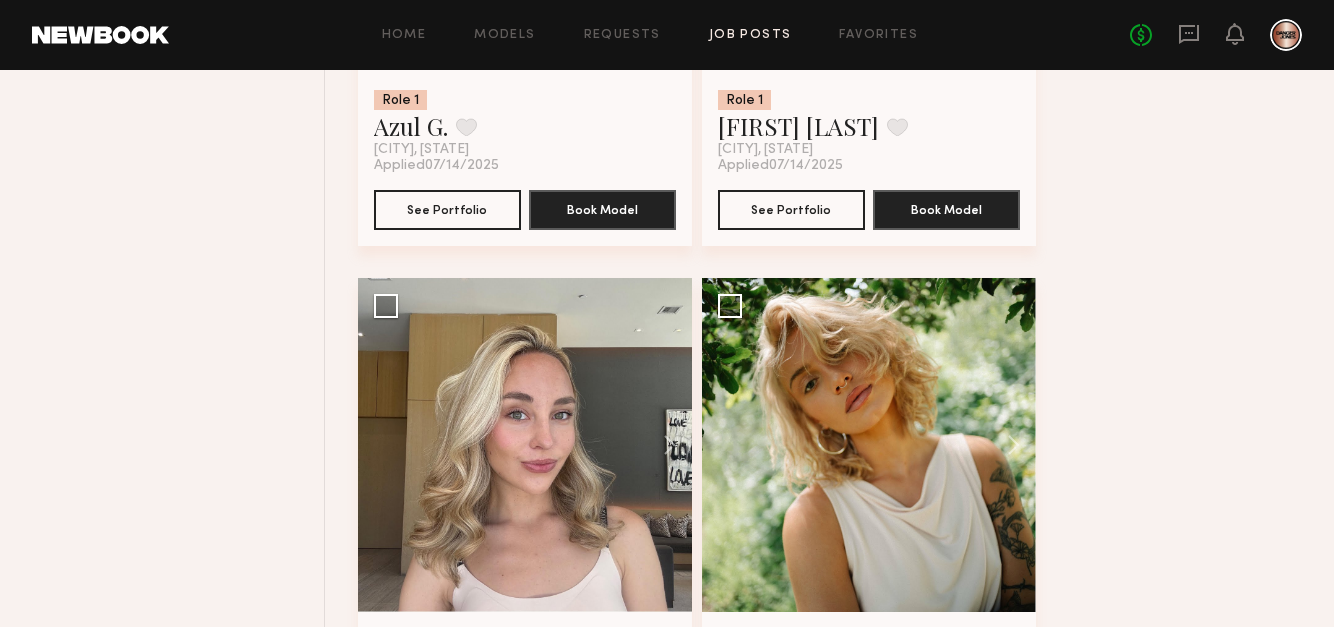 scroll, scrollTop: 7139, scrollLeft: 0, axis: vertical 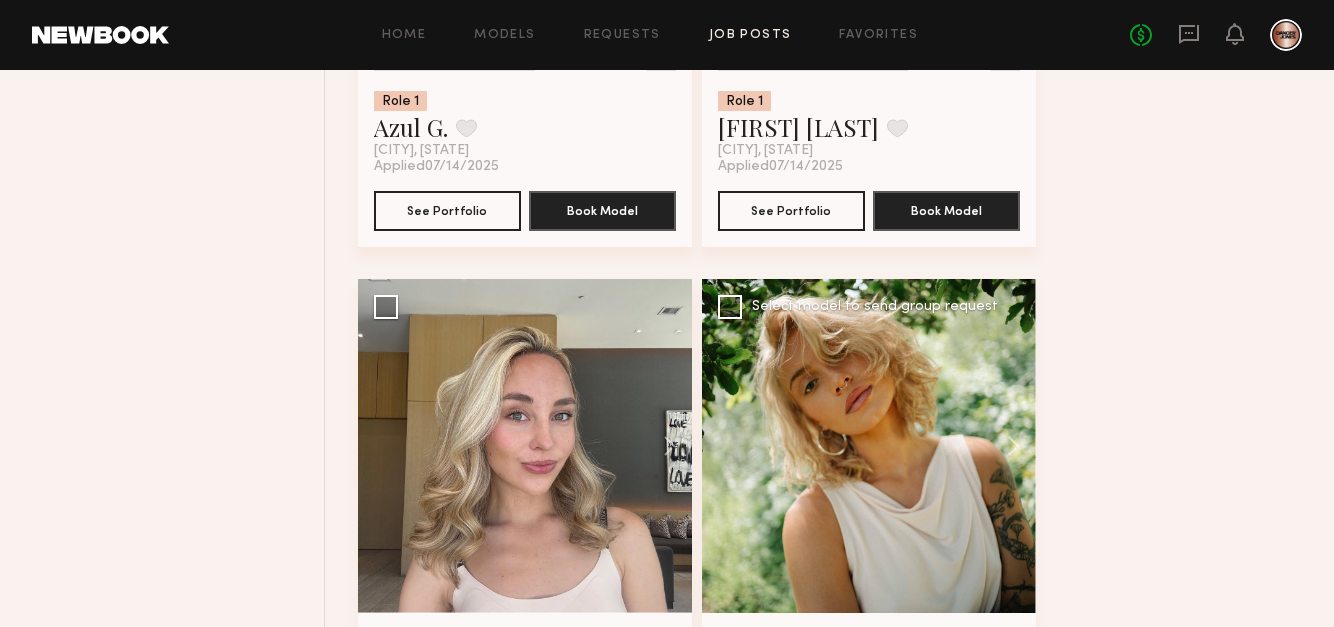 click 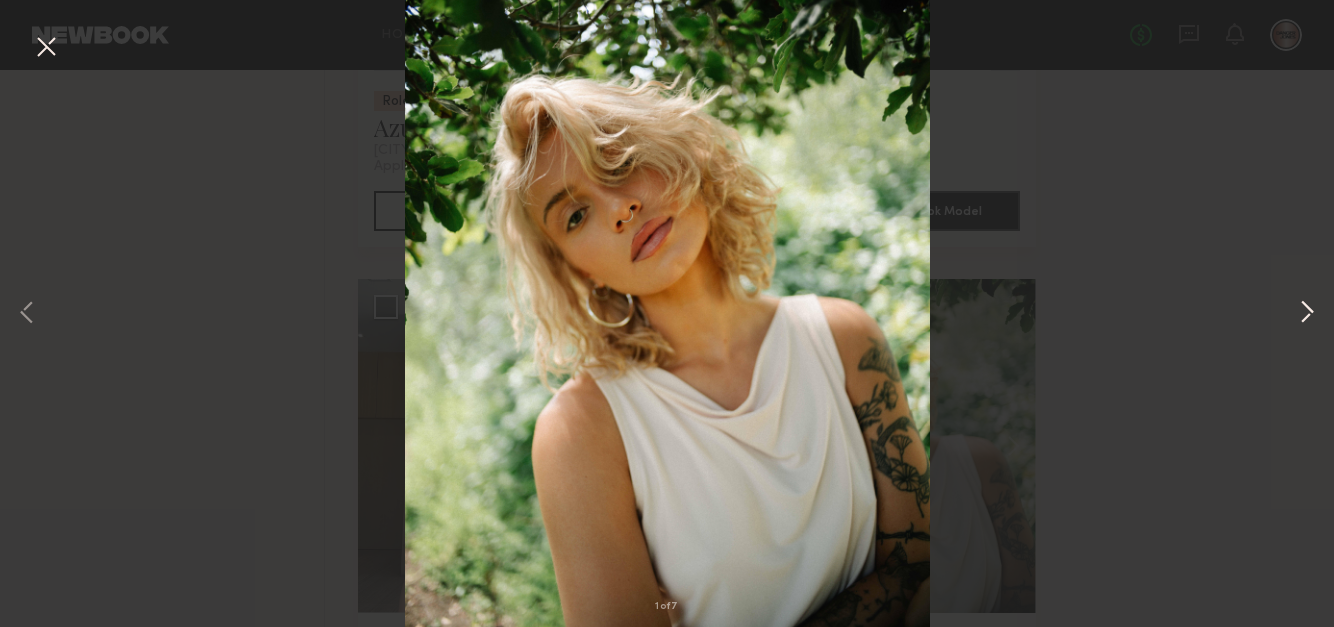 click at bounding box center (1307, 314) 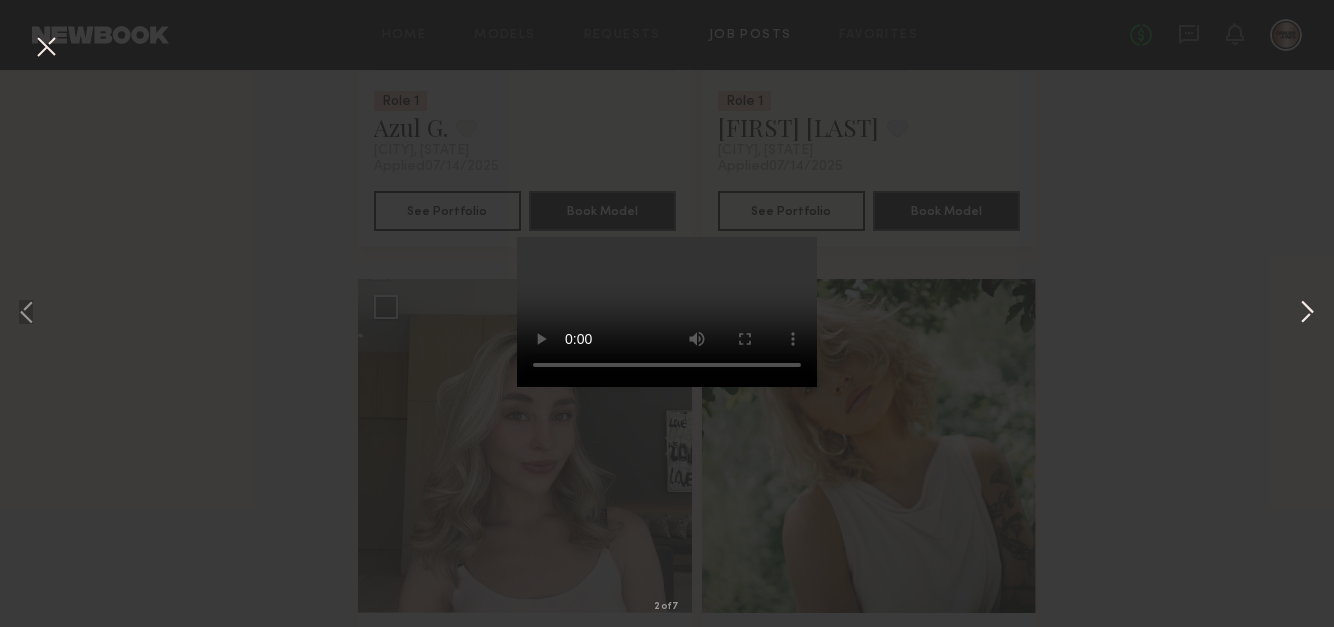 click at bounding box center [1307, 314] 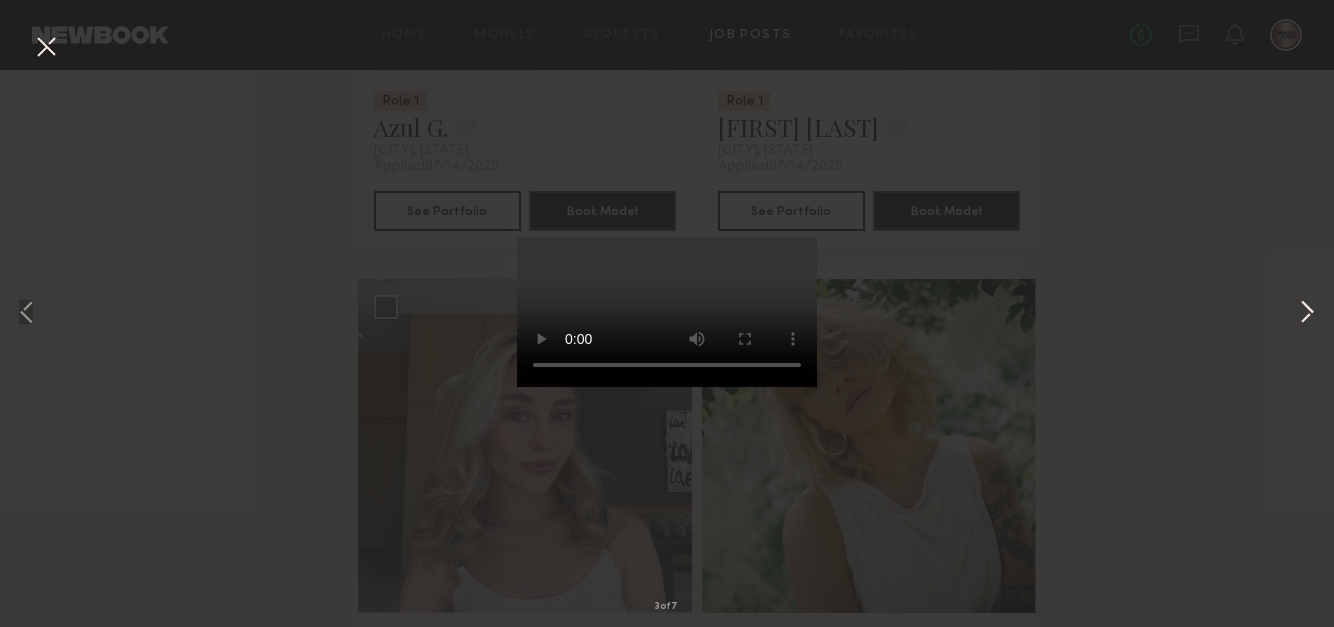 click at bounding box center [1307, 314] 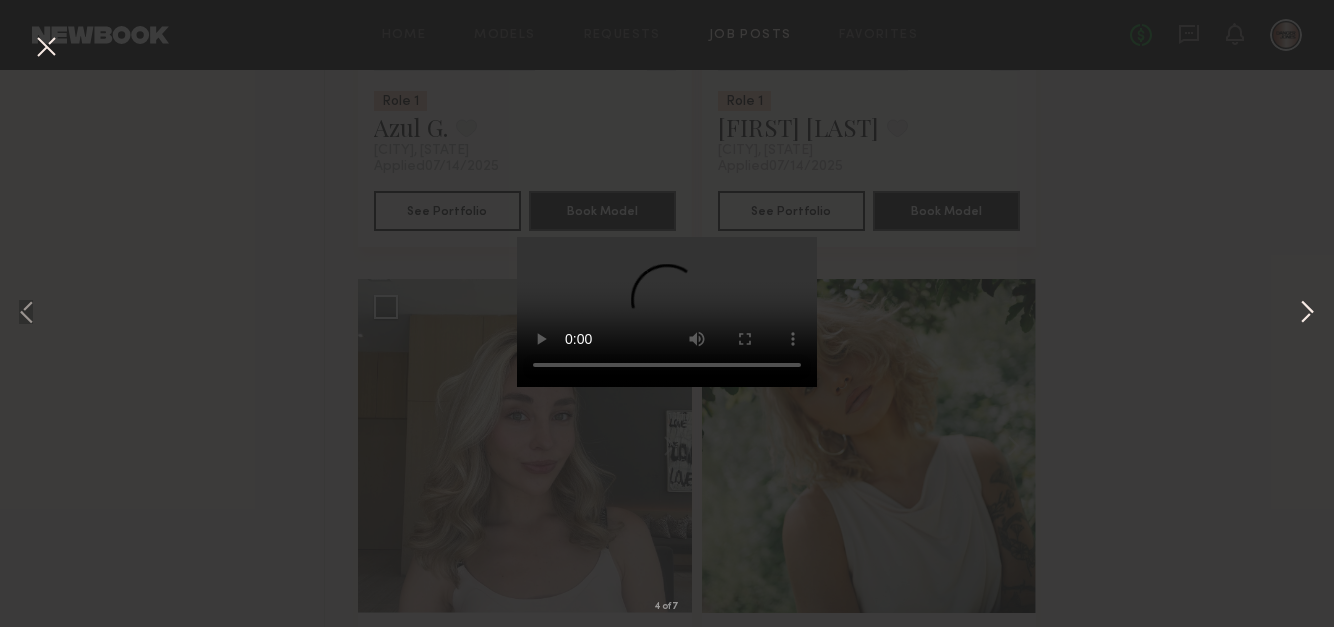 click at bounding box center [1307, 314] 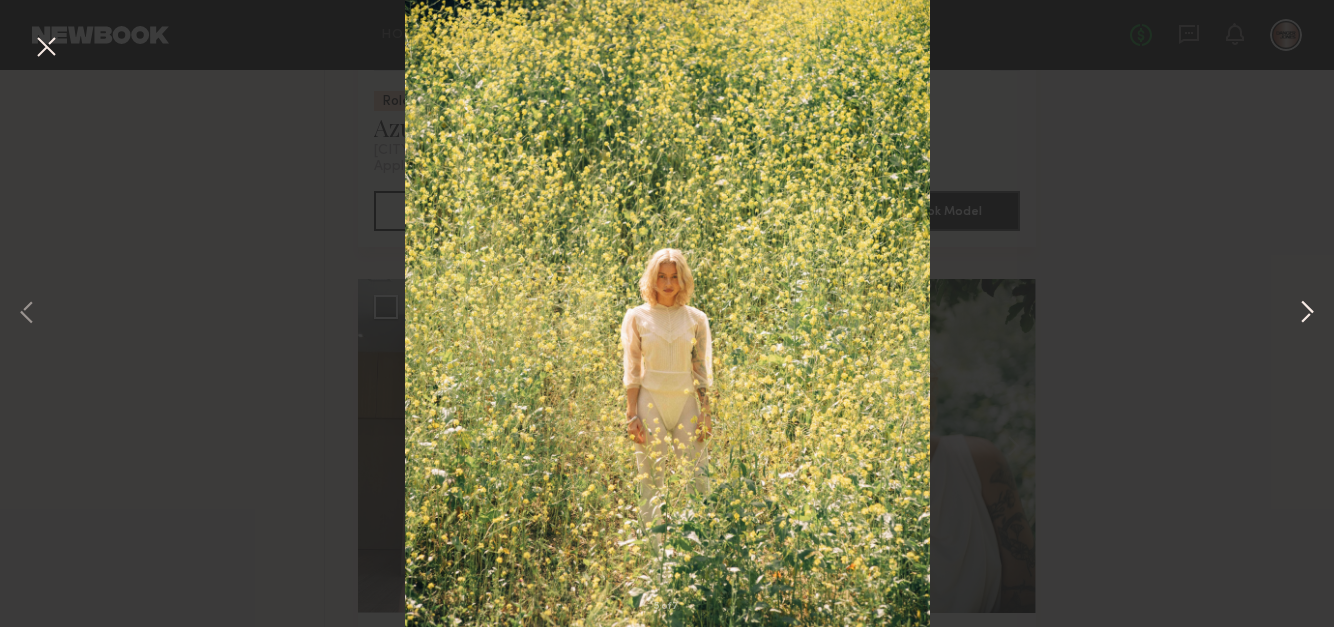 click at bounding box center [1307, 314] 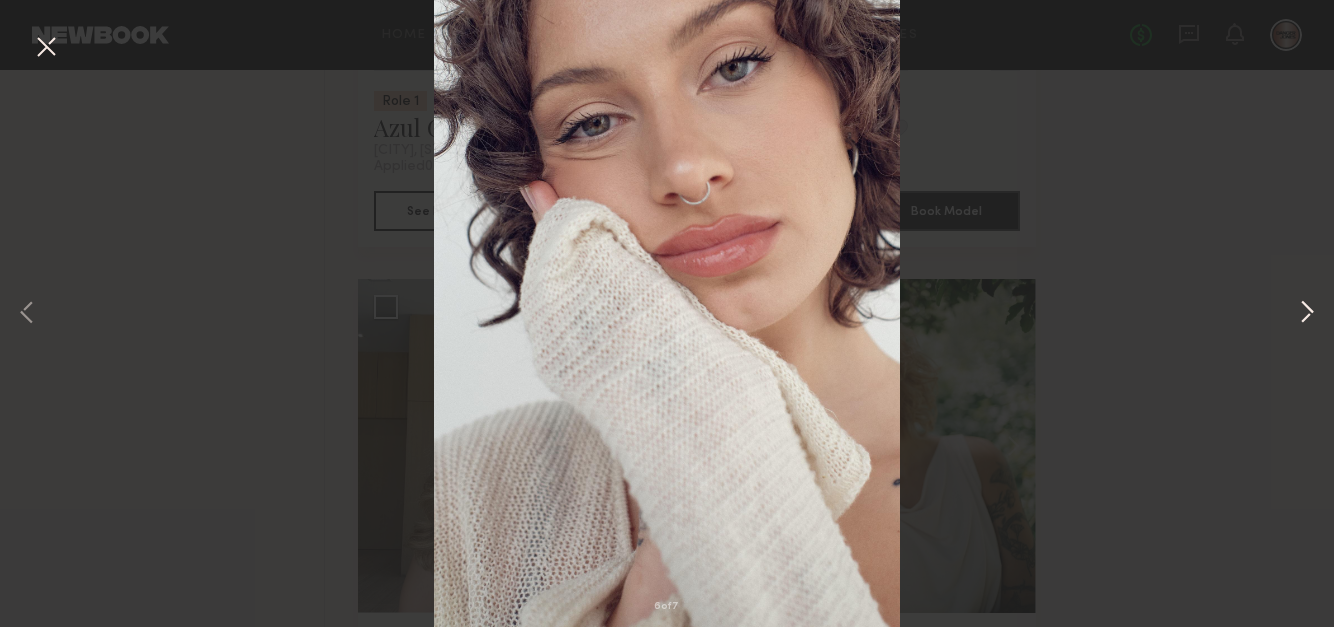 click at bounding box center (1307, 314) 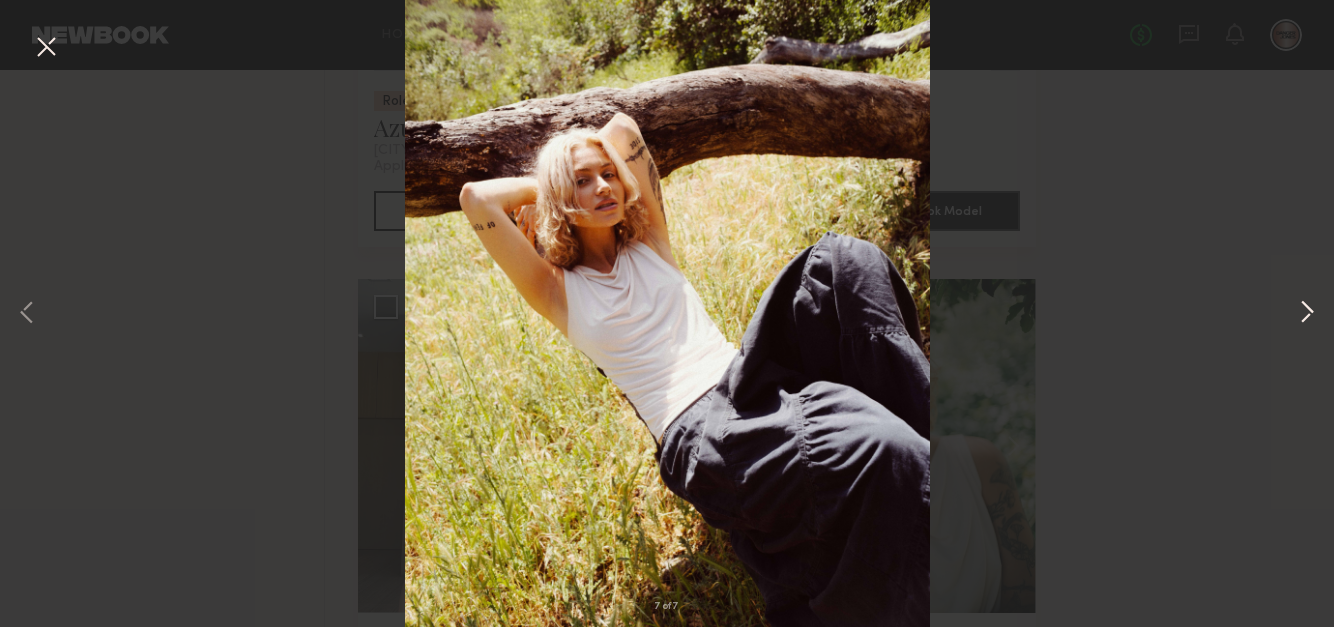 click at bounding box center [1307, 314] 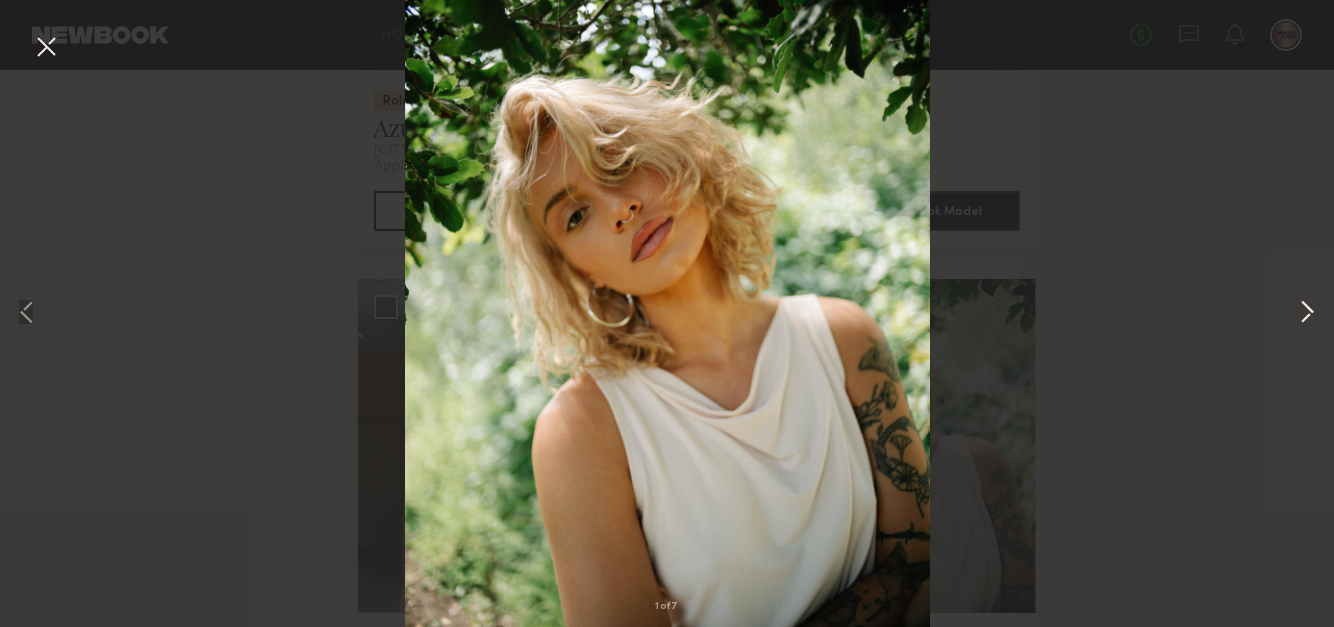 click at bounding box center [1307, 314] 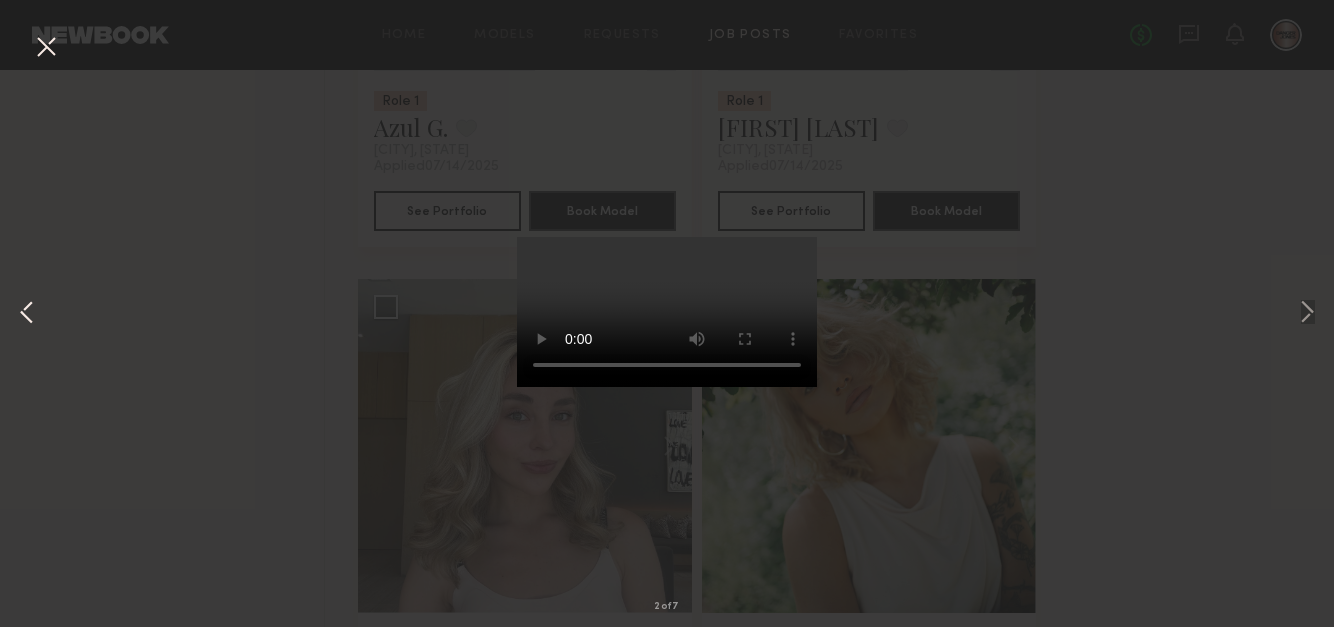 click at bounding box center (27, 314) 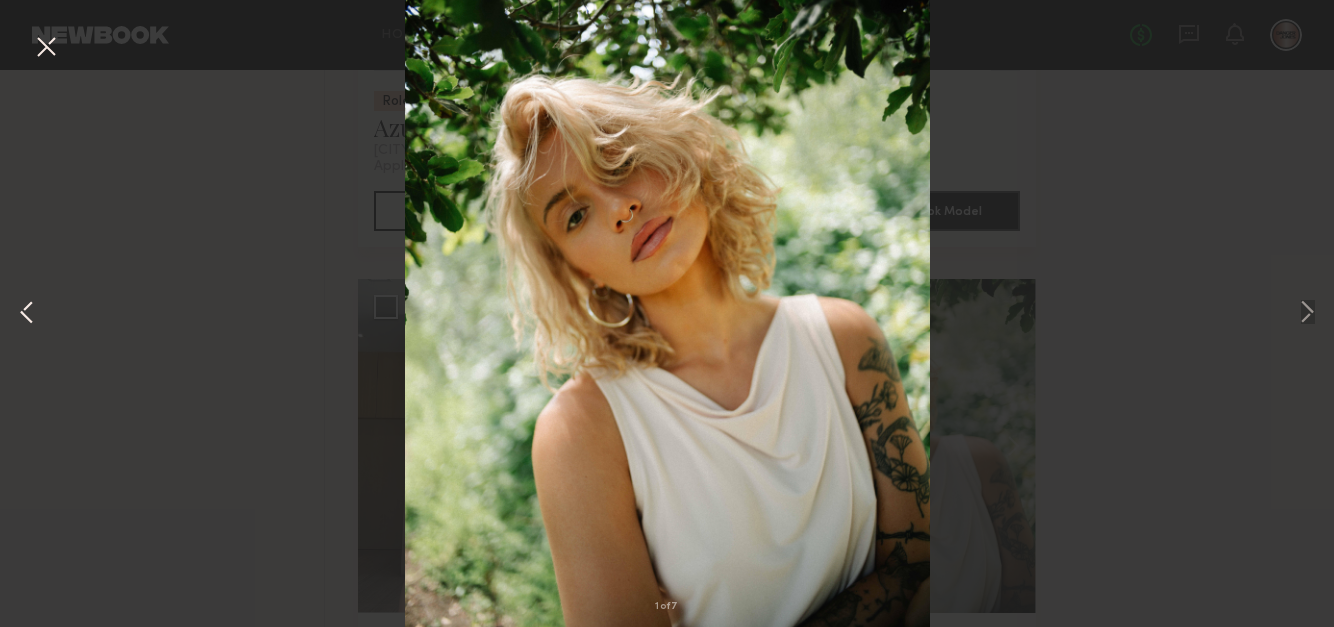 click at bounding box center [27, 314] 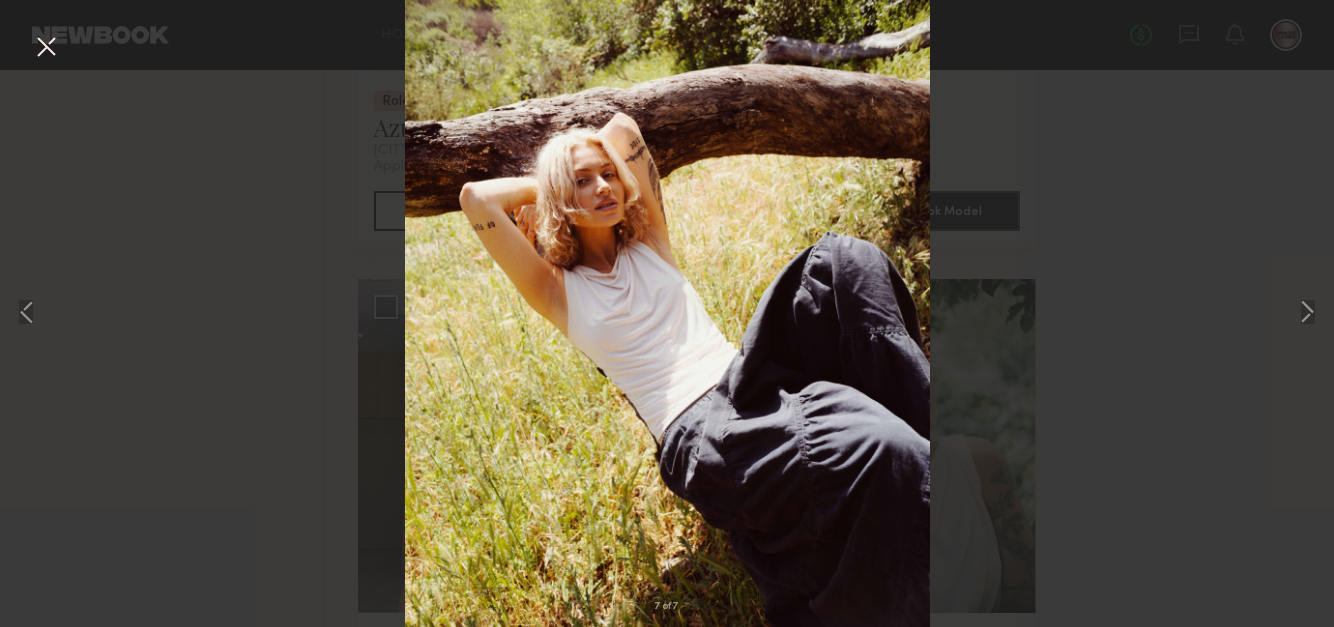 drag, startPoint x: 24, startPoint y: 315, endPoint x: 66, endPoint y: 318, distance: 42.107006 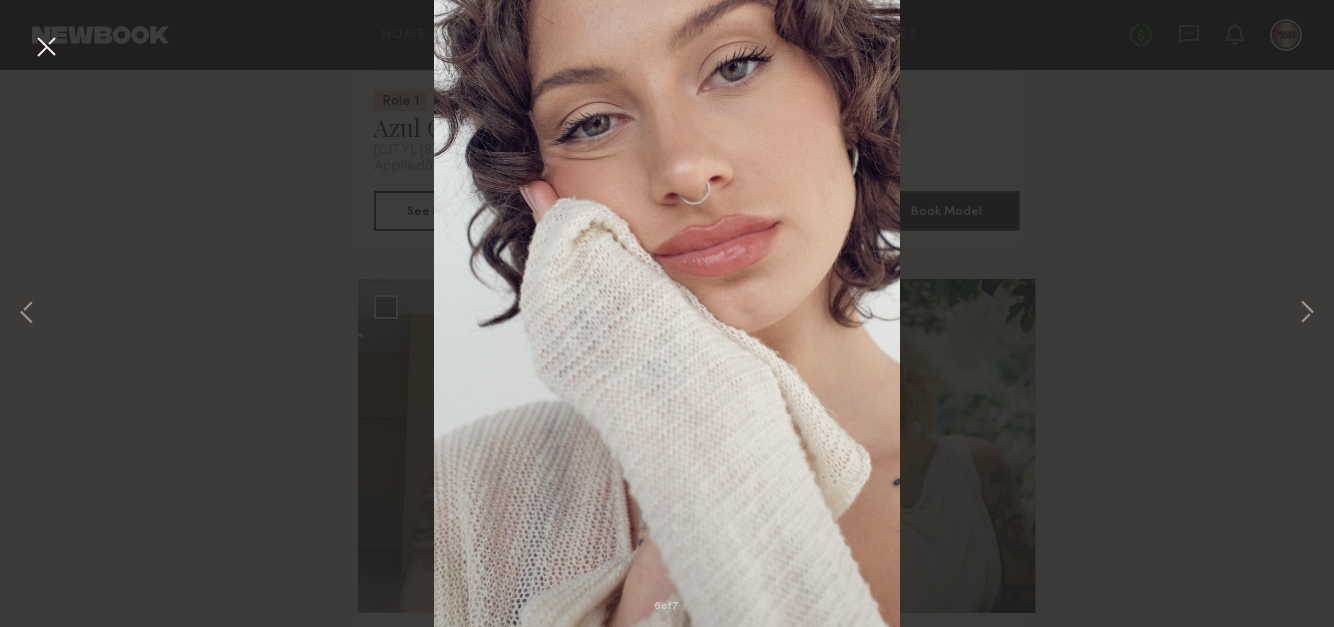 click on "6  of  7" at bounding box center (667, 313) 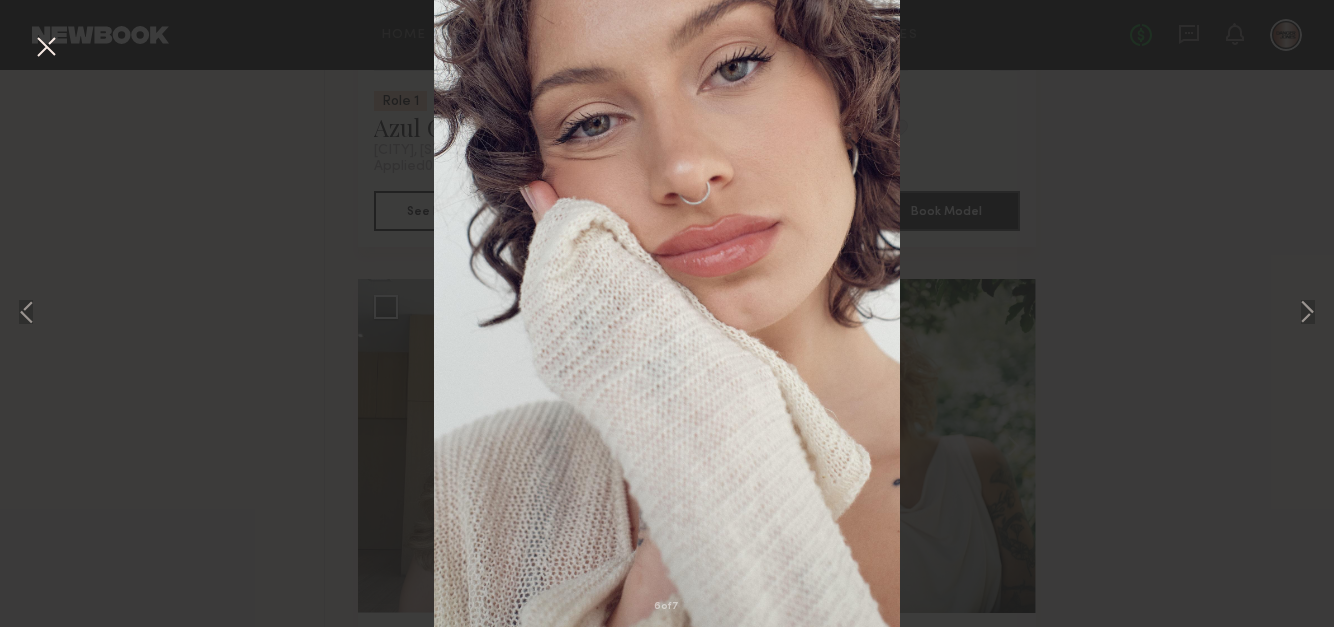 click at bounding box center (46, 48) 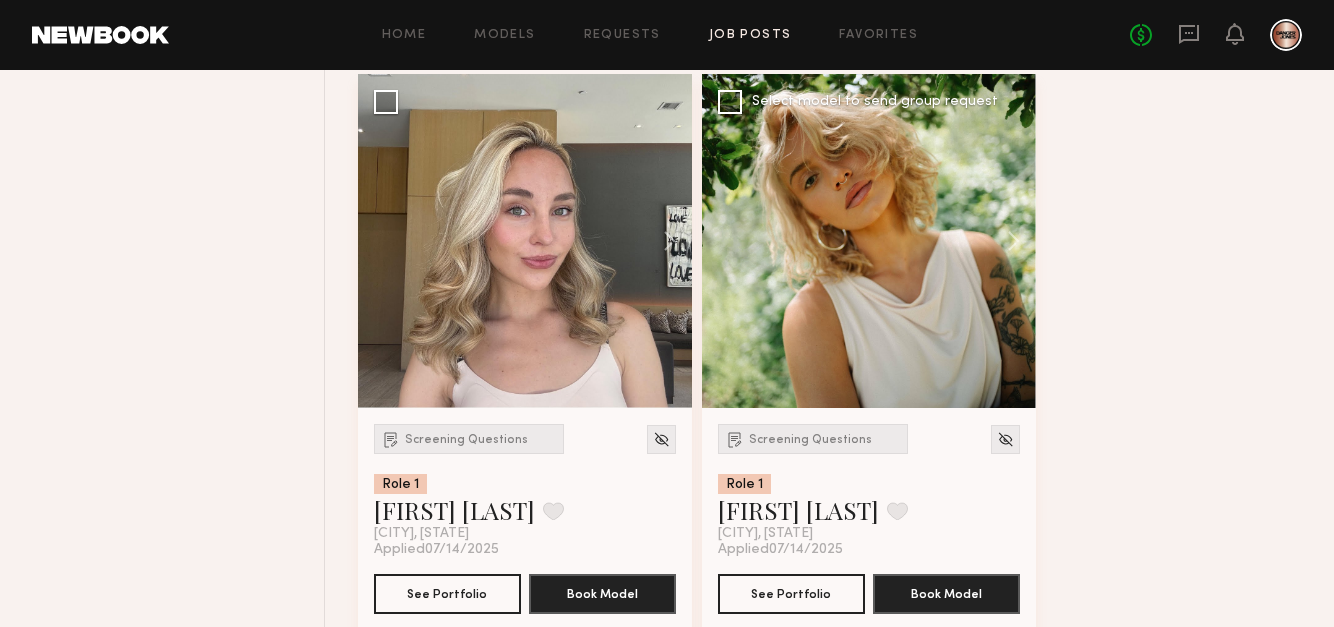scroll, scrollTop: 7291, scrollLeft: 0, axis: vertical 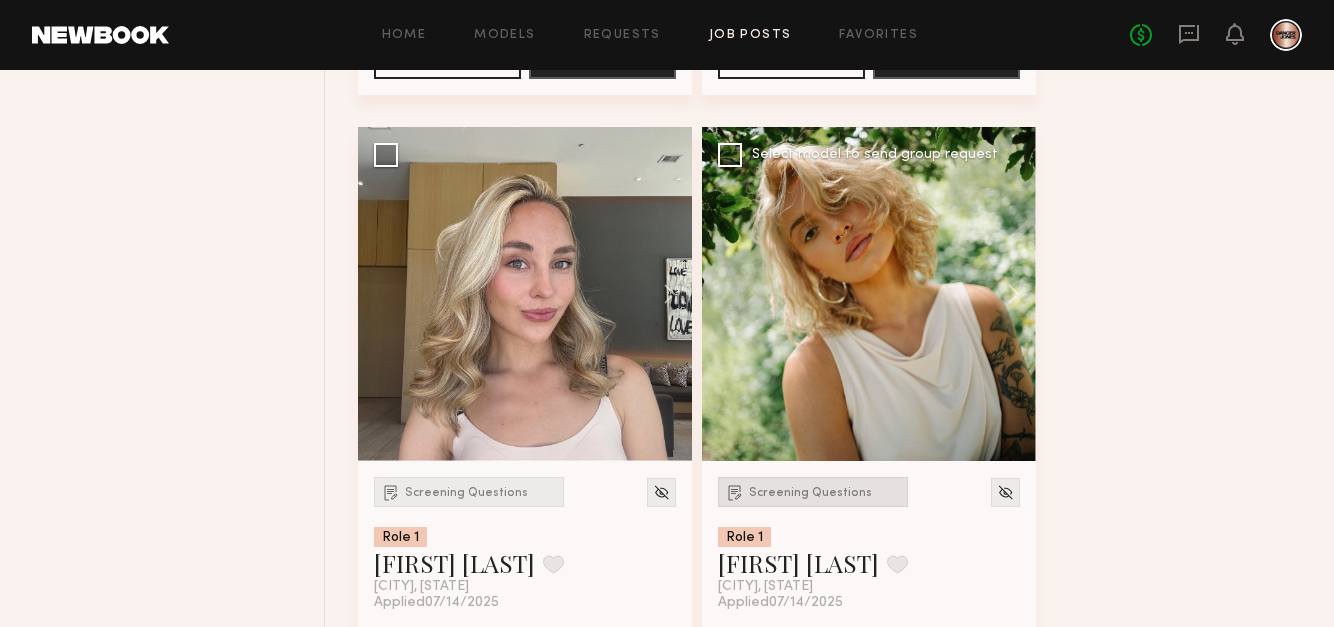 click on "Screening Questions" 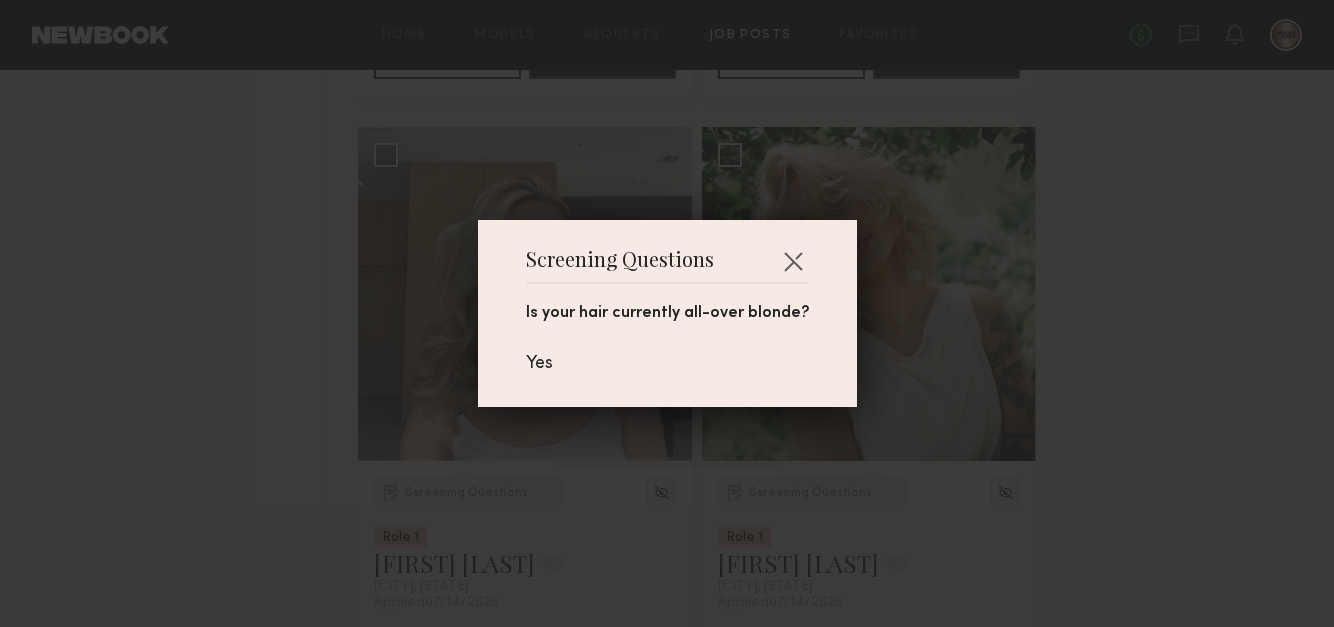 click on "Screening Questions Is your hair currently all-over blonde? Yes" at bounding box center [667, 313] 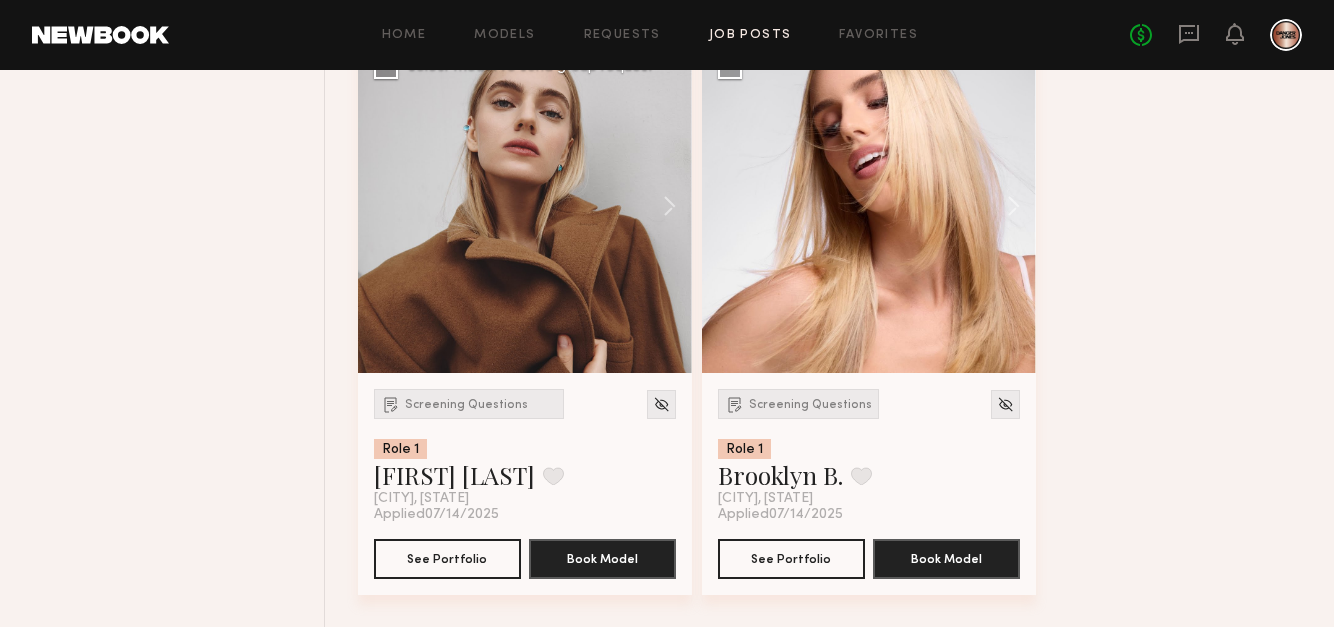 scroll, scrollTop: 9207, scrollLeft: 0, axis: vertical 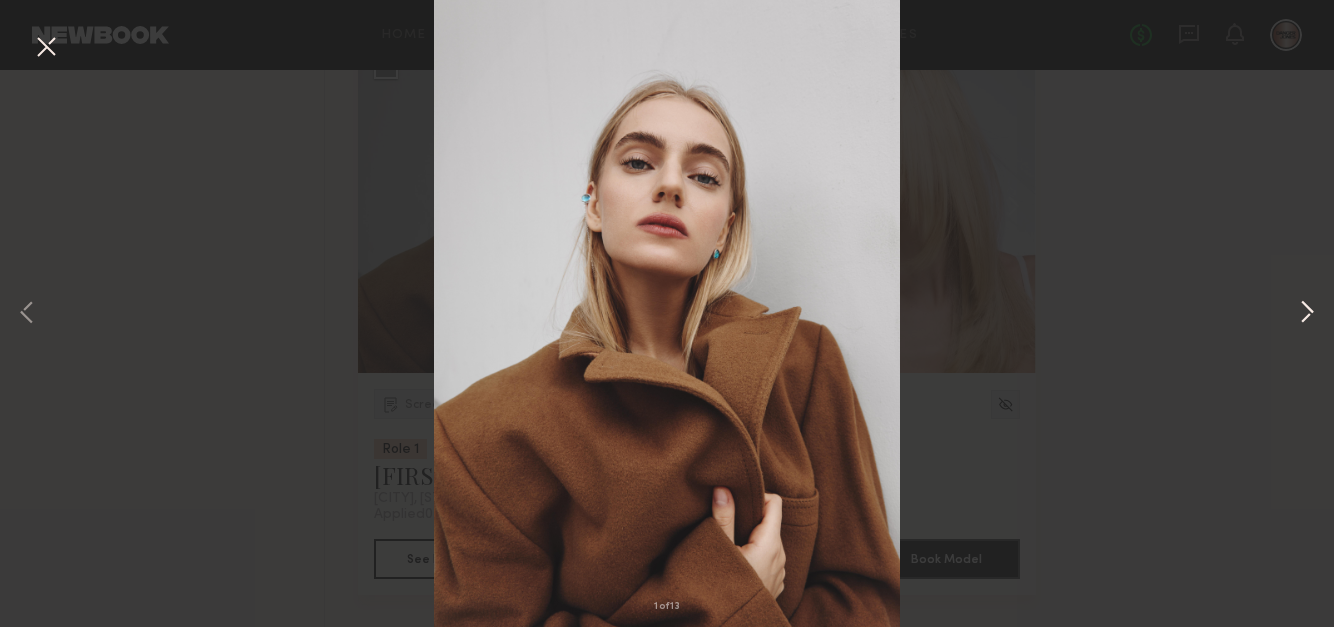 click at bounding box center (1307, 314) 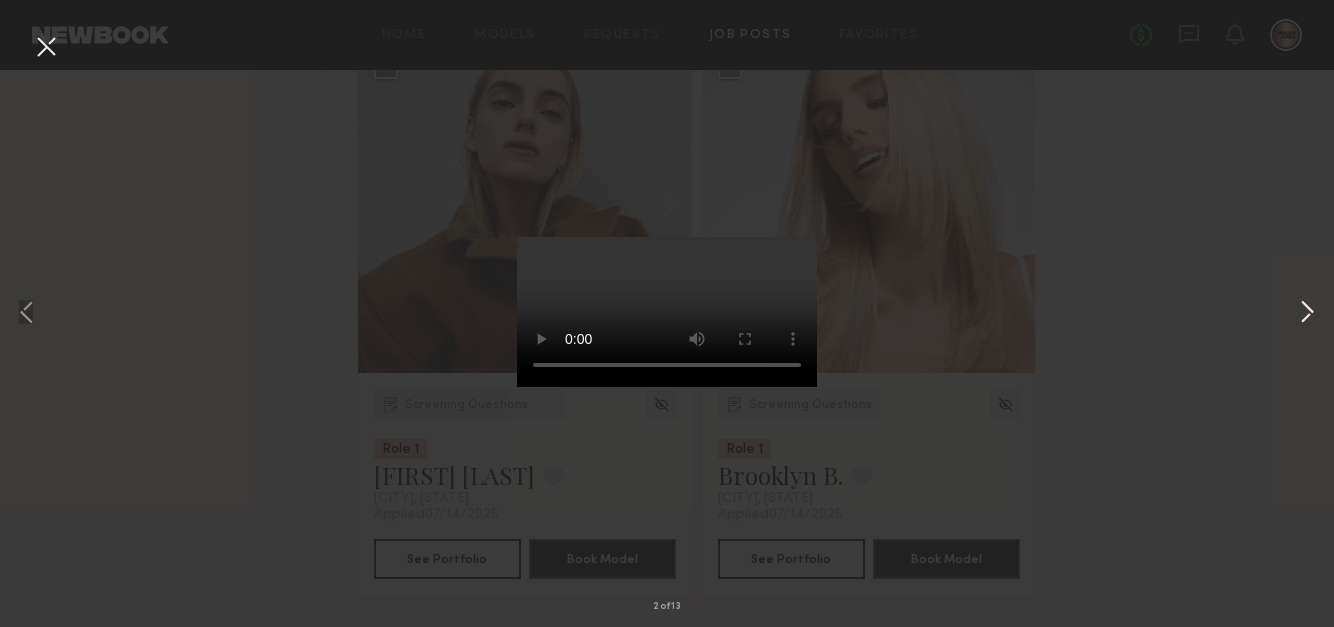 click at bounding box center [1307, 314] 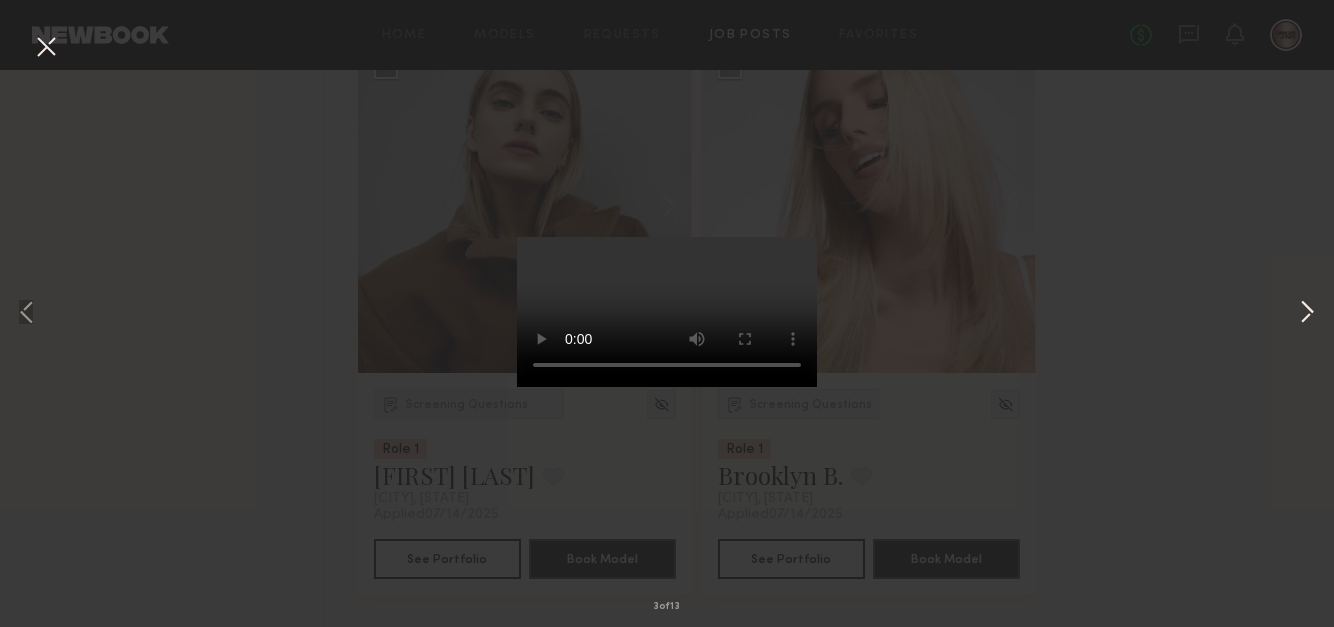 click at bounding box center [1307, 314] 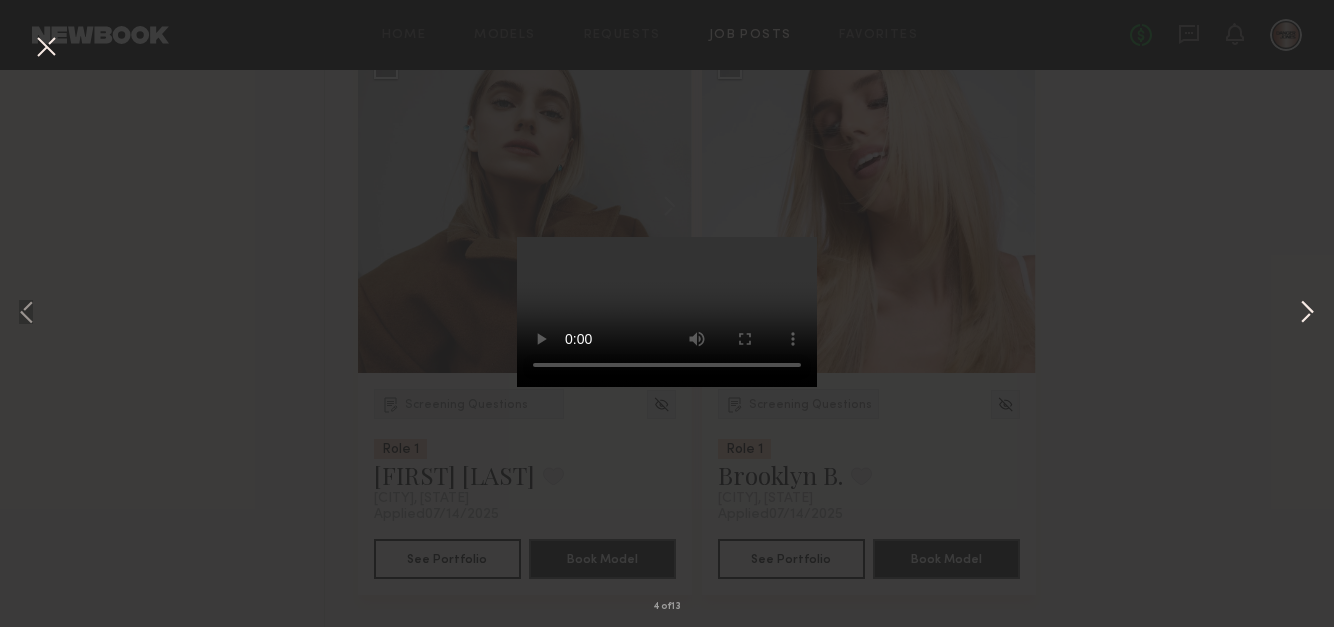 click at bounding box center (1307, 314) 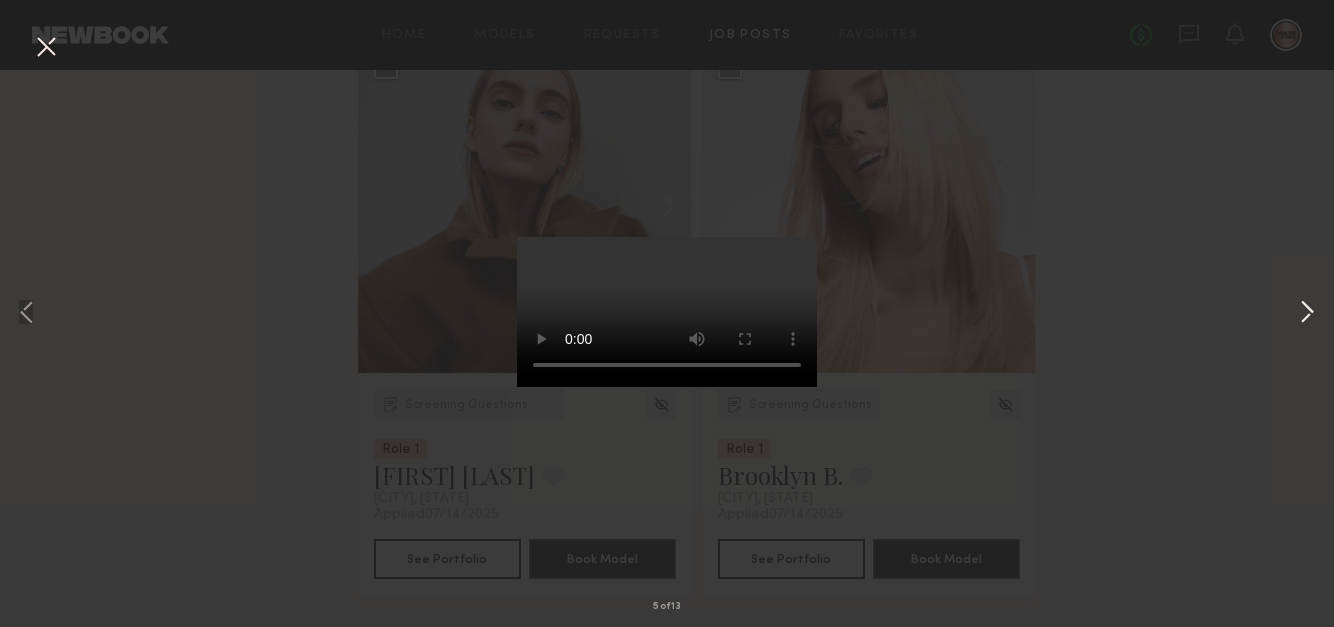 click at bounding box center (1307, 314) 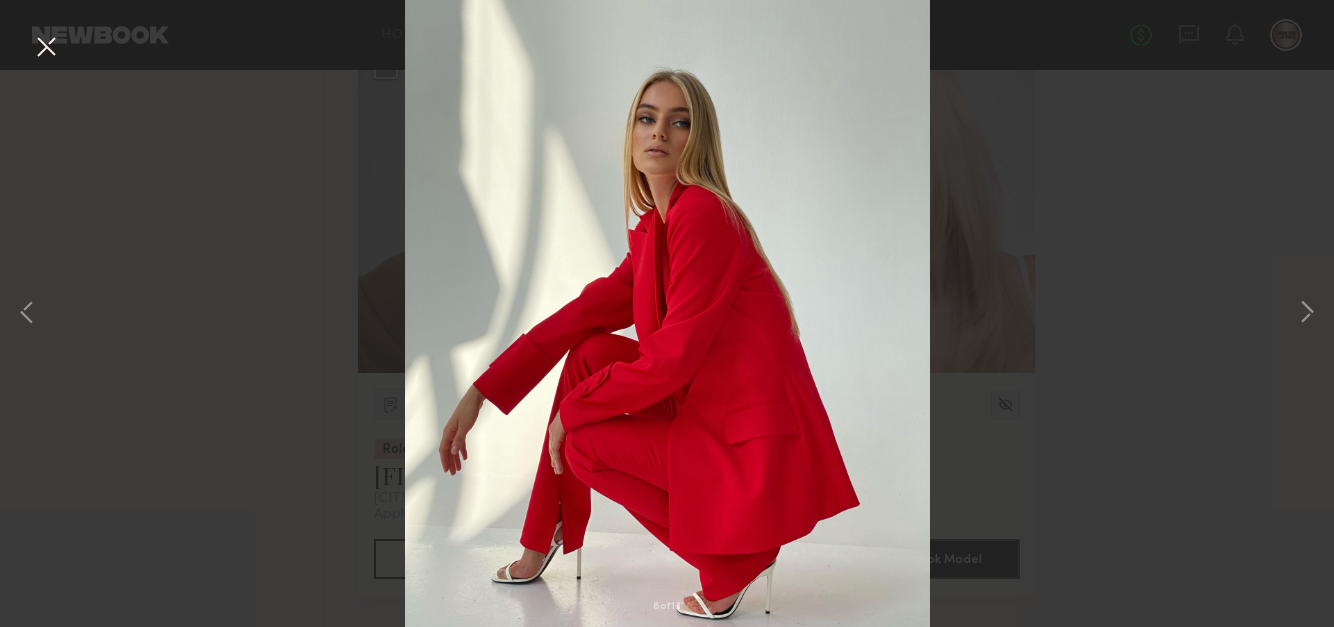 click at bounding box center [46, 48] 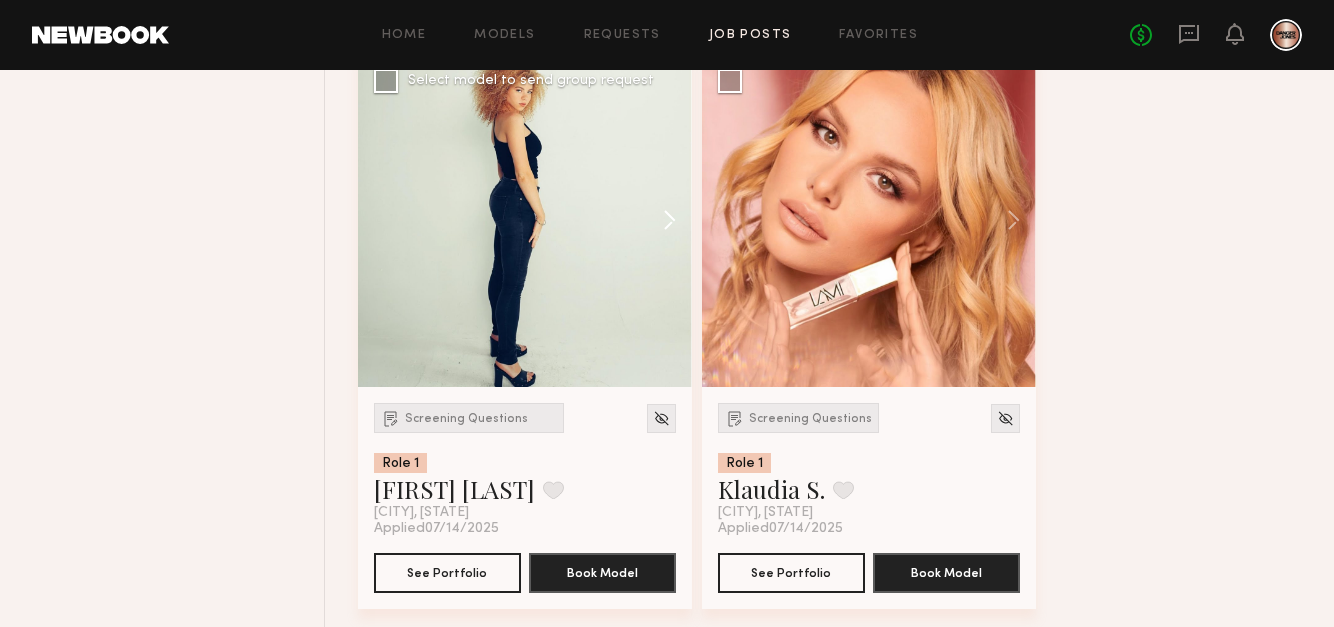 scroll, scrollTop: 8525, scrollLeft: 0, axis: vertical 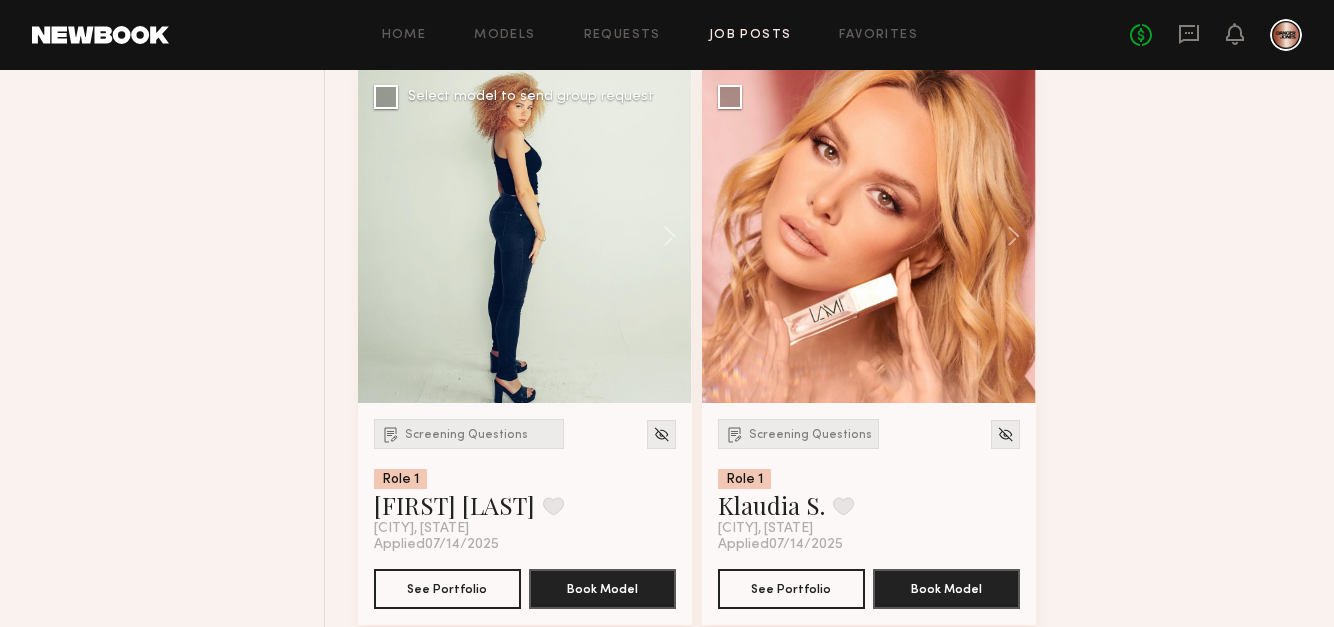 click 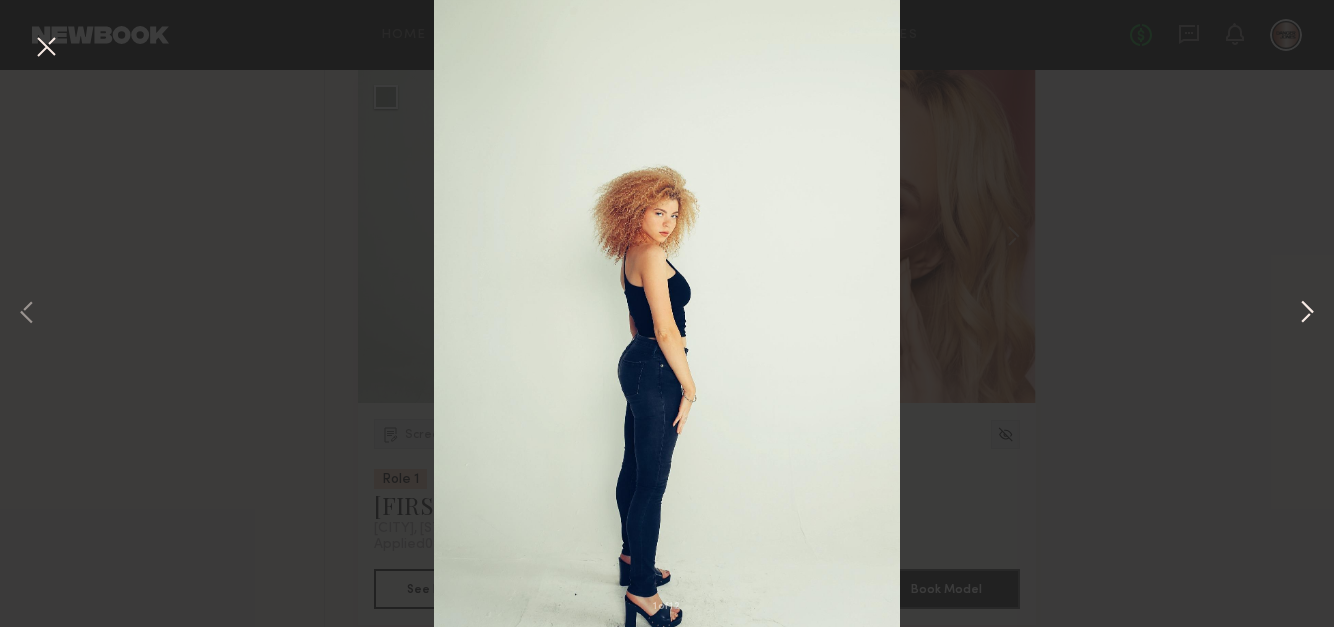 click at bounding box center (1307, 314) 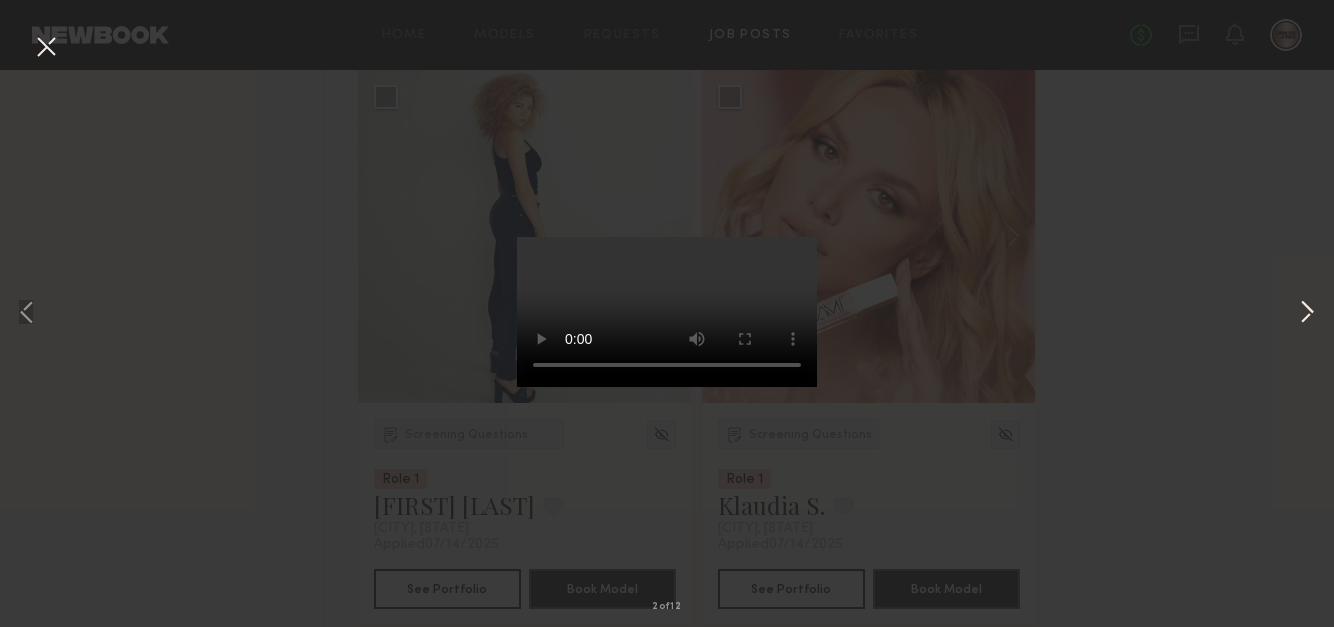 click at bounding box center [1307, 314] 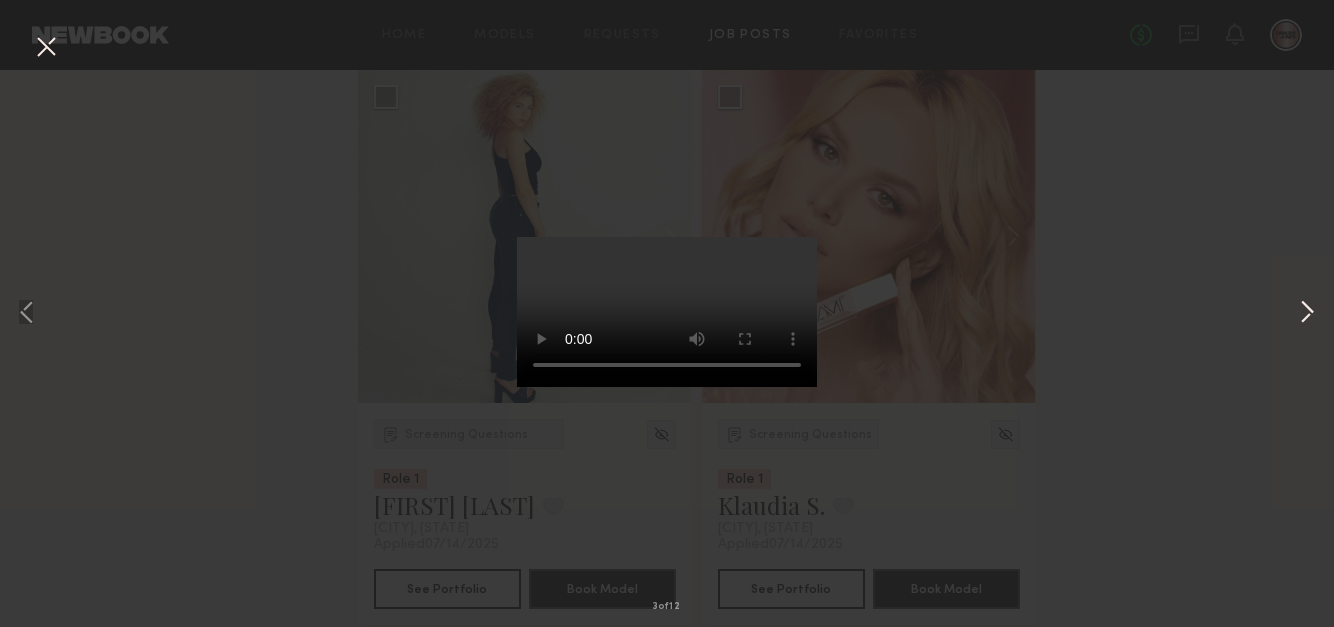 click at bounding box center (1307, 314) 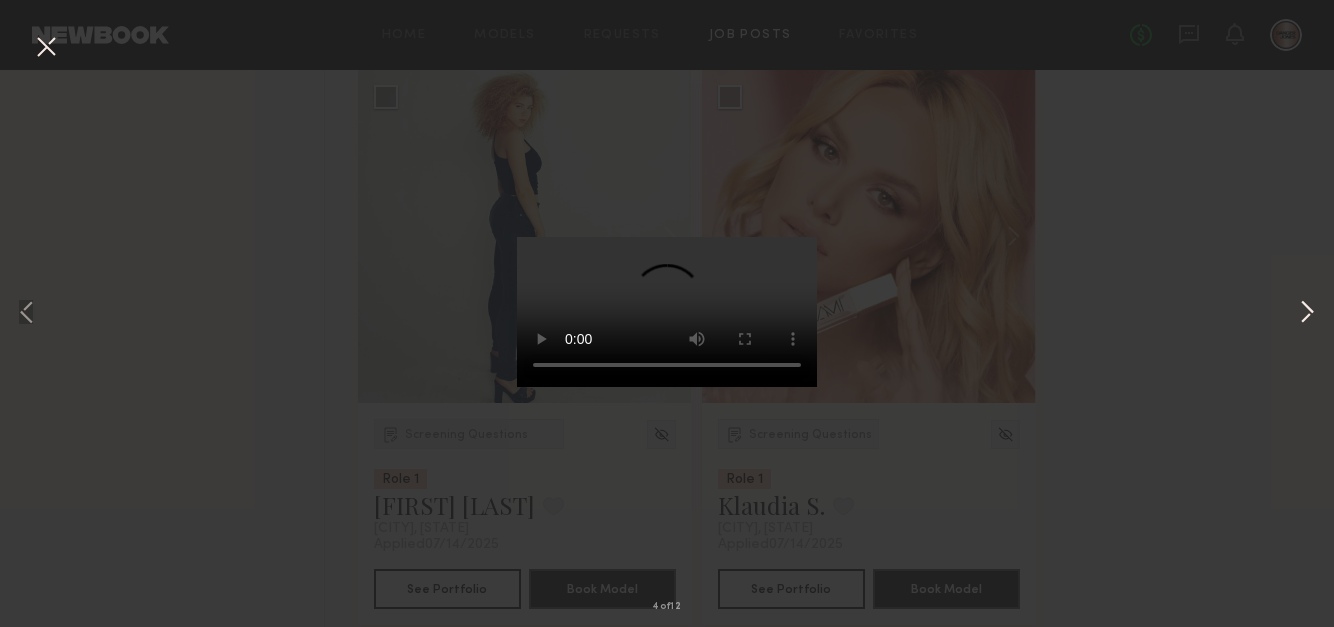 click at bounding box center (1307, 314) 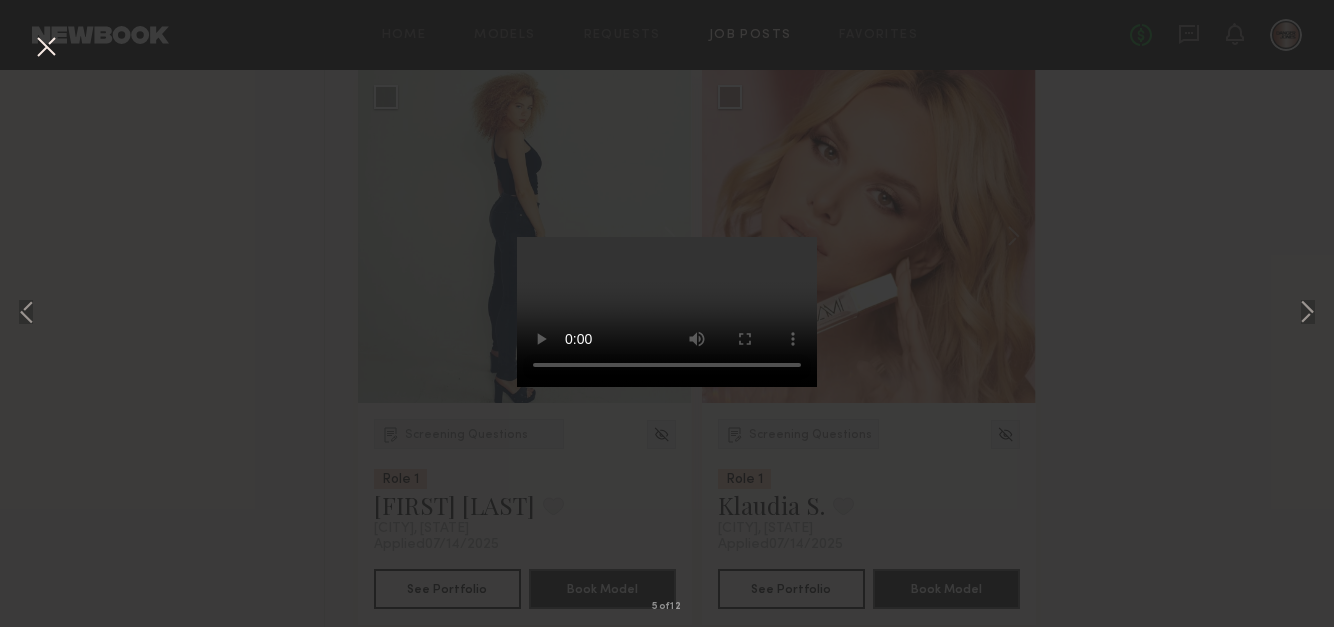 click at bounding box center (46, 48) 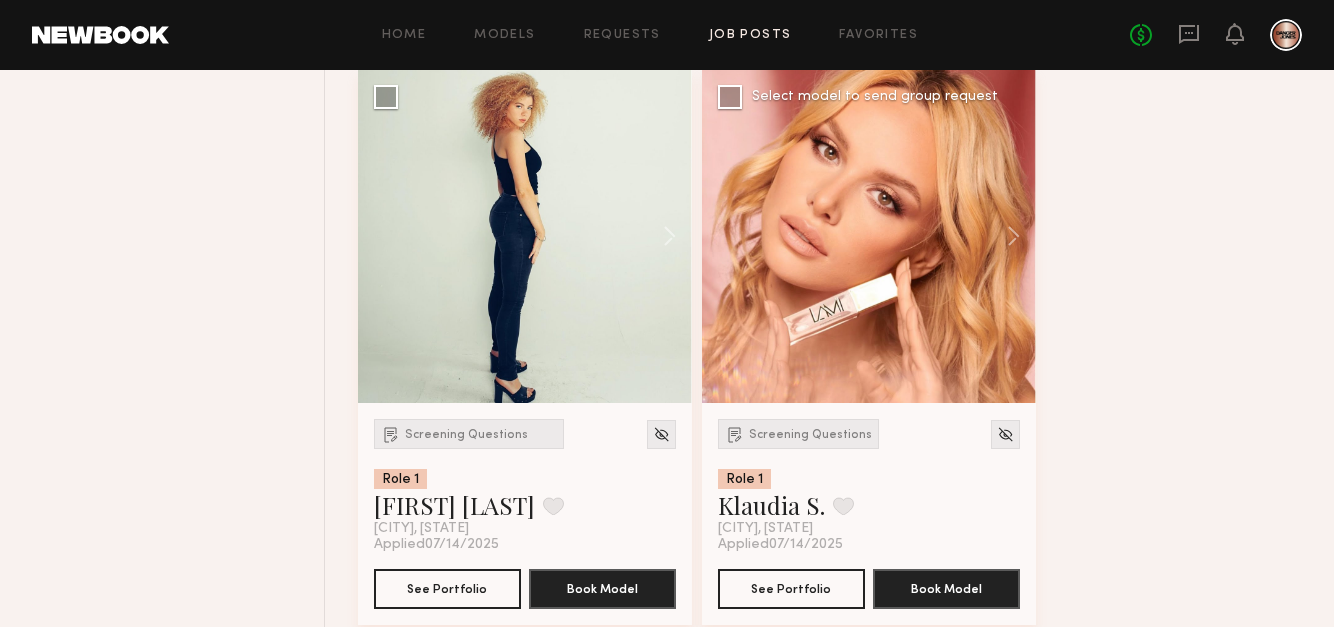 click 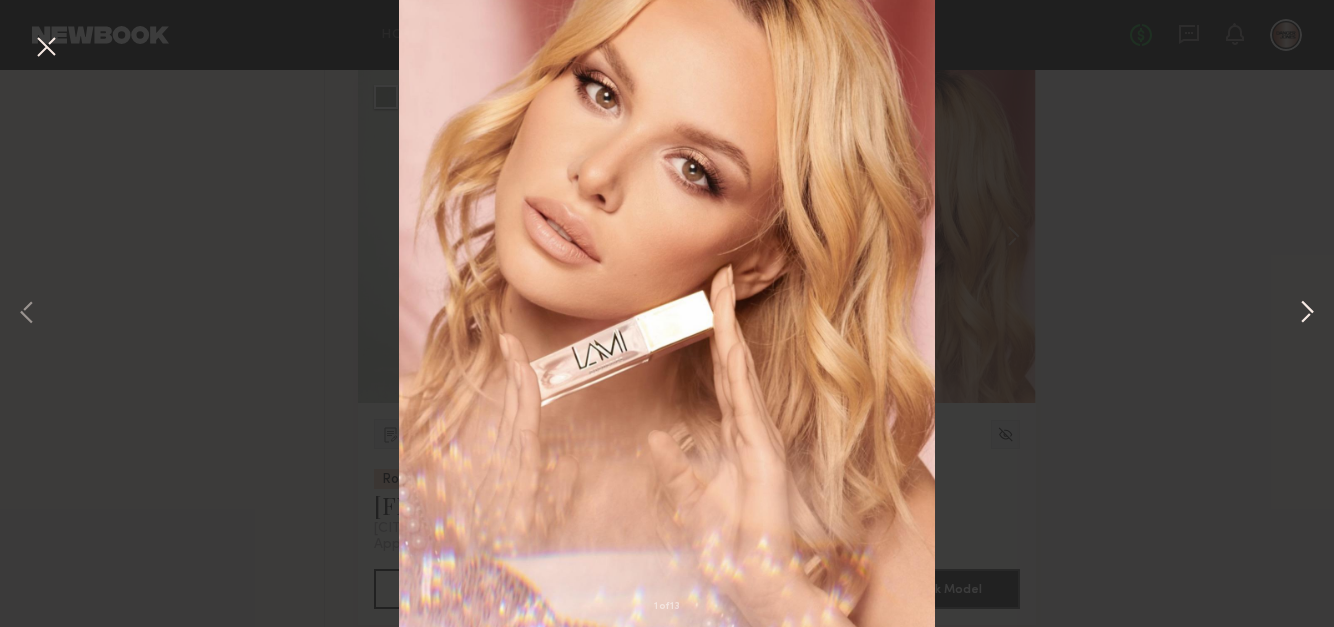click at bounding box center [1307, 314] 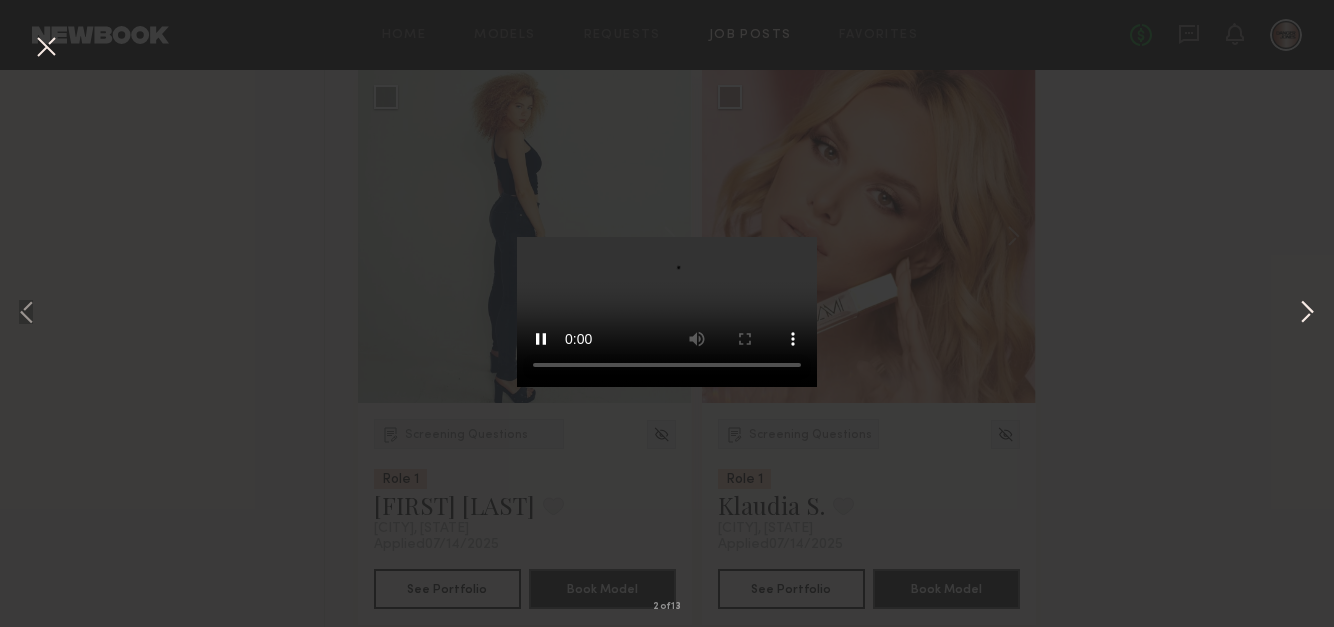click at bounding box center (1307, 314) 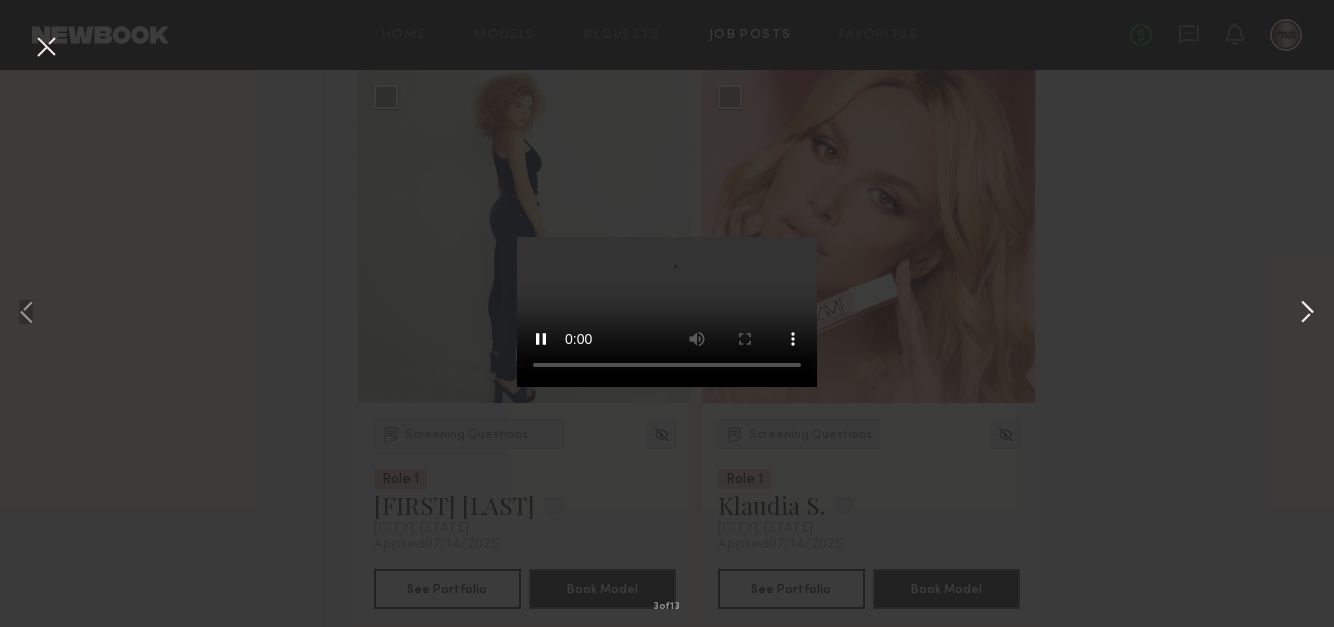 click at bounding box center (1307, 314) 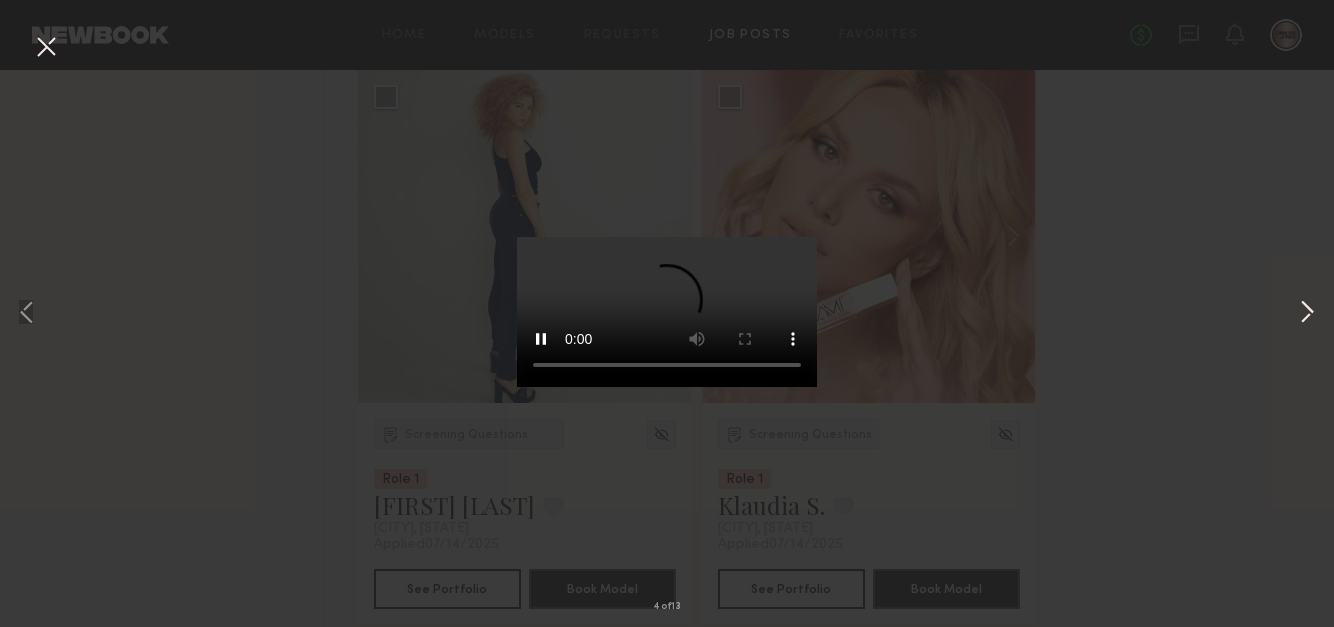 click at bounding box center [1307, 314] 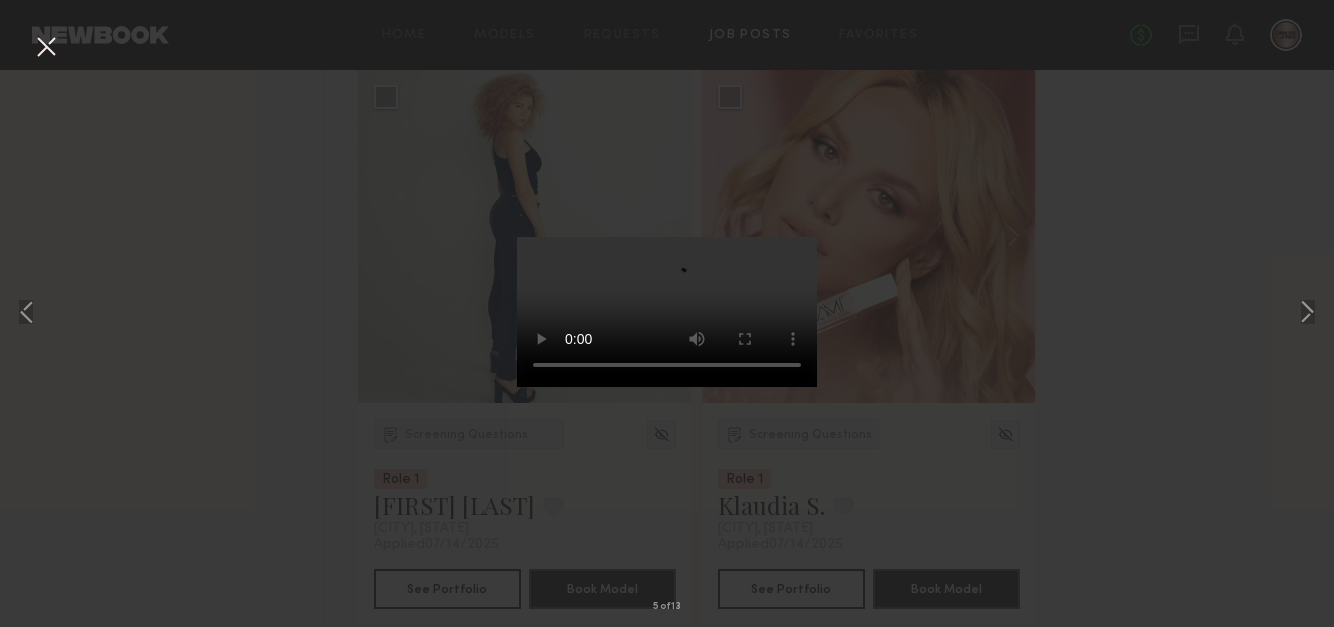 click at bounding box center (46, 48) 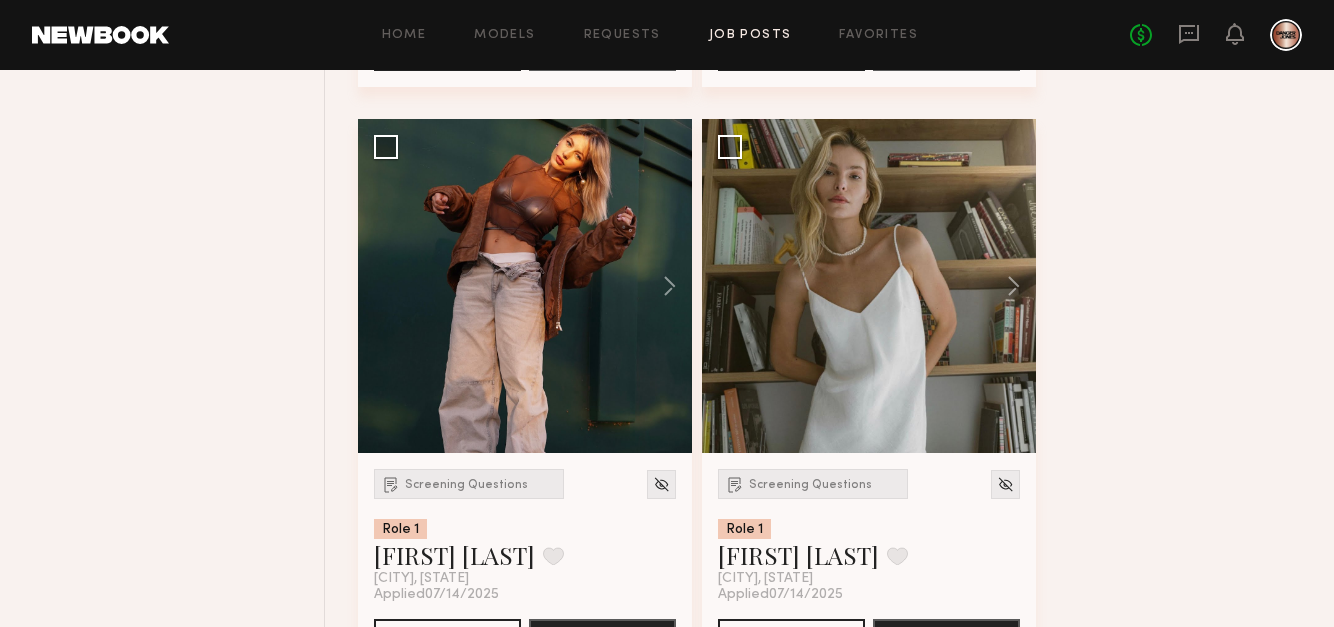 scroll, scrollTop: 7885, scrollLeft: 0, axis: vertical 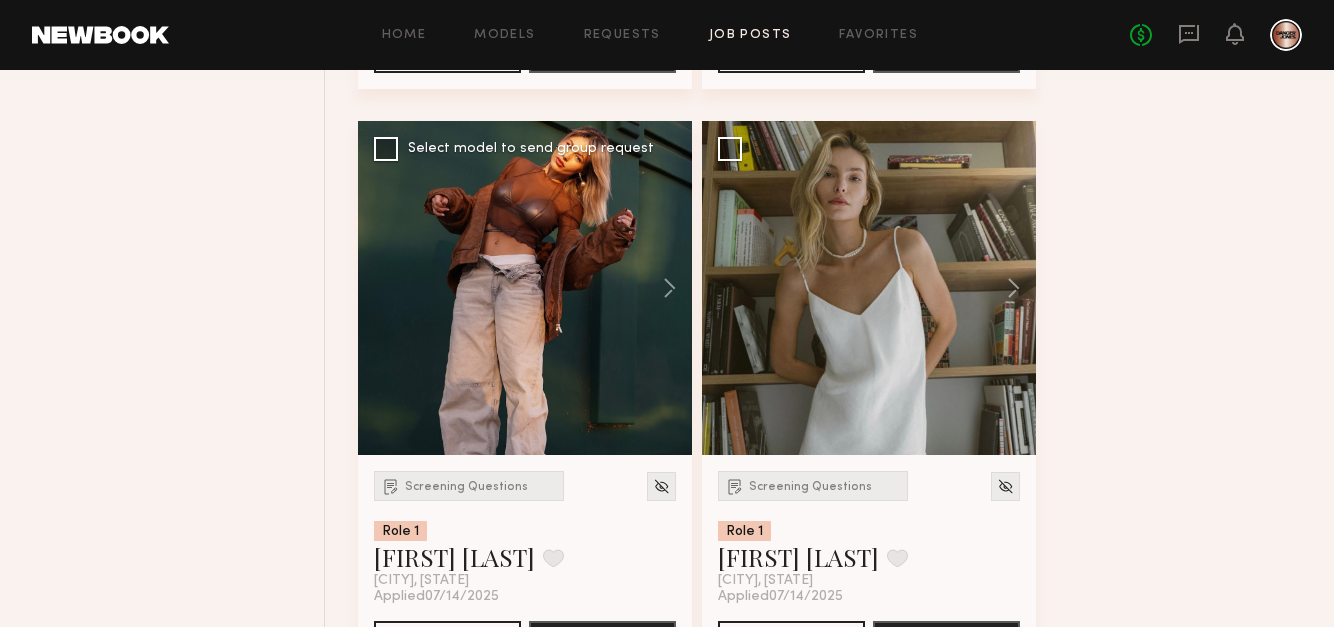 click 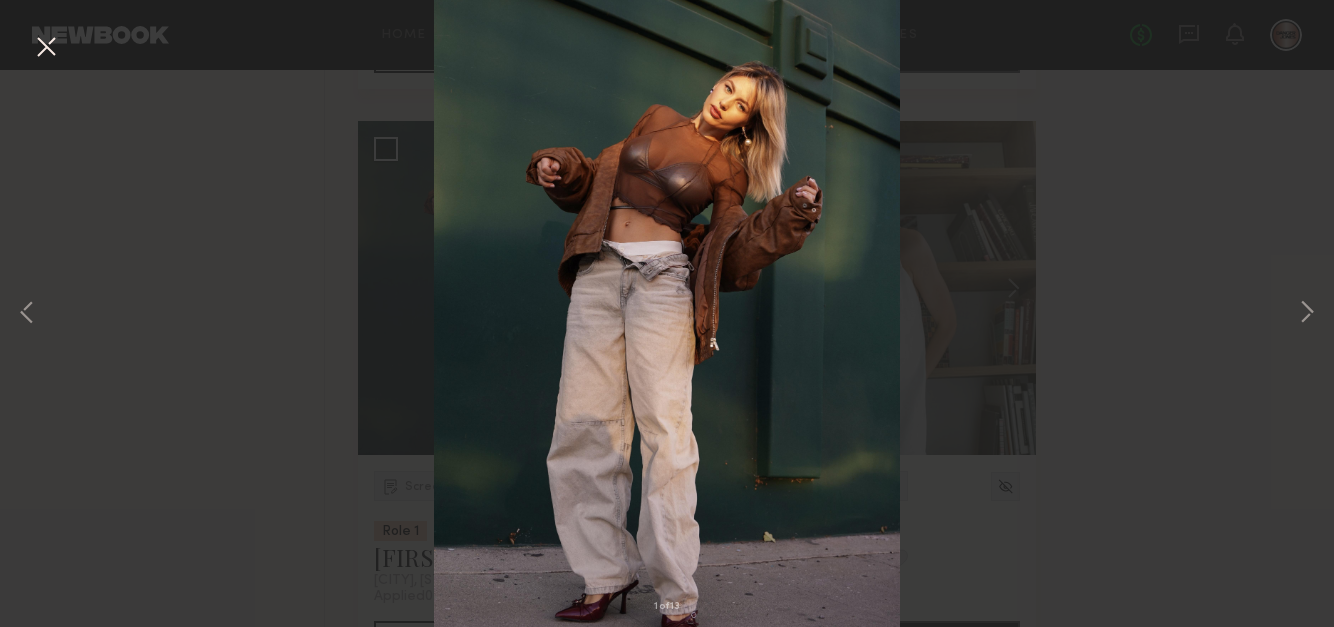 click on "1  of  13" at bounding box center (667, 313) 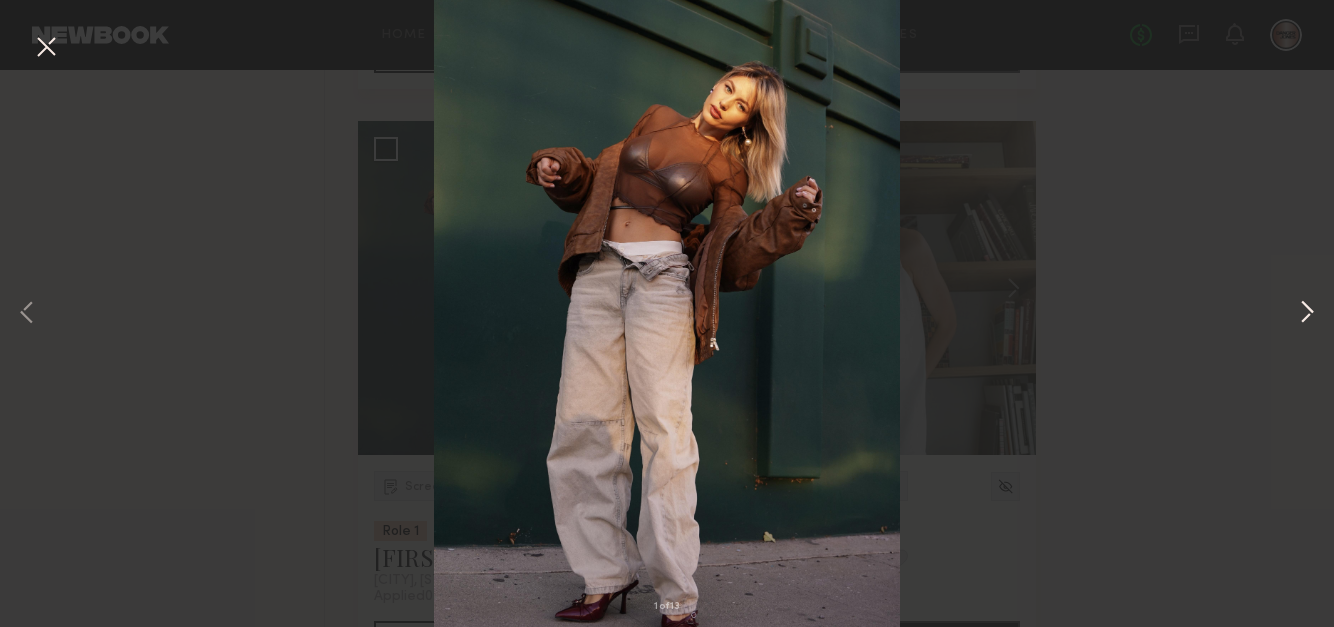 click at bounding box center (1307, 314) 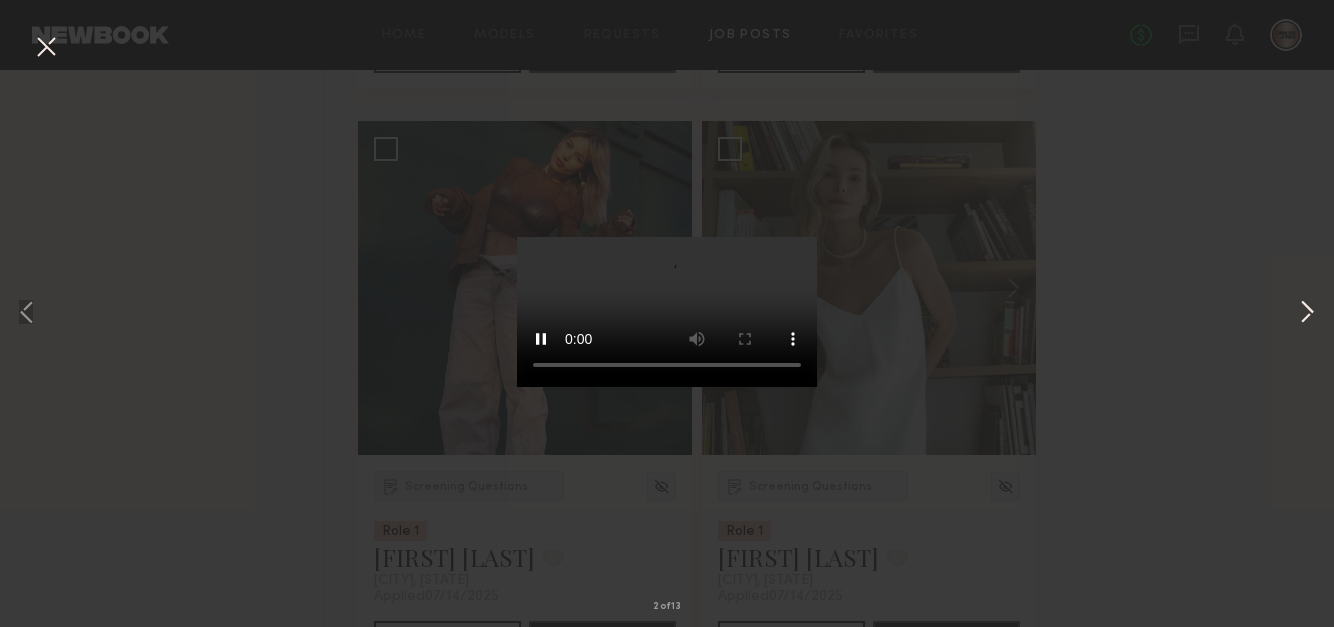 click at bounding box center [1307, 314] 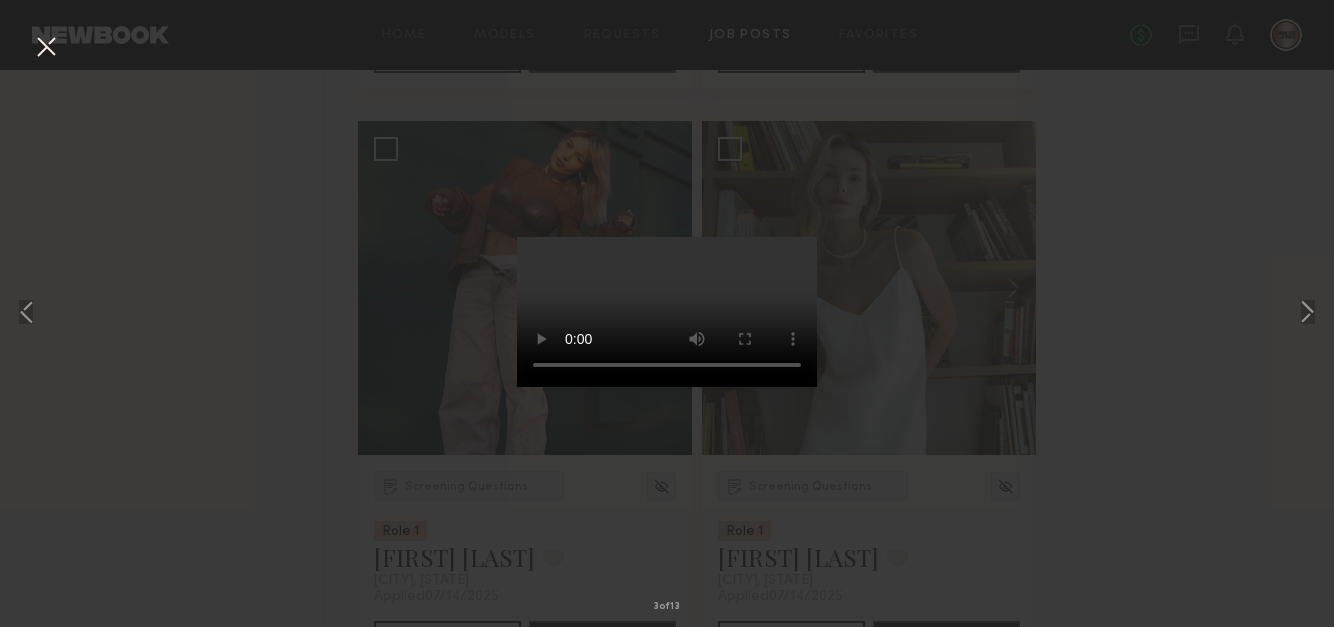 click at bounding box center [46, 48] 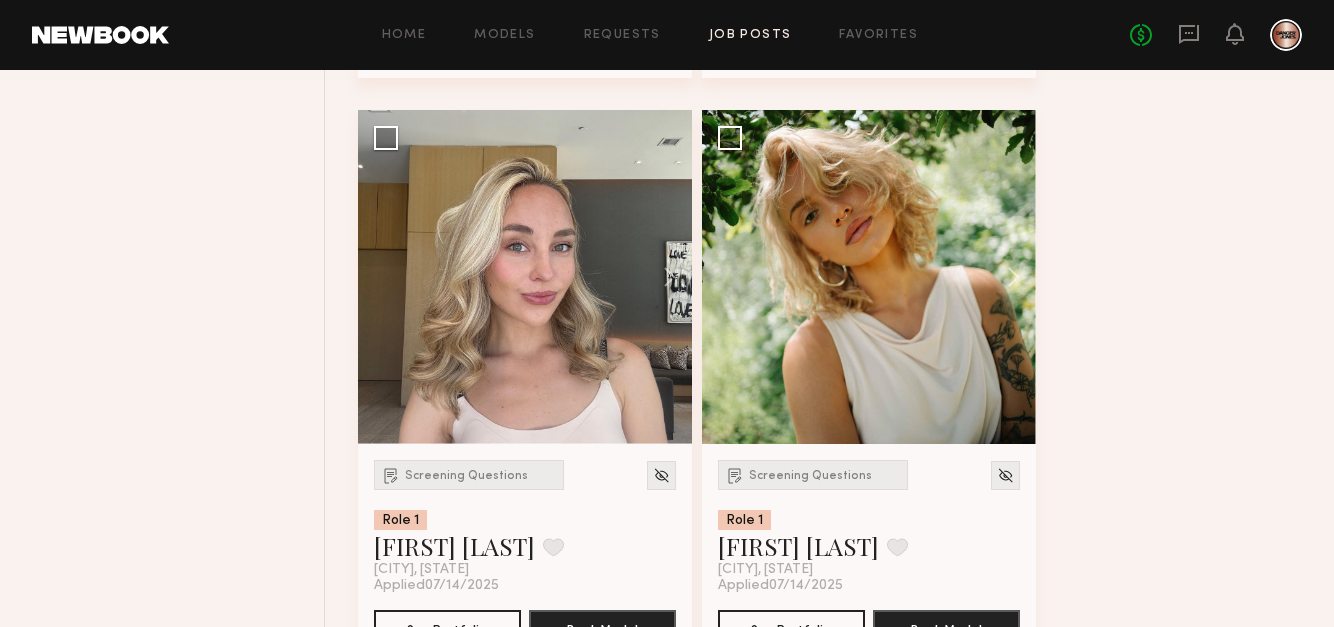 scroll, scrollTop: 7266, scrollLeft: 0, axis: vertical 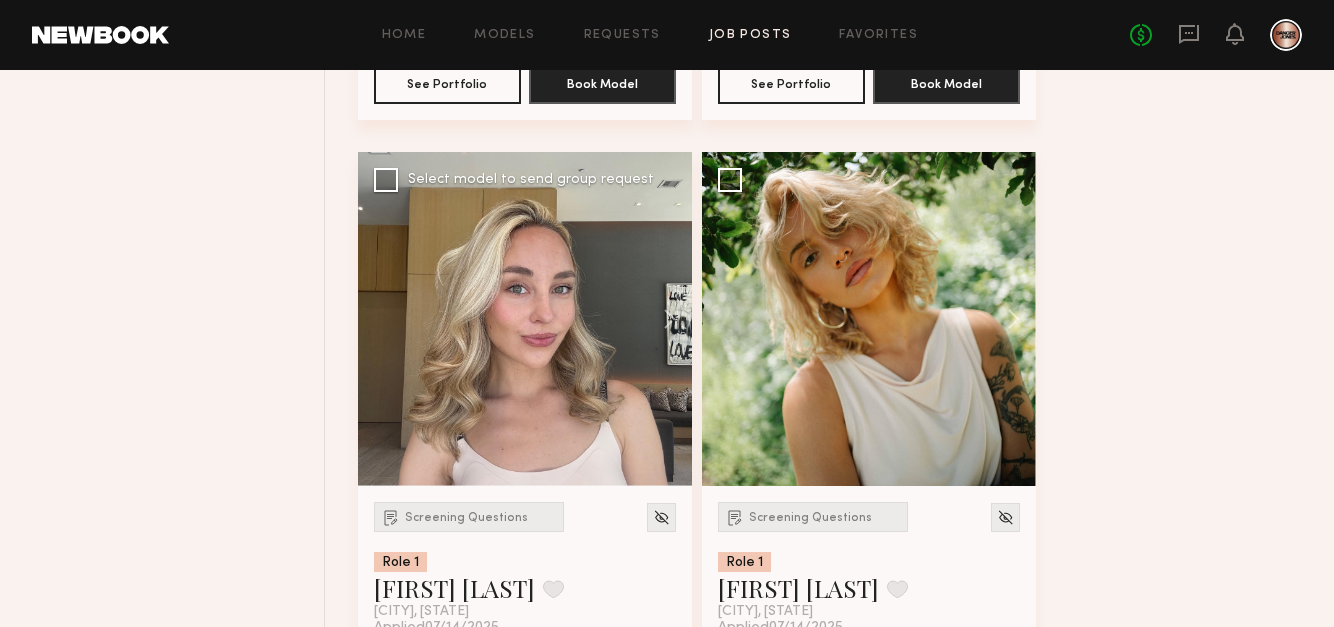 click 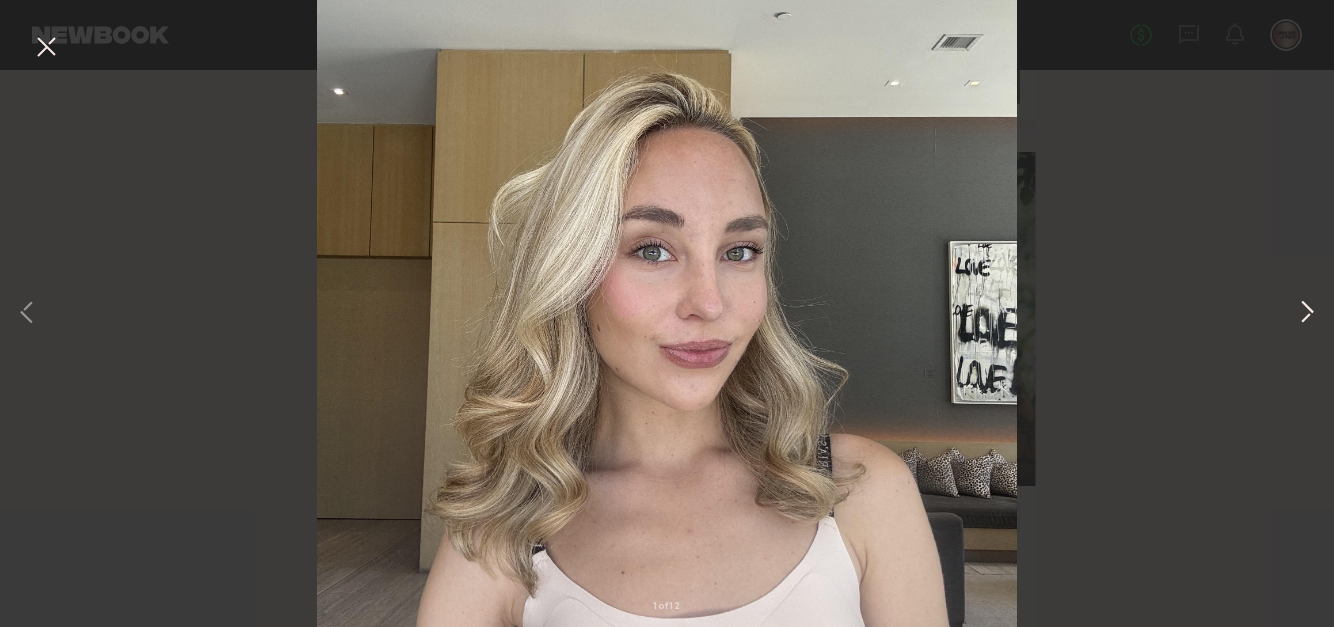 click at bounding box center [1307, 314] 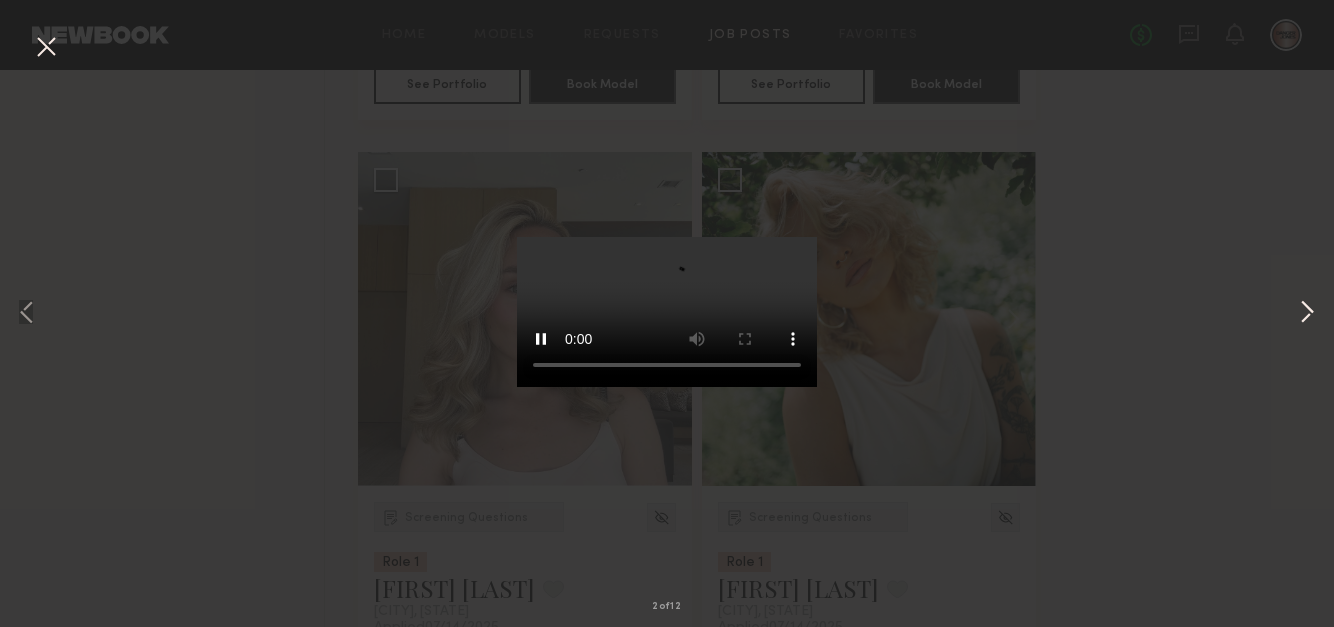 click at bounding box center (1307, 314) 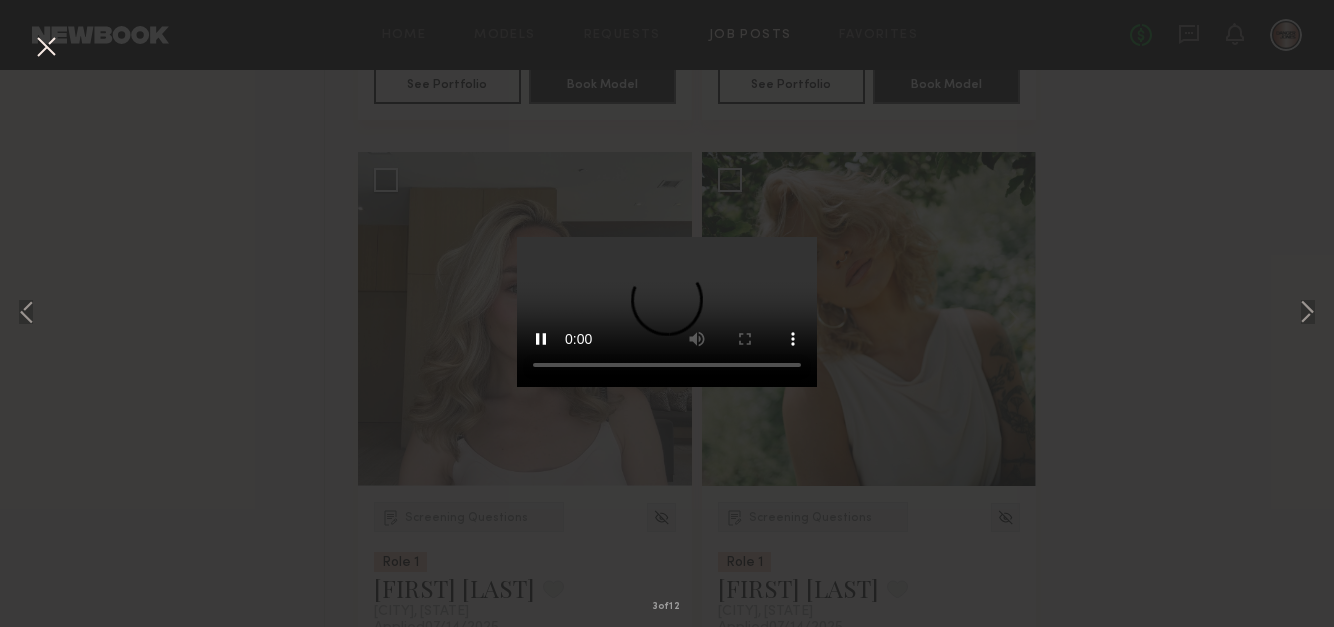 drag, startPoint x: 1309, startPoint y: 311, endPoint x: 939, endPoint y: 346, distance: 371.65173 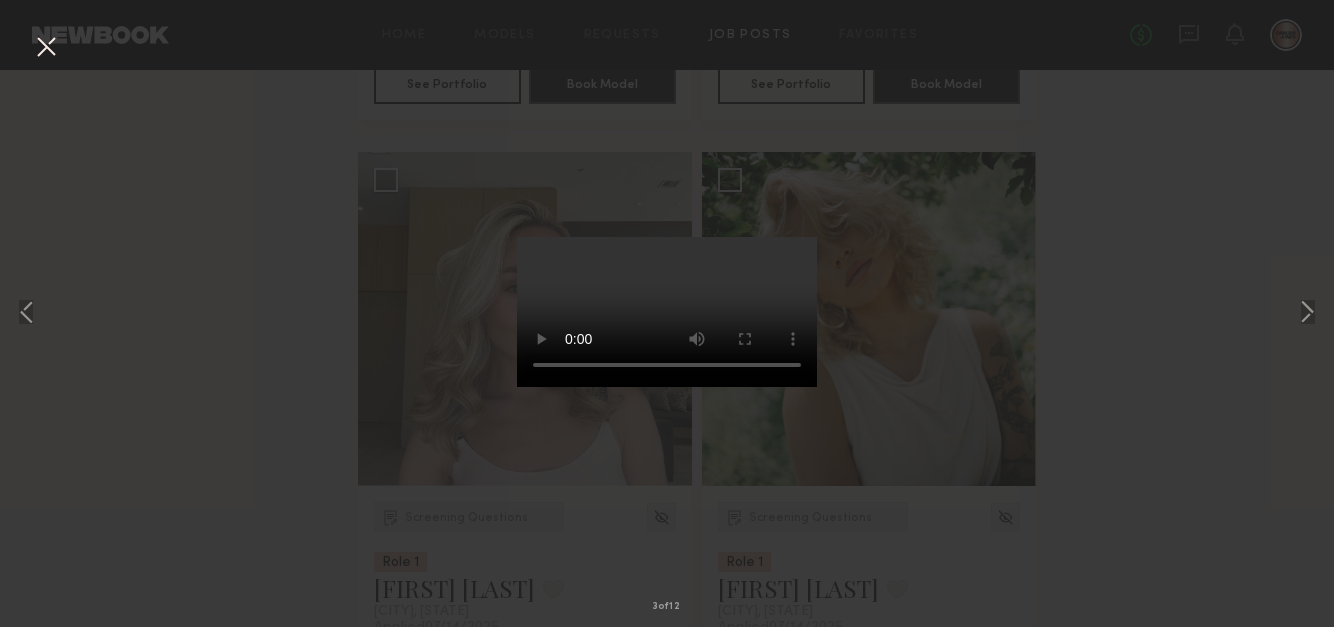 click at bounding box center [1307, 314] 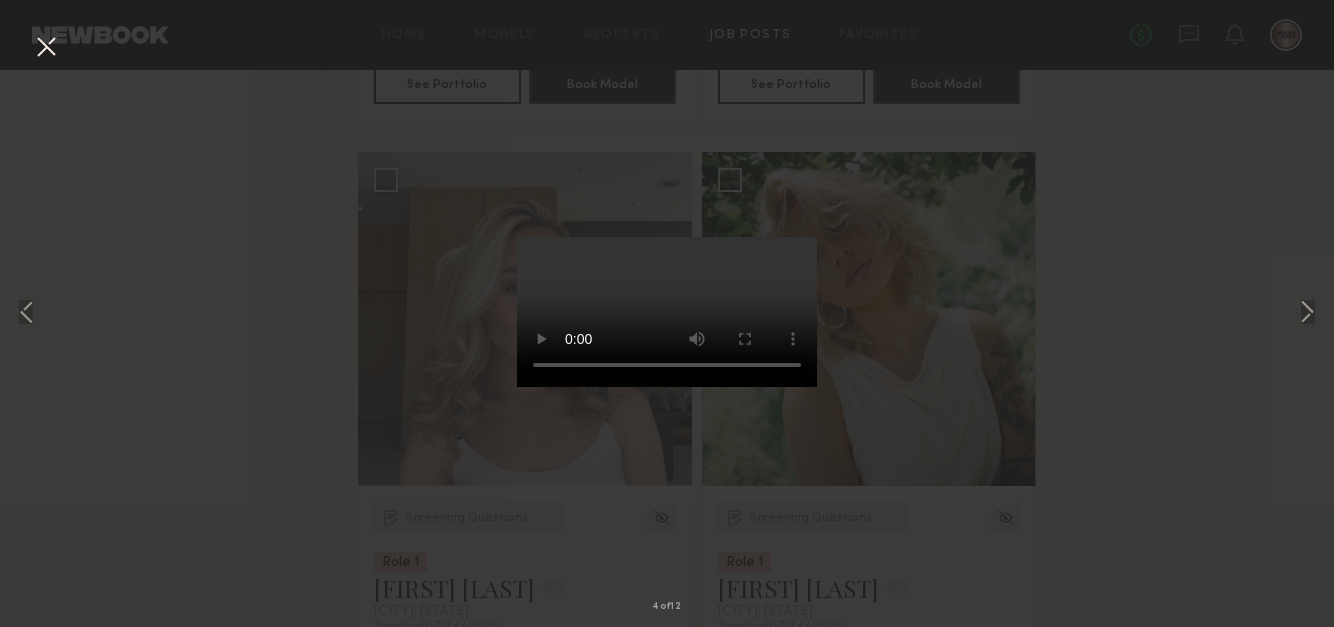 click at bounding box center (46, 48) 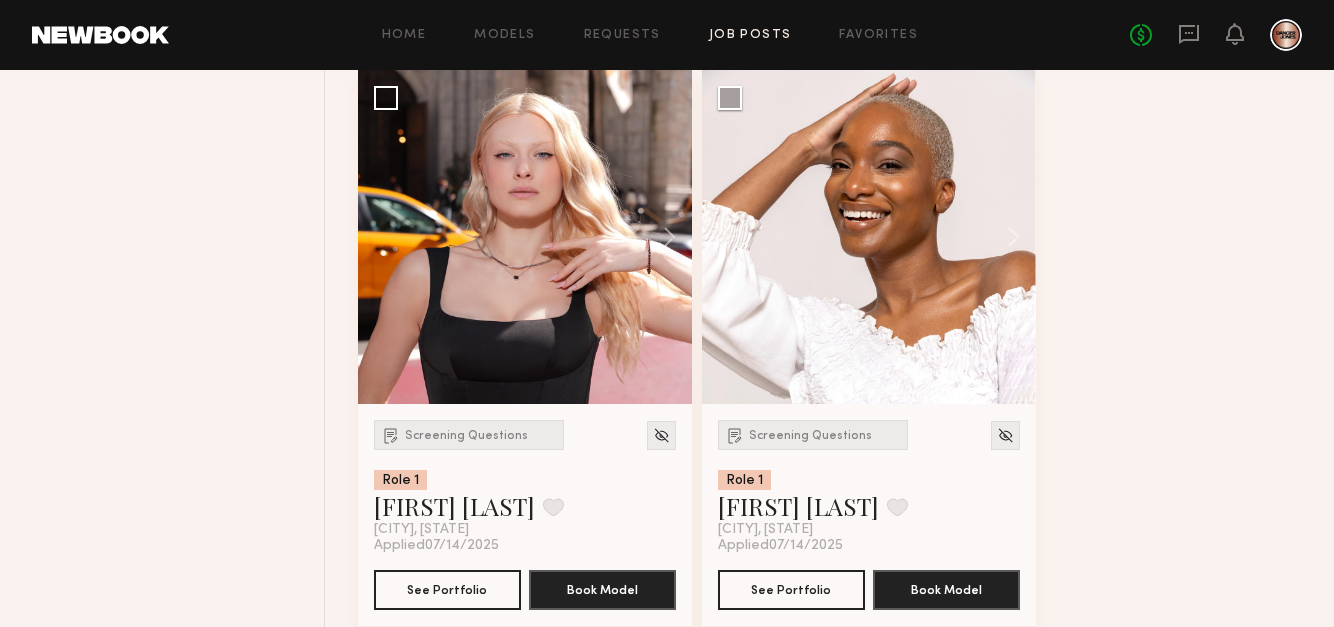 scroll, scrollTop: 5557, scrollLeft: 0, axis: vertical 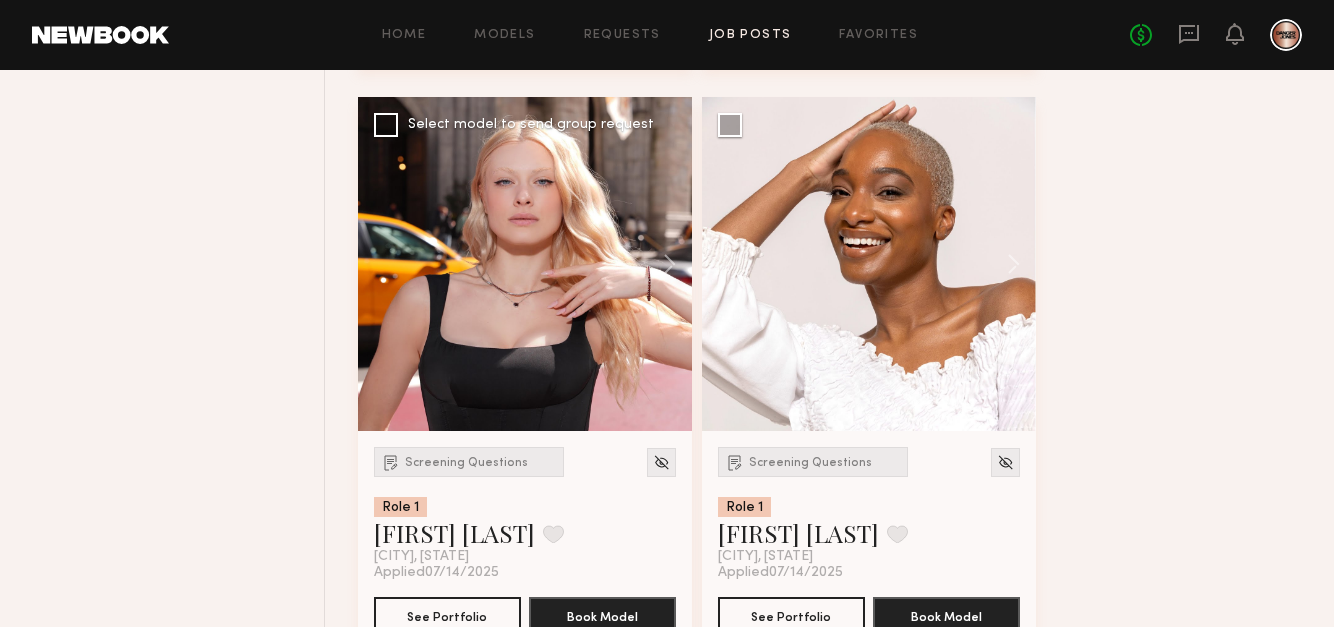 click 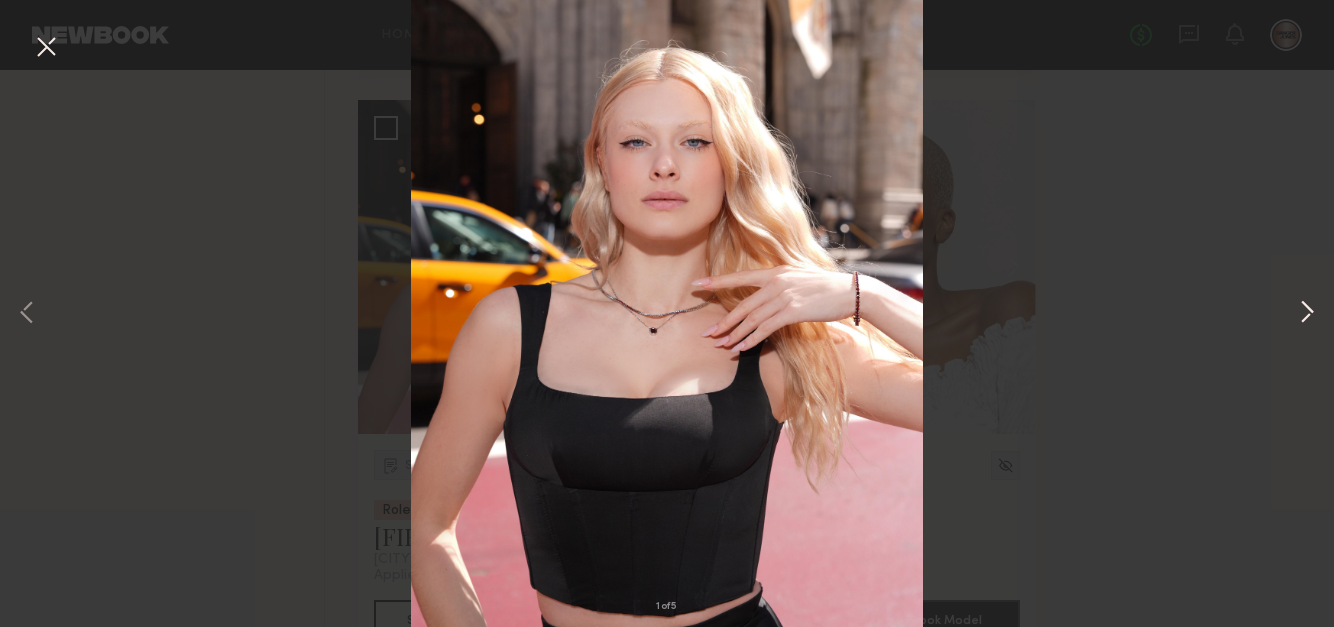 click at bounding box center [1307, 314] 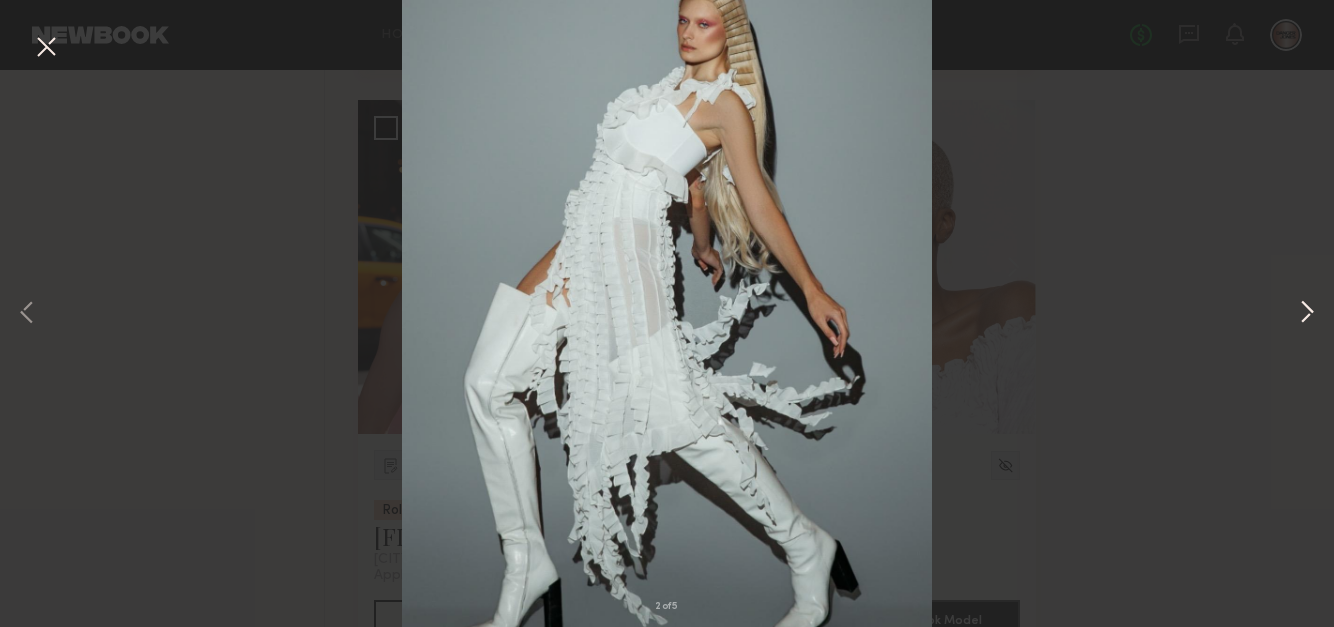 click at bounding box center (1307, 314) 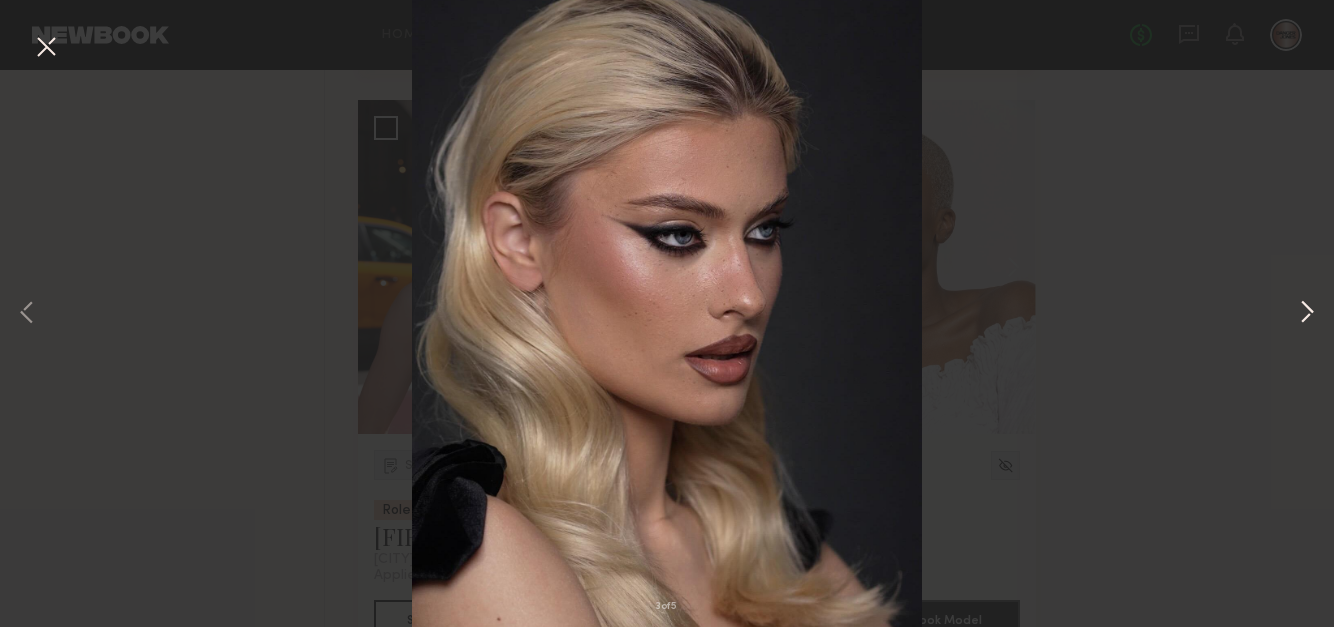 click at bounding box center [1307, 314] 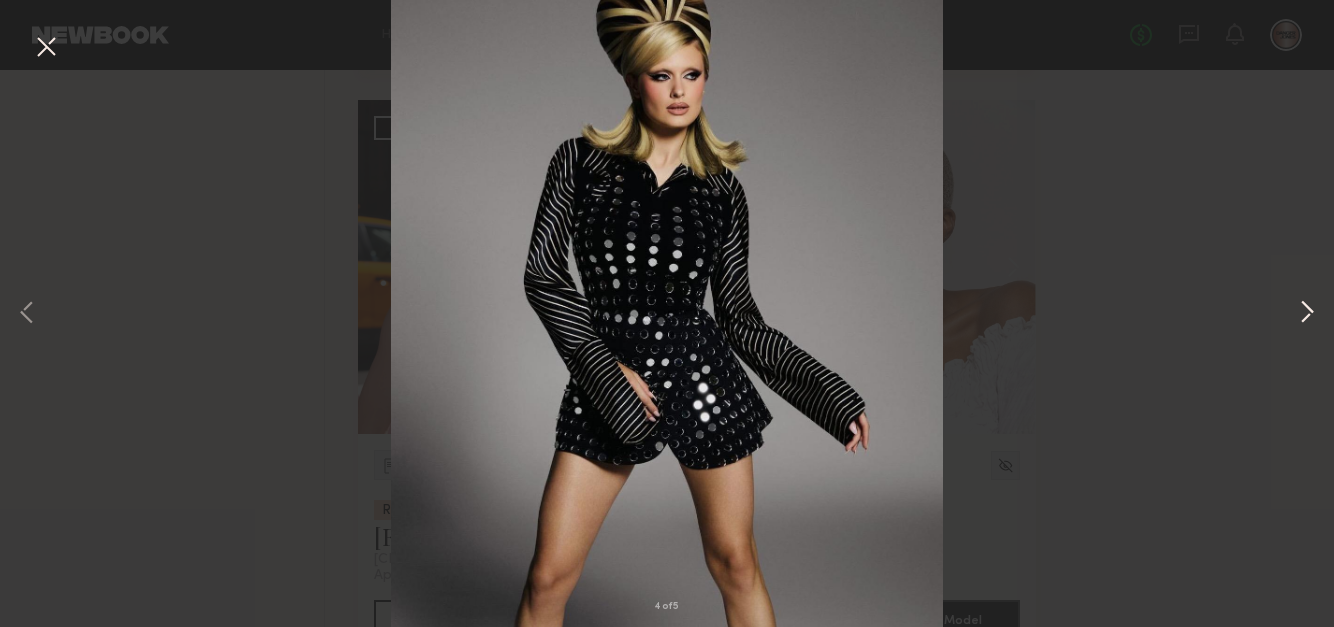 click at bounding box center [1307, 314] 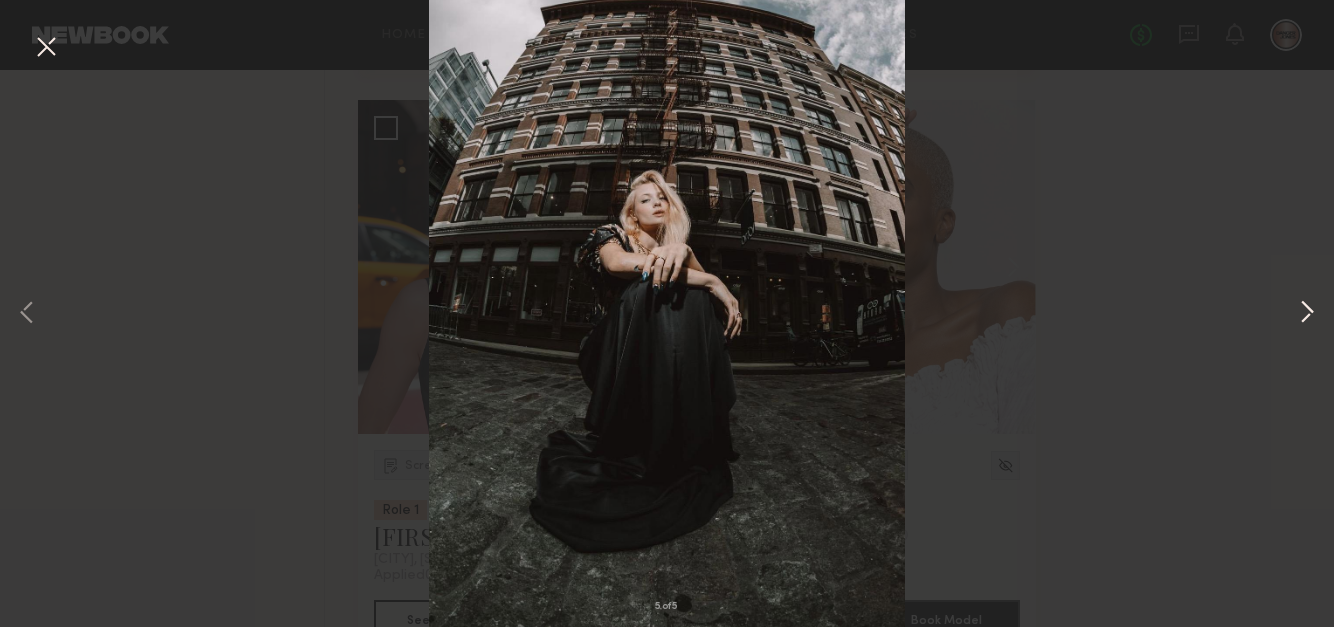 click at bounding box center (1307, 314) 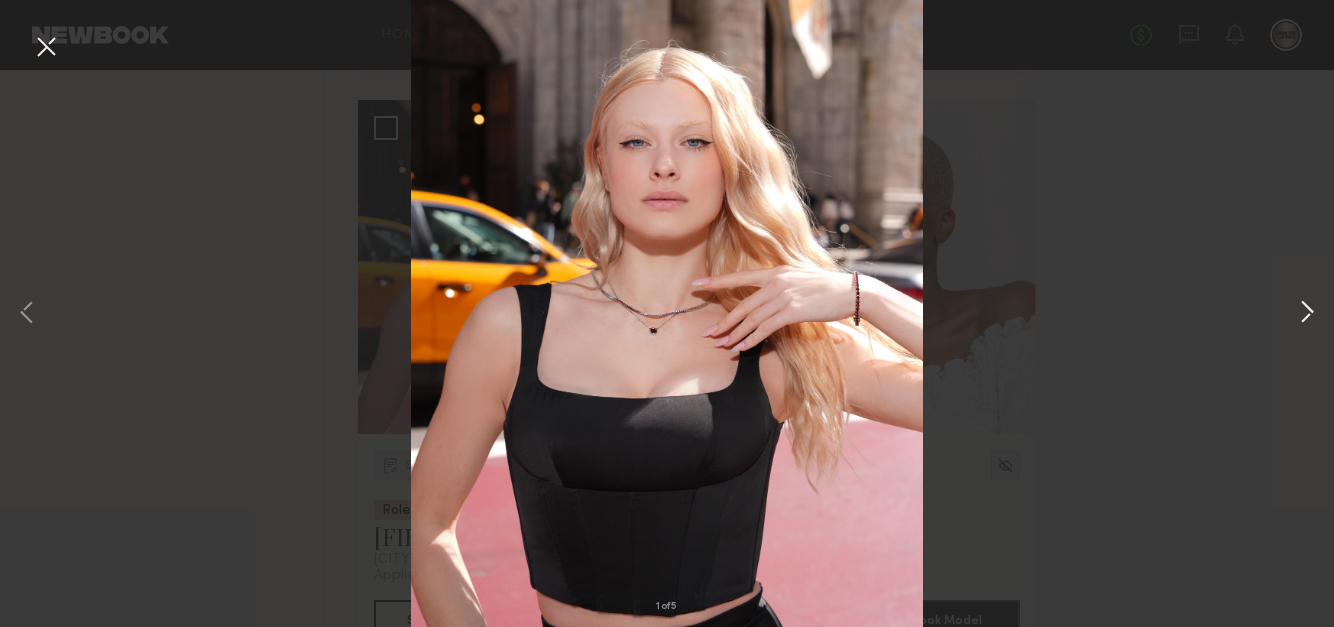 click at bounding box center [1307, 314] 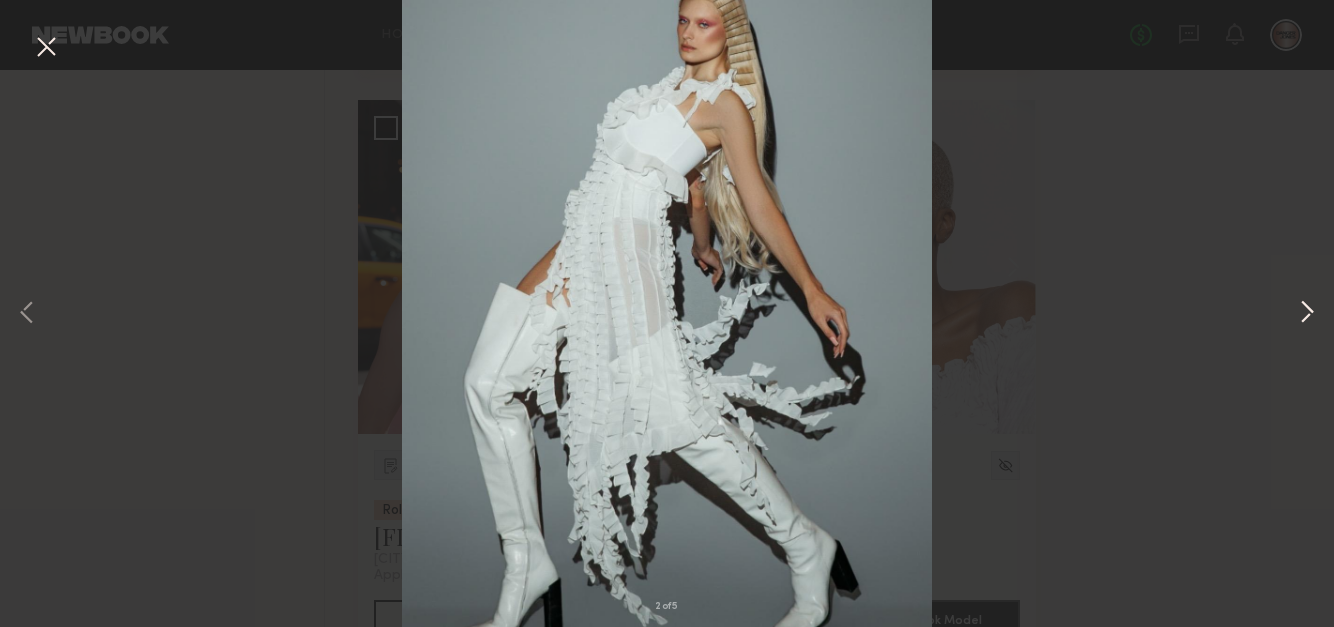 click at bounding box center (1307, 314) 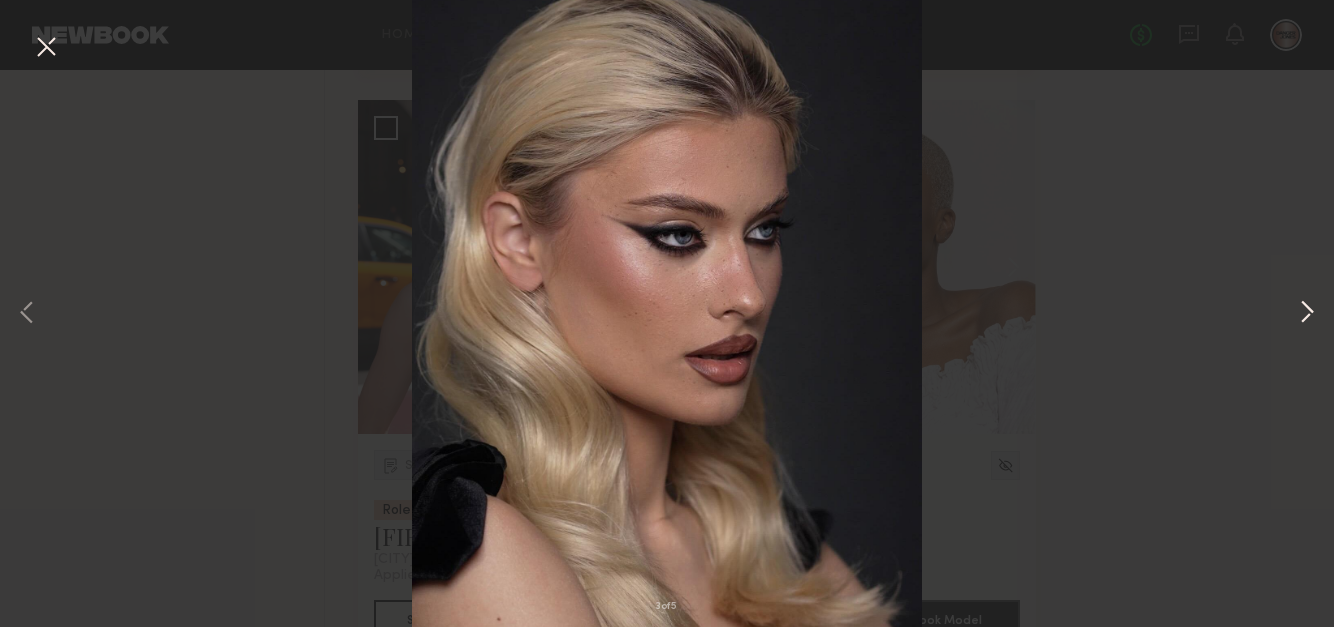 click at bounding box center (1307, 314) 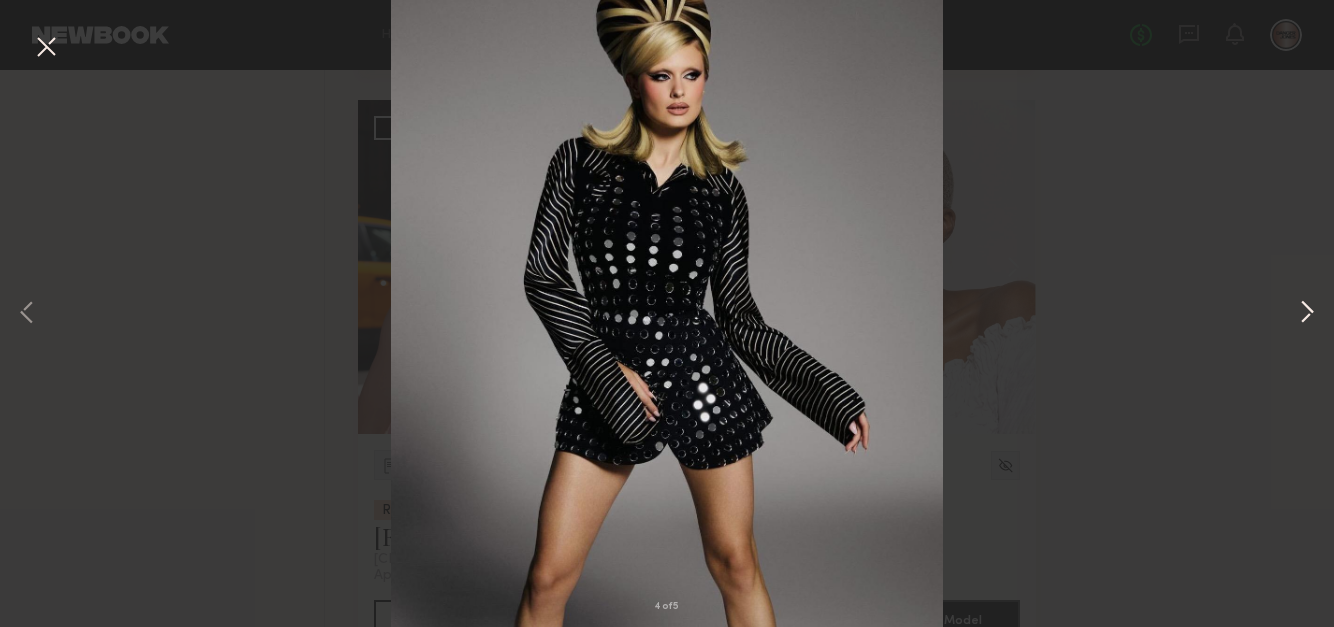 click at bounding box center [1307, 314] 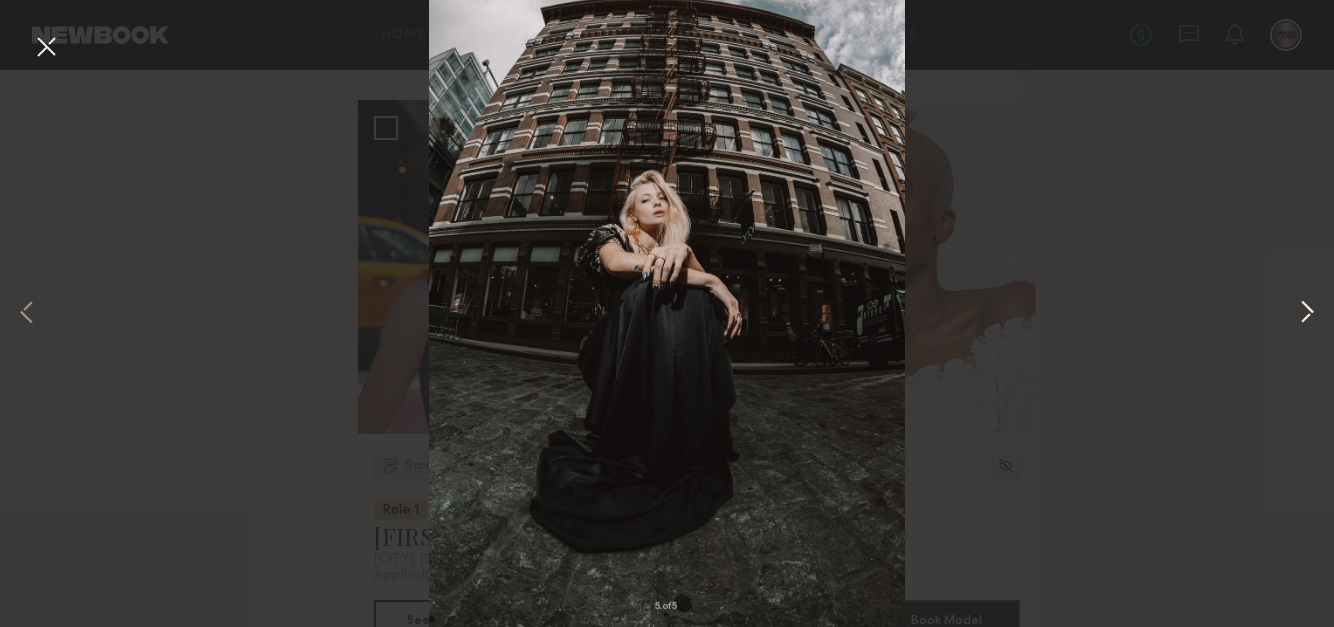 click at bounding box center (1307, 314) 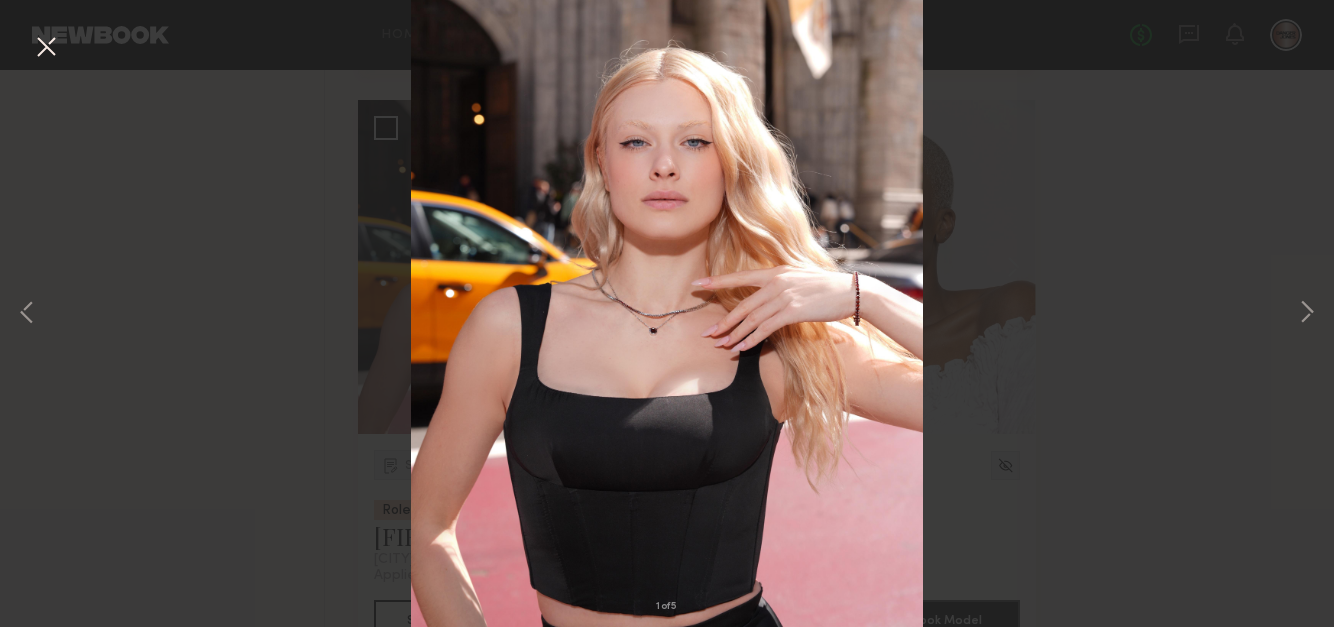 click at bounding box center [46, 48] 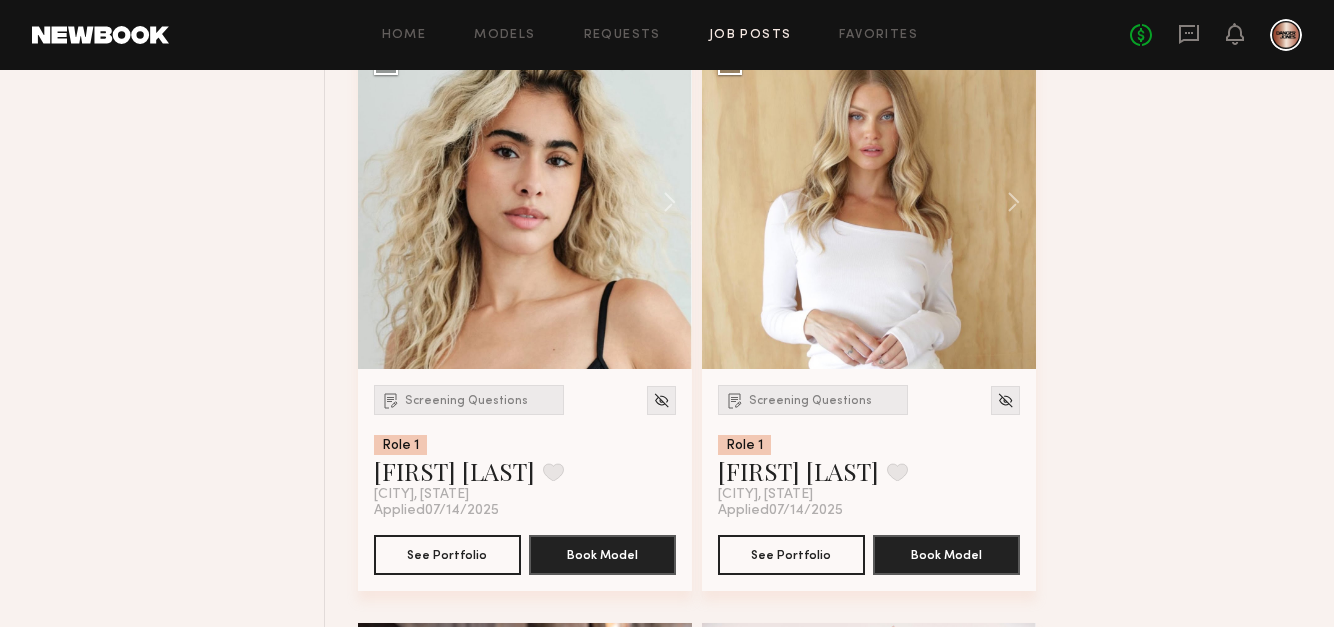 scroll, scrollTop: 5032, scrollLeft: 0, axis: vertical 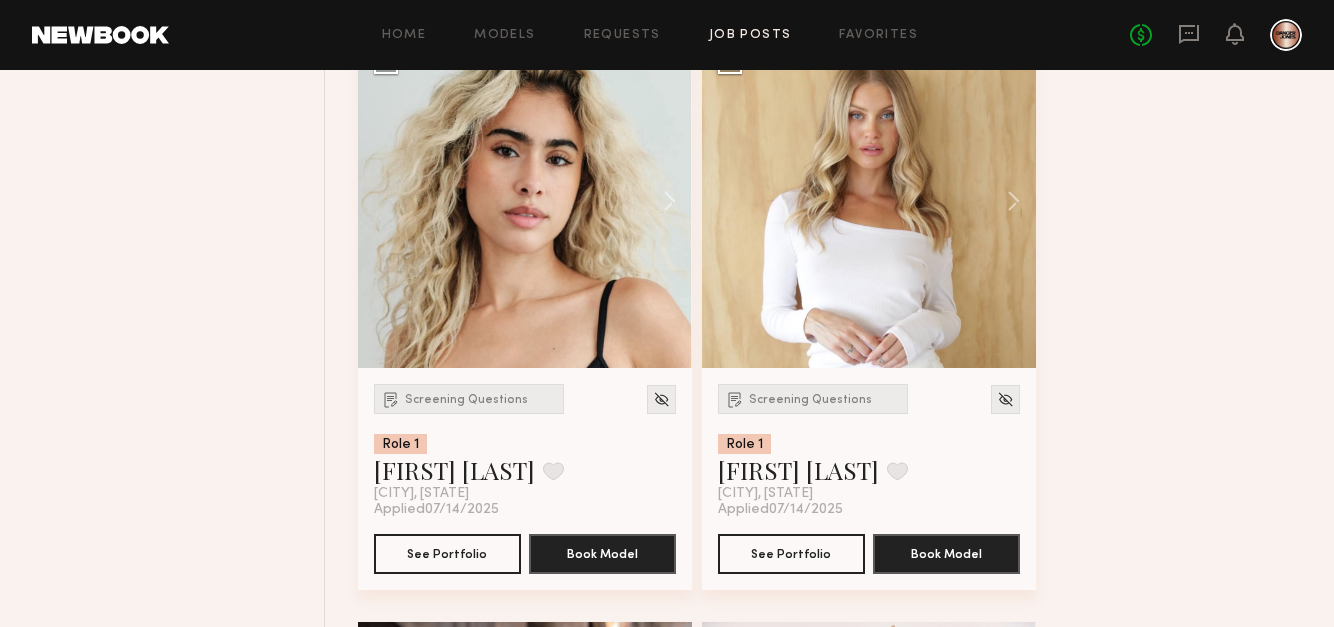 click 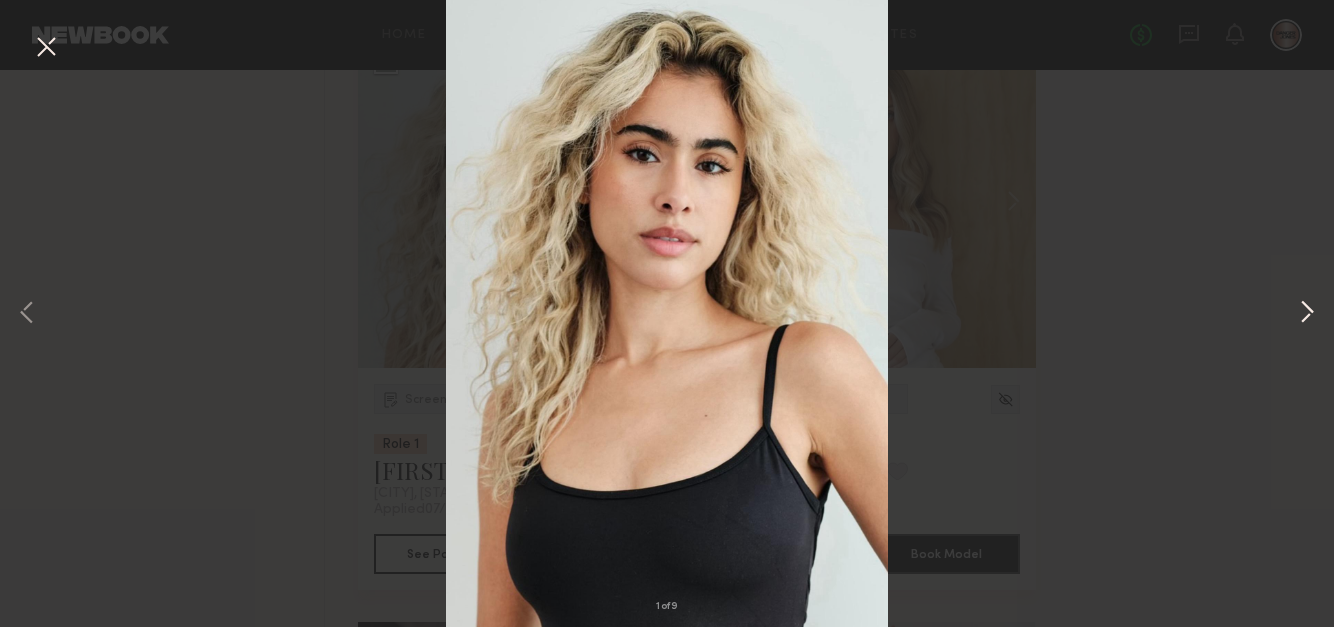 click at bounding box center (1307, 314) 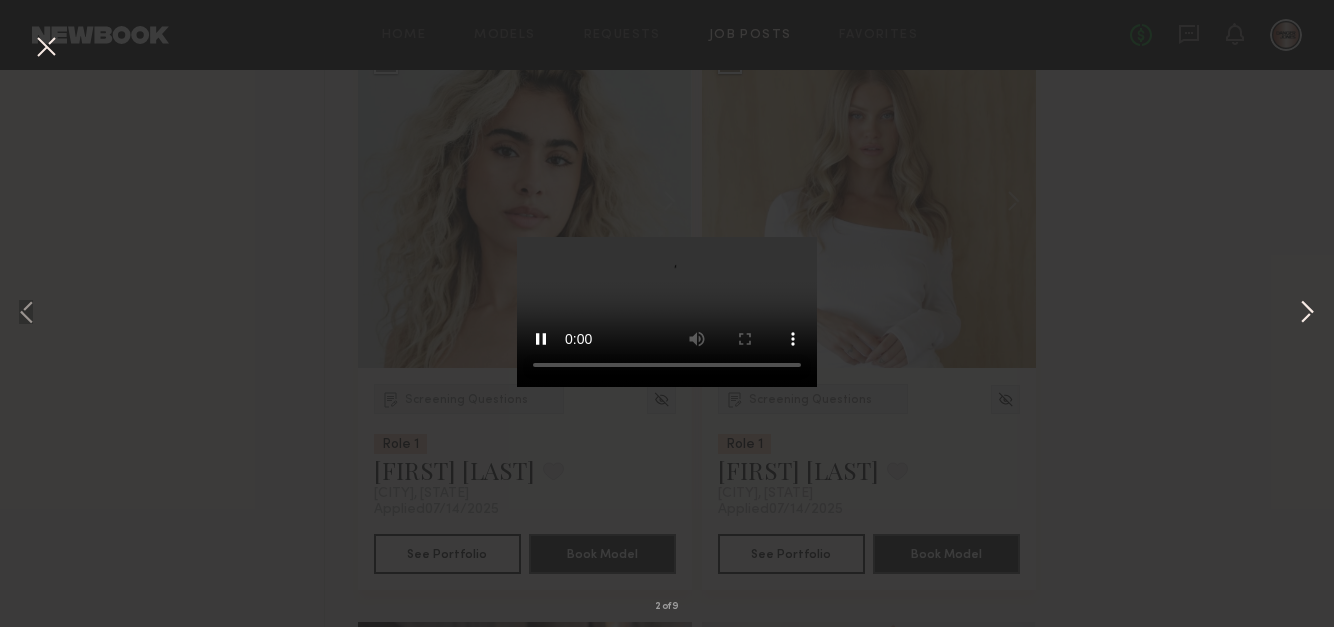 click at bounding box center [1307, 314] 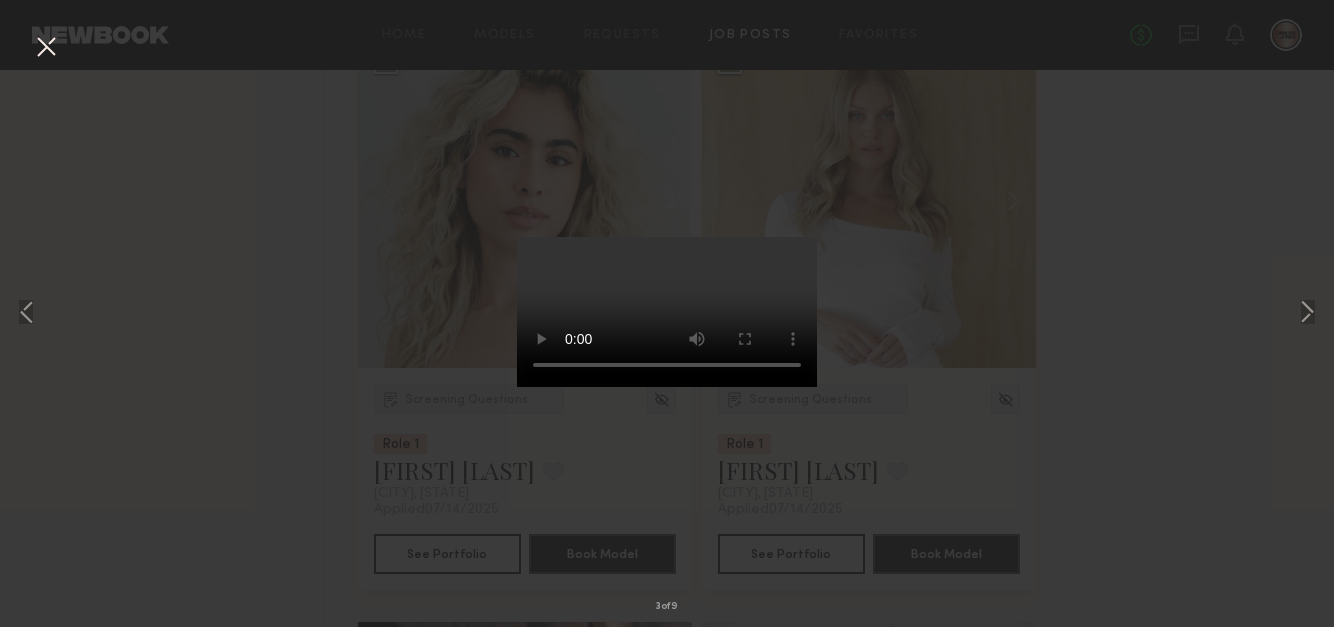click at bounding box center (46, 48) 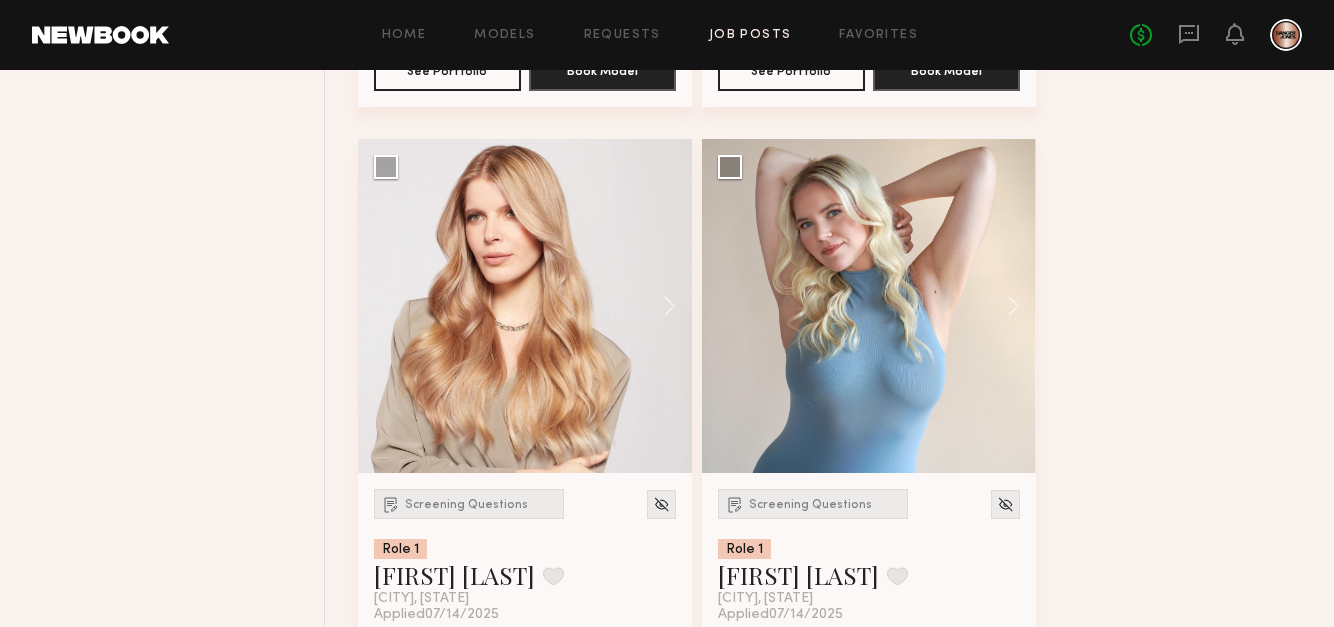 scroll, scrollTop: 4329, scrollLeft: 0, axis: vertical 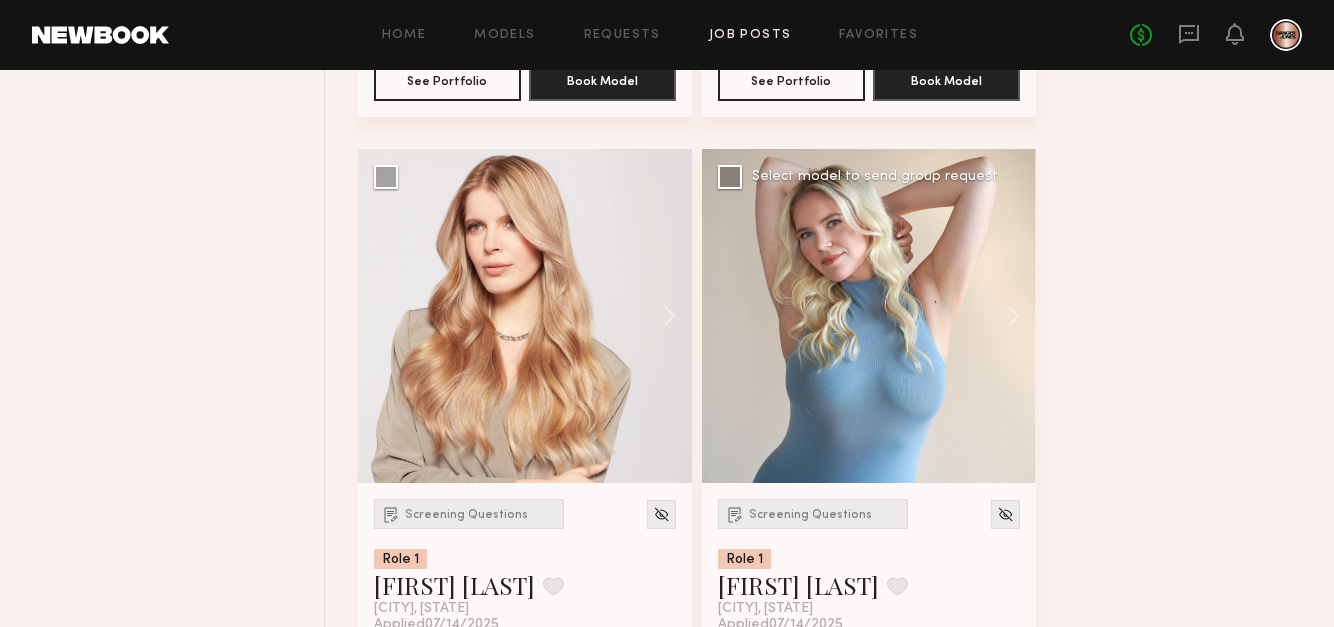 click 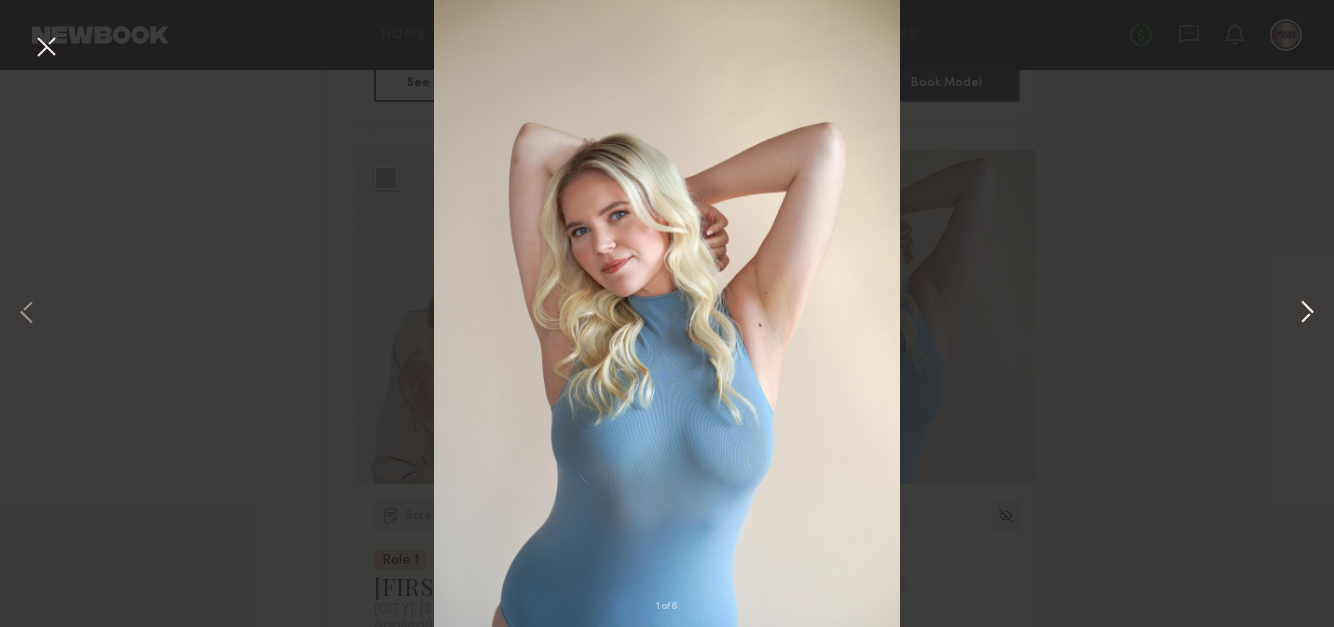 click at bounding box center (1307, 314) 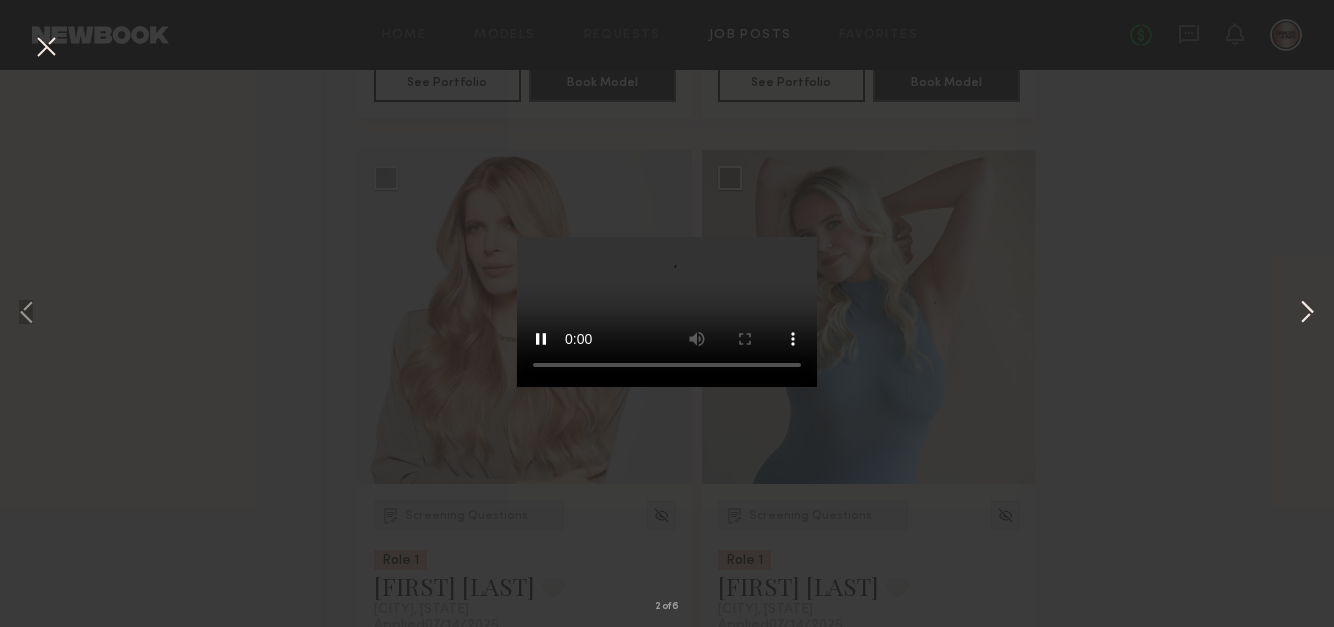 click at bounding box center [1307, 314] 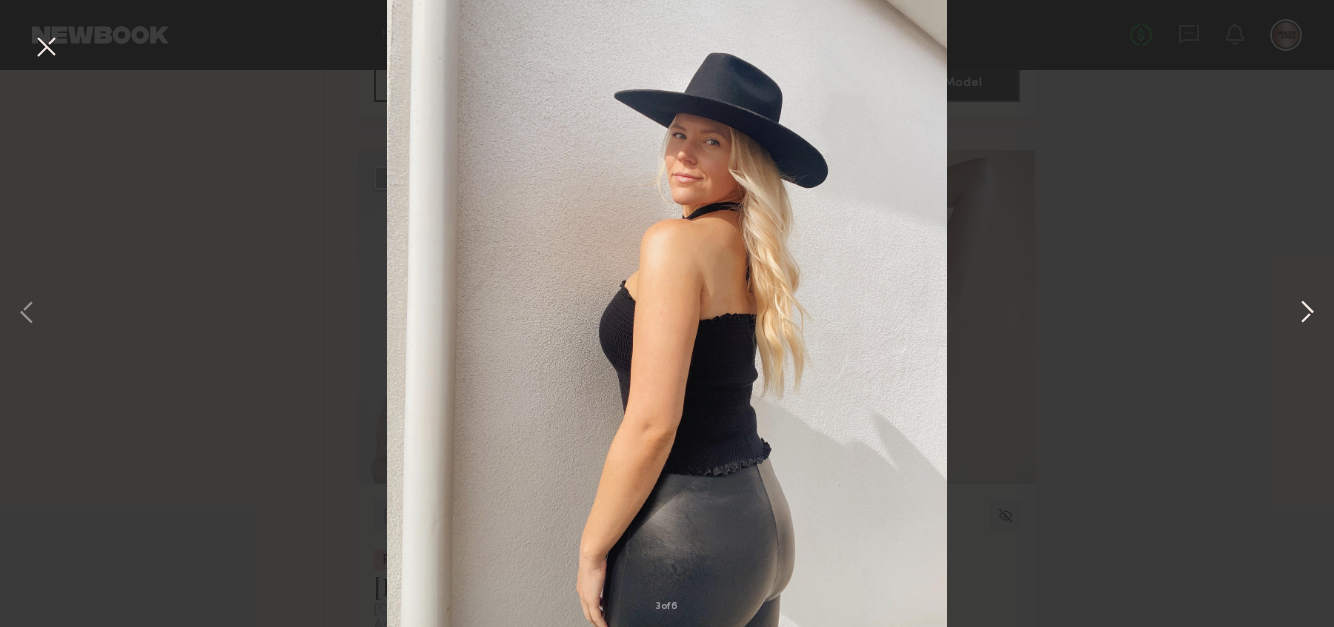 click at bounding box center [1307, 314] 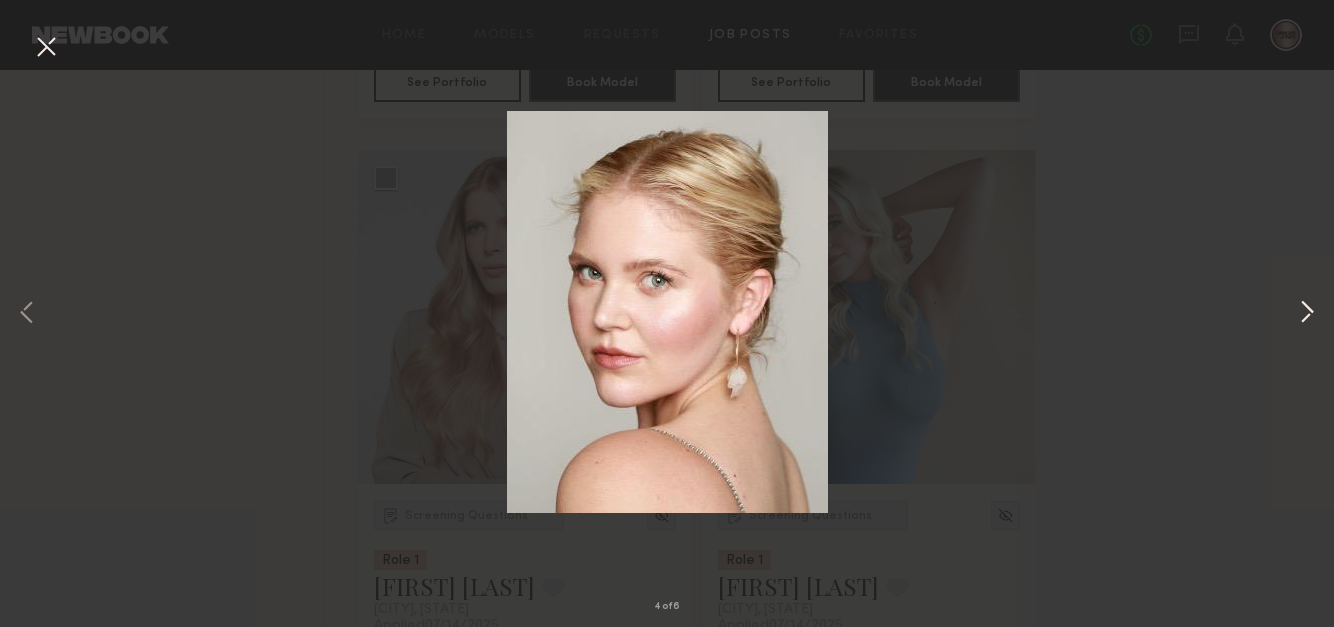 click at bounding box center (1307, 314) 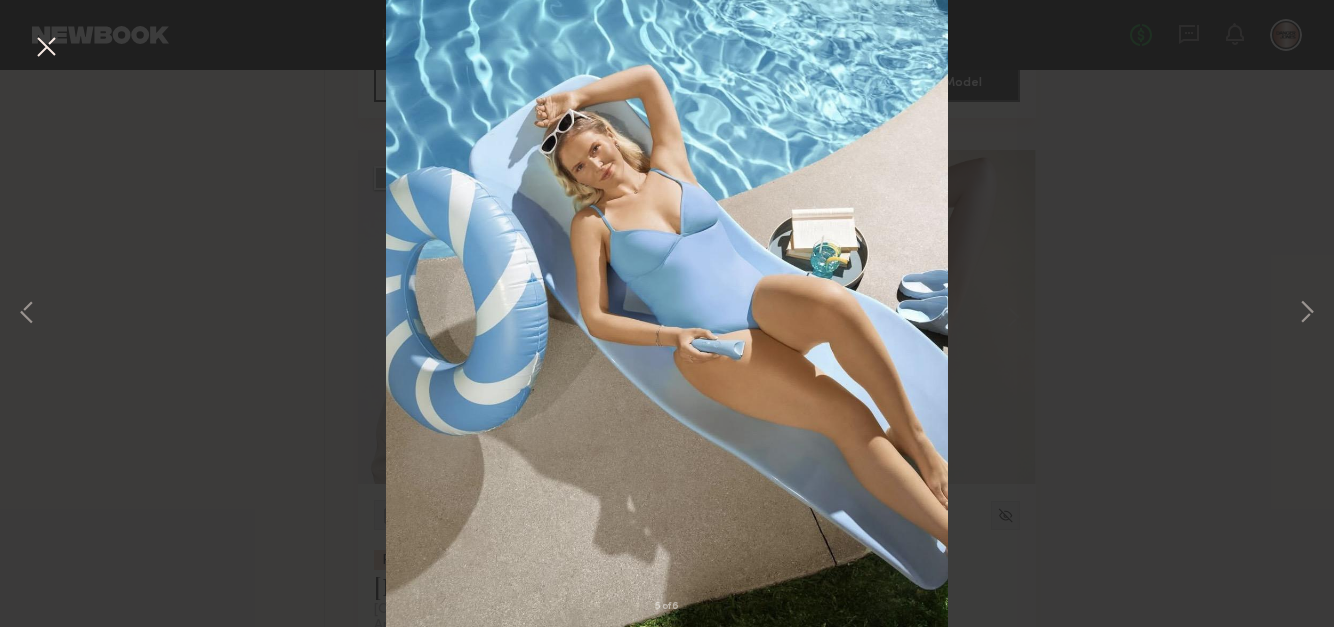 click at bounding box center [46, 48] 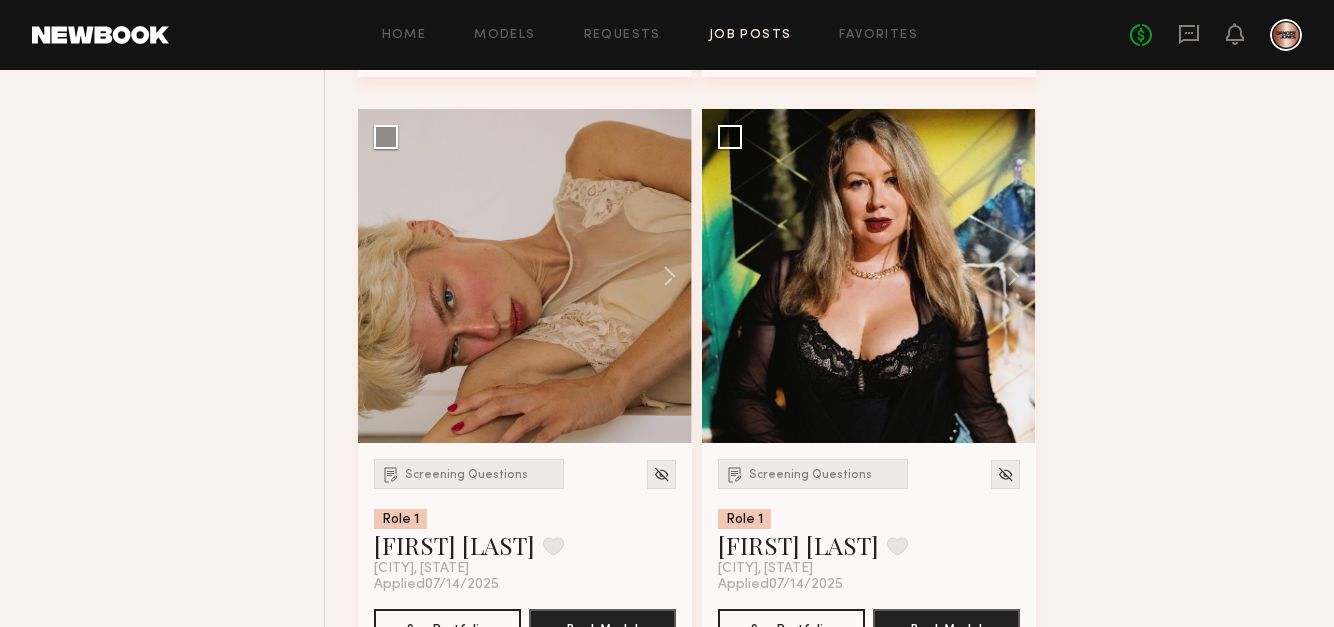 scroll, scrollTop: 2599, scrollLeft: 0, axis: vertical 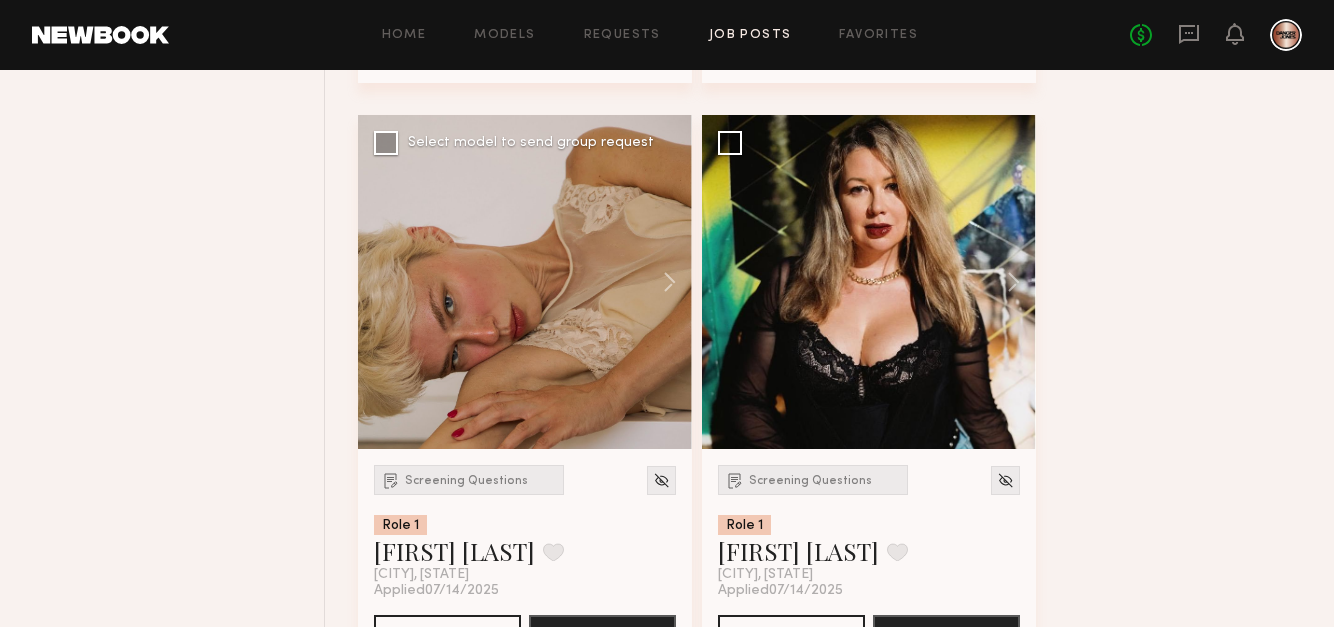 click 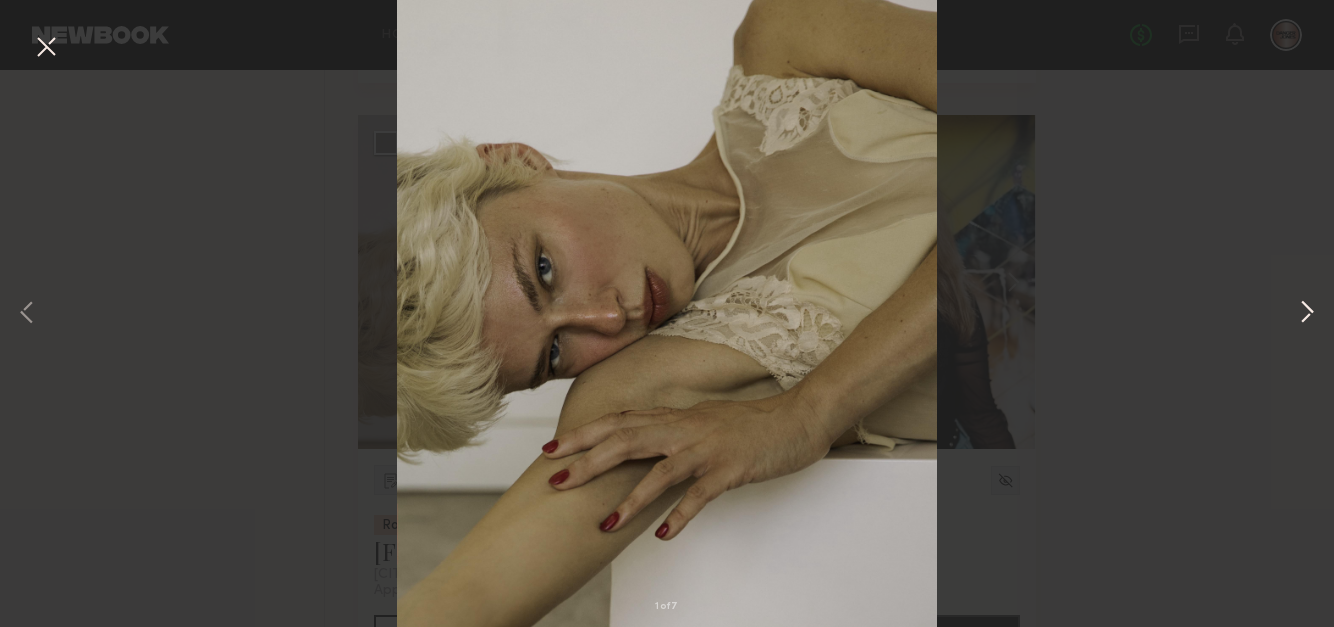 click at bounding box center (1307, 314) 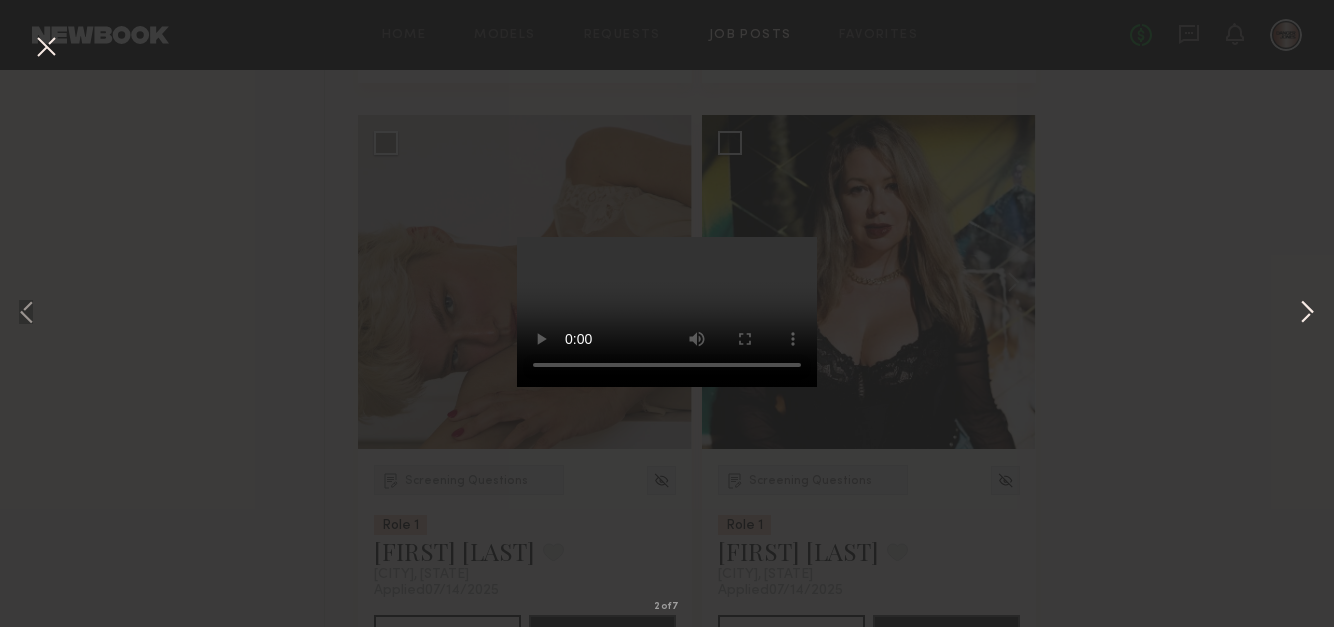 click at bounding box center [1307, 314] 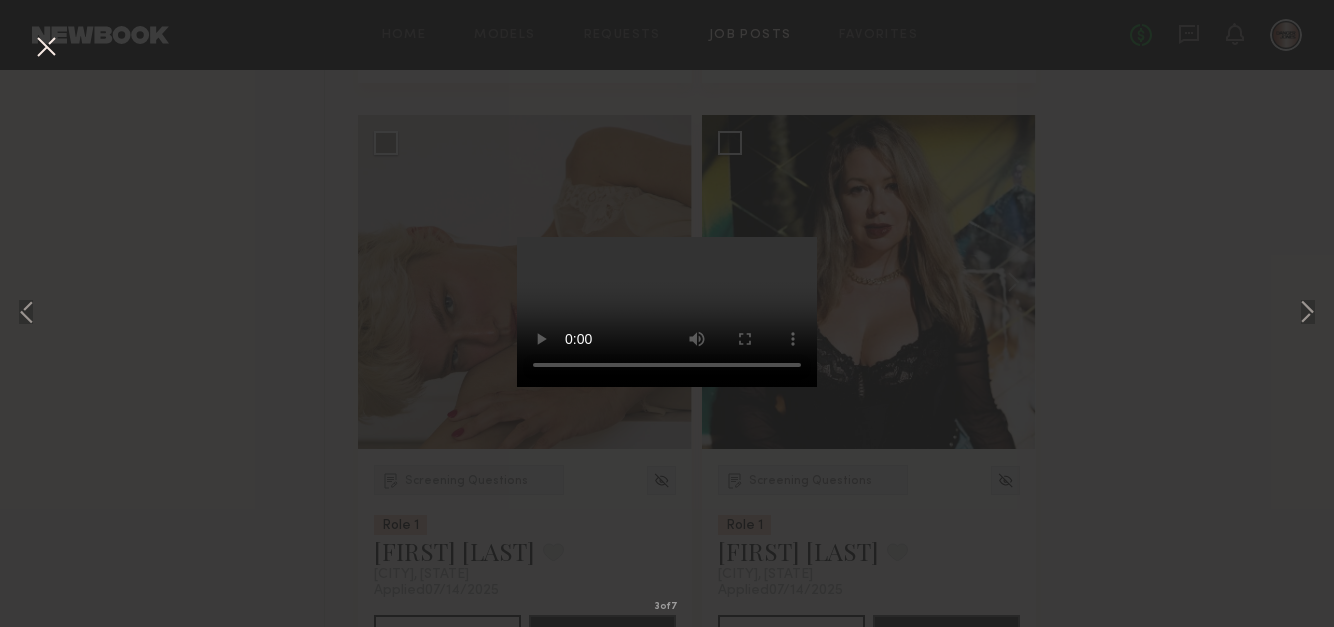 click at bounding box center (46, 48) 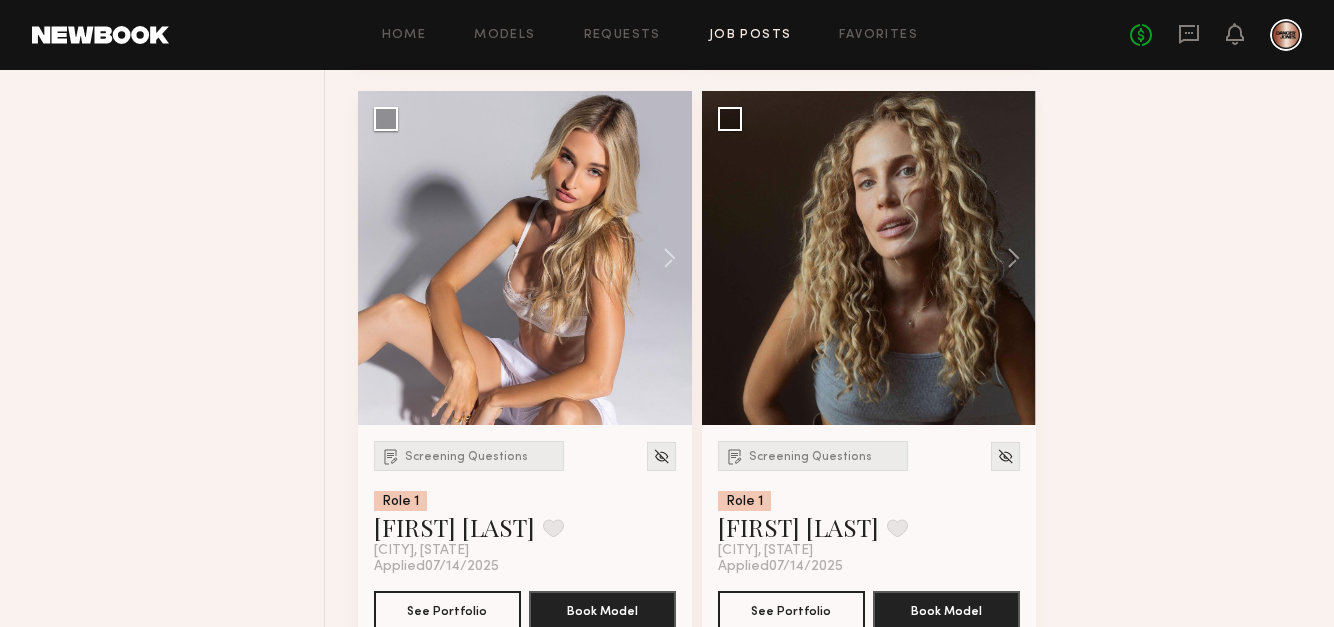 scroll, scrollTop: 1368, scrollLeft: 0, axis: vertical 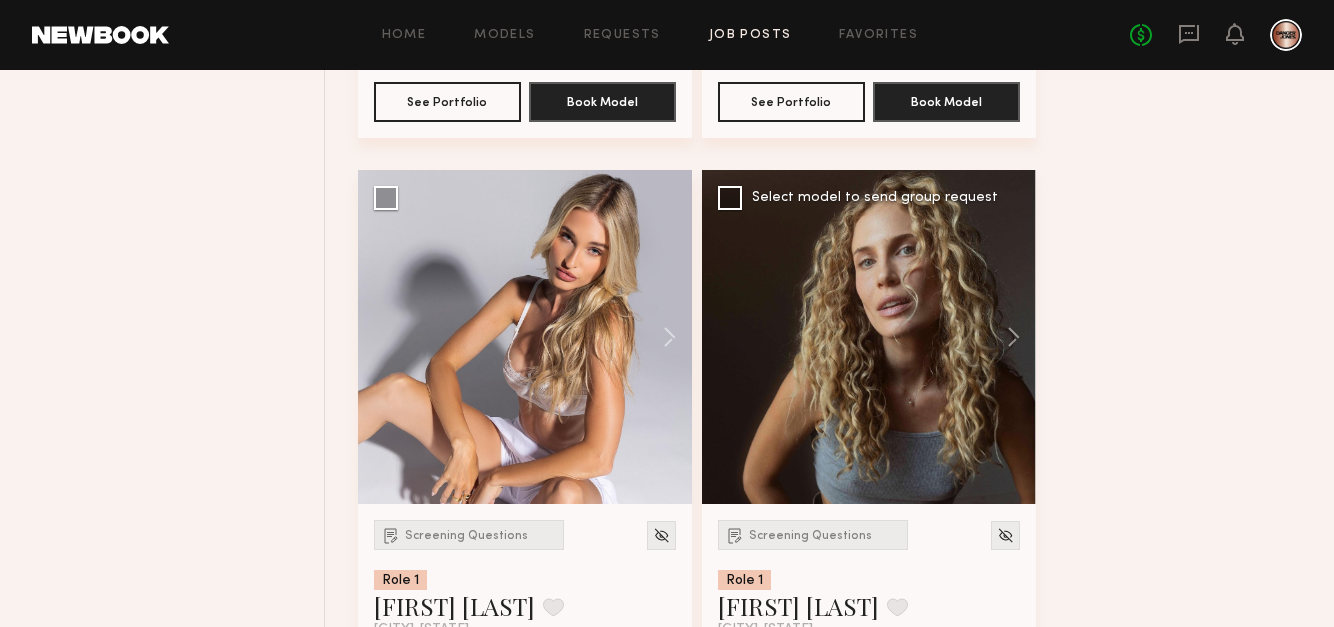 click 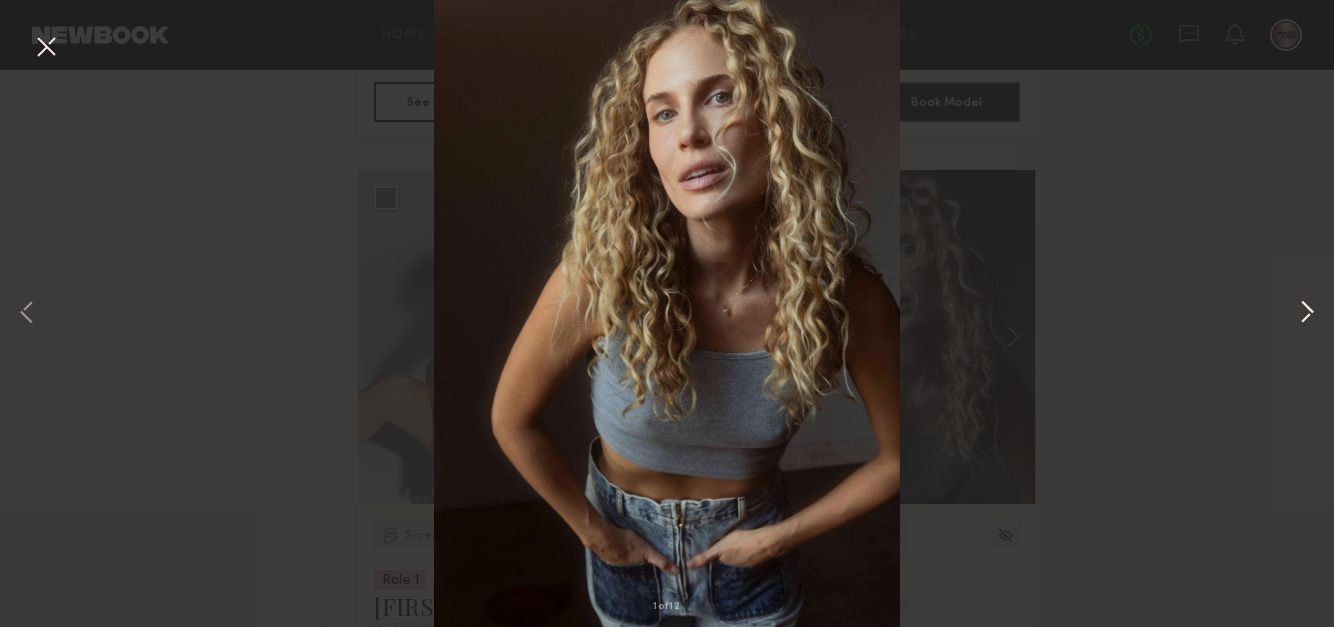click at bounding box center (1307, 314) 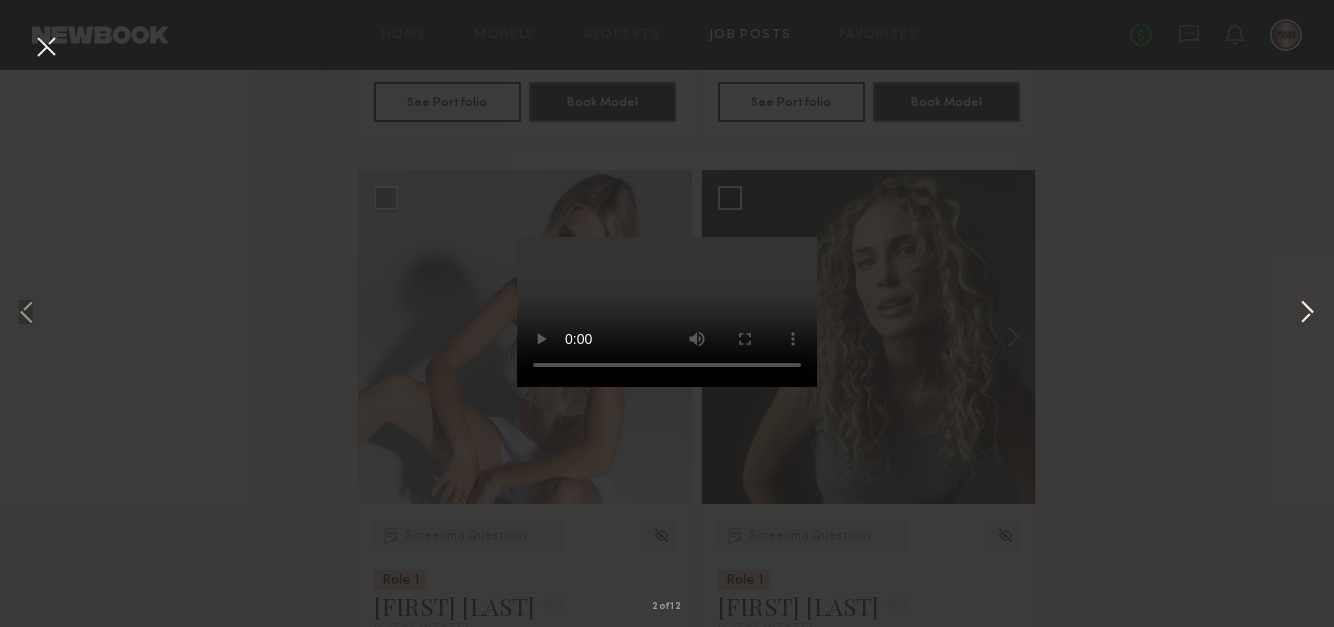 click at bounding box center [1307, 314] 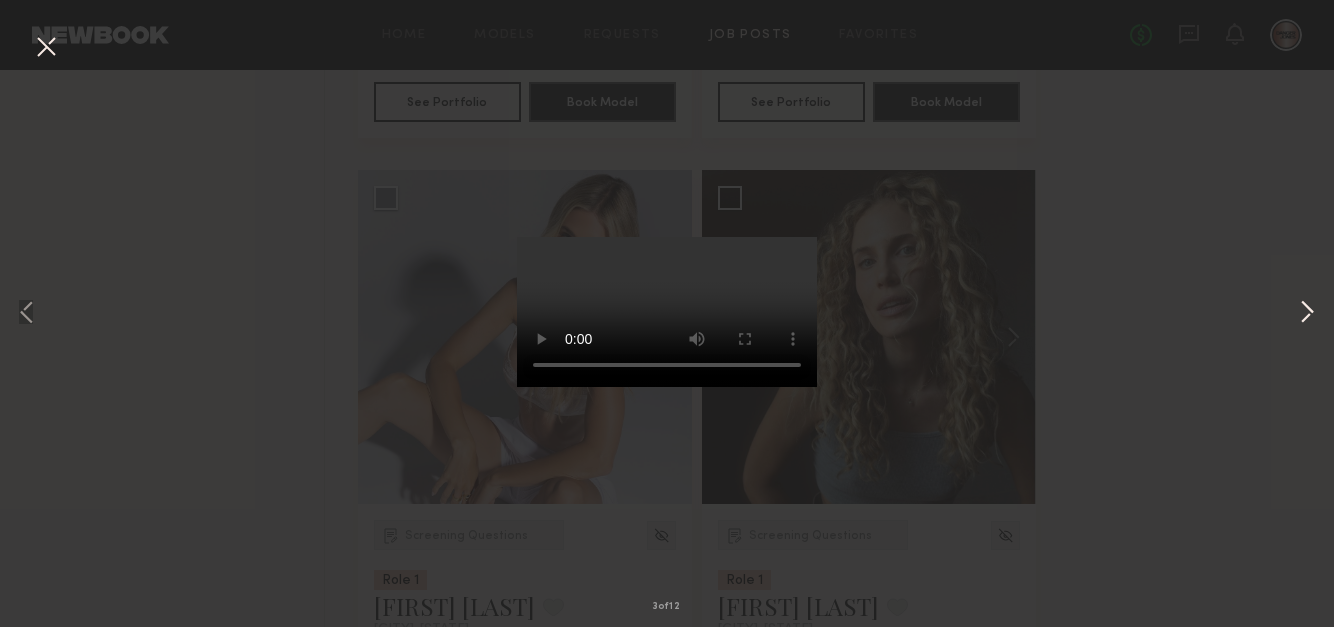 click at bounding box center [1307, 314] 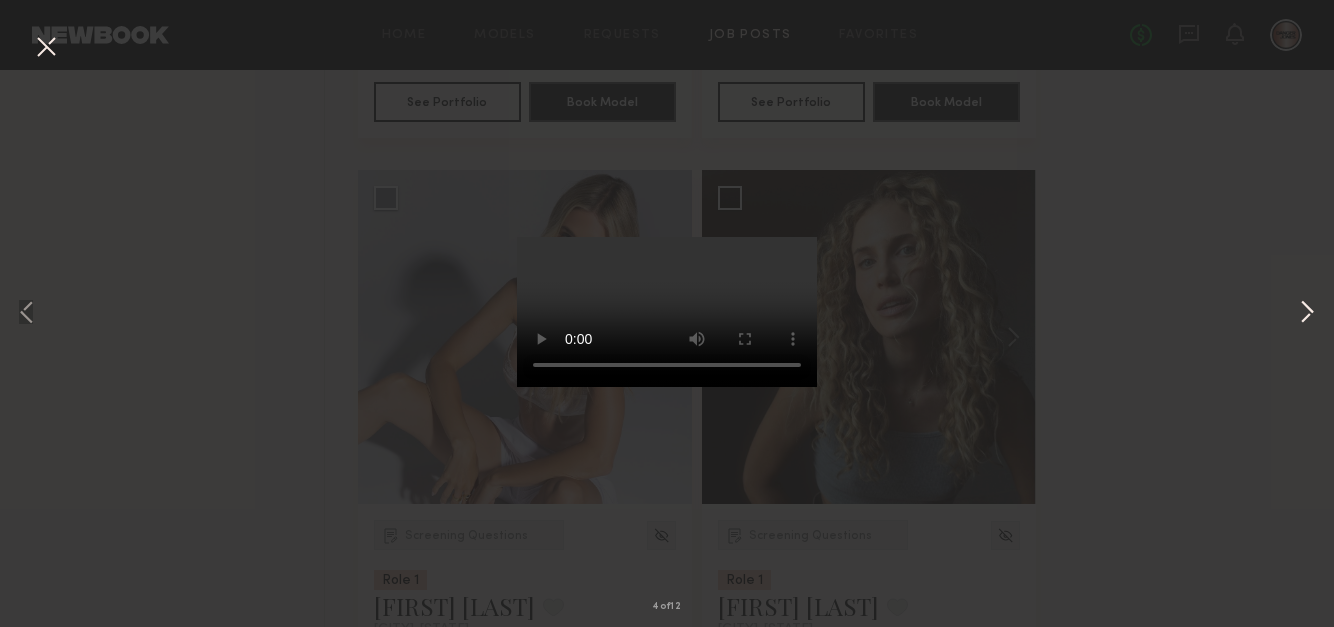 click at bounding box center (1307, 314) 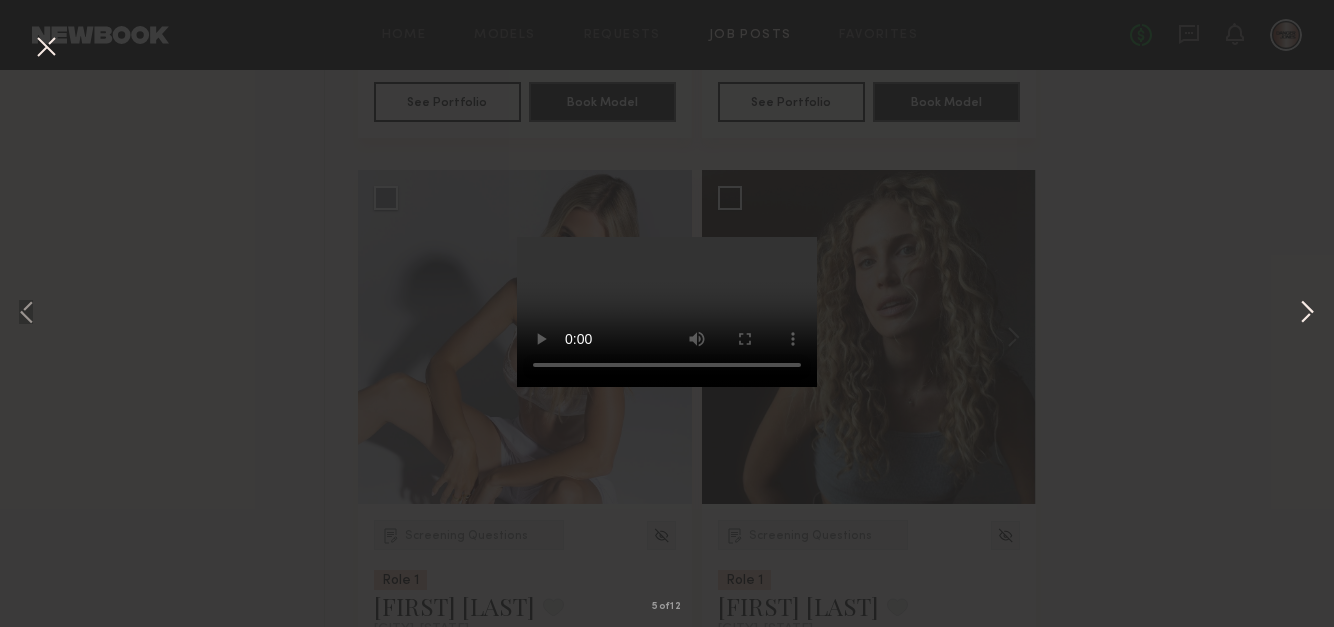 click at bounding box center [1307, 314] 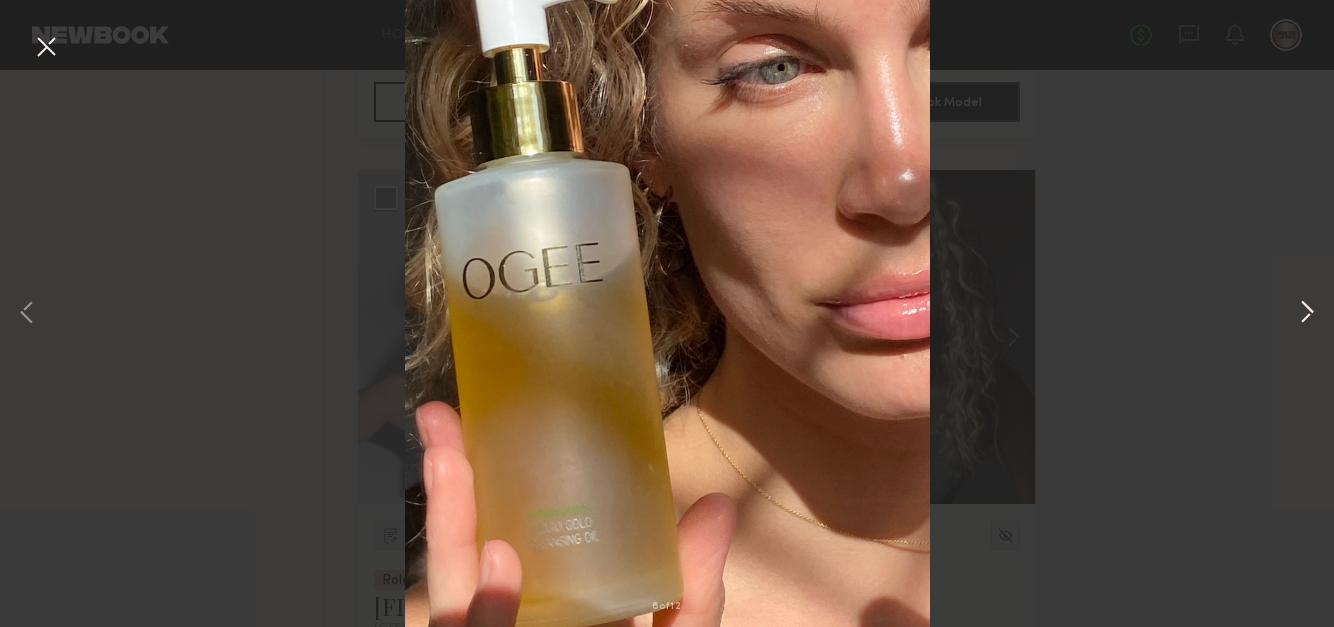 click at bounding box center [1307, 314] 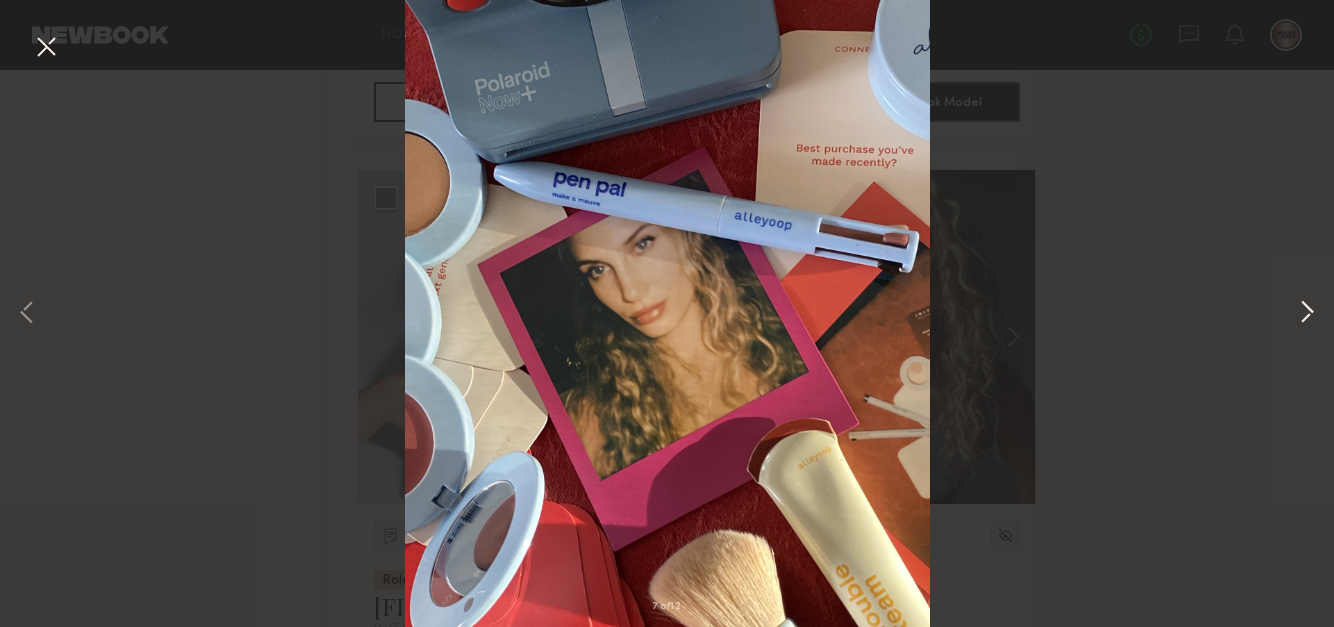 click at bounding box center [1307, 314] 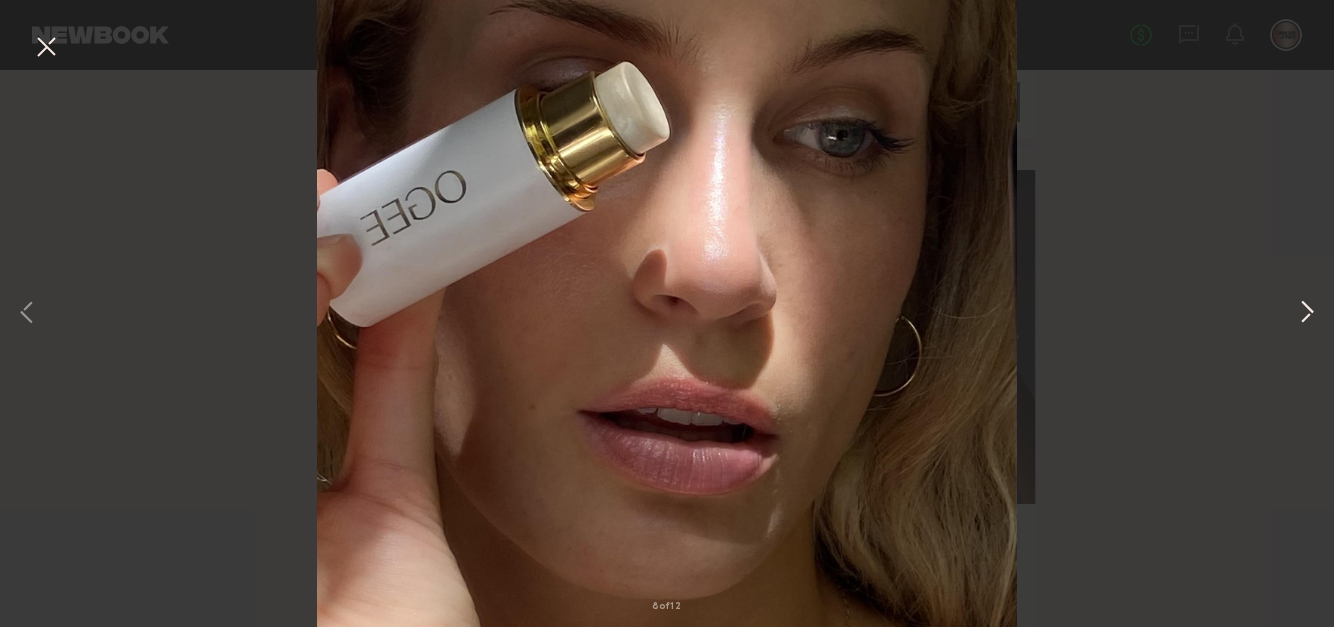 click at bounding box center [1307, 314] 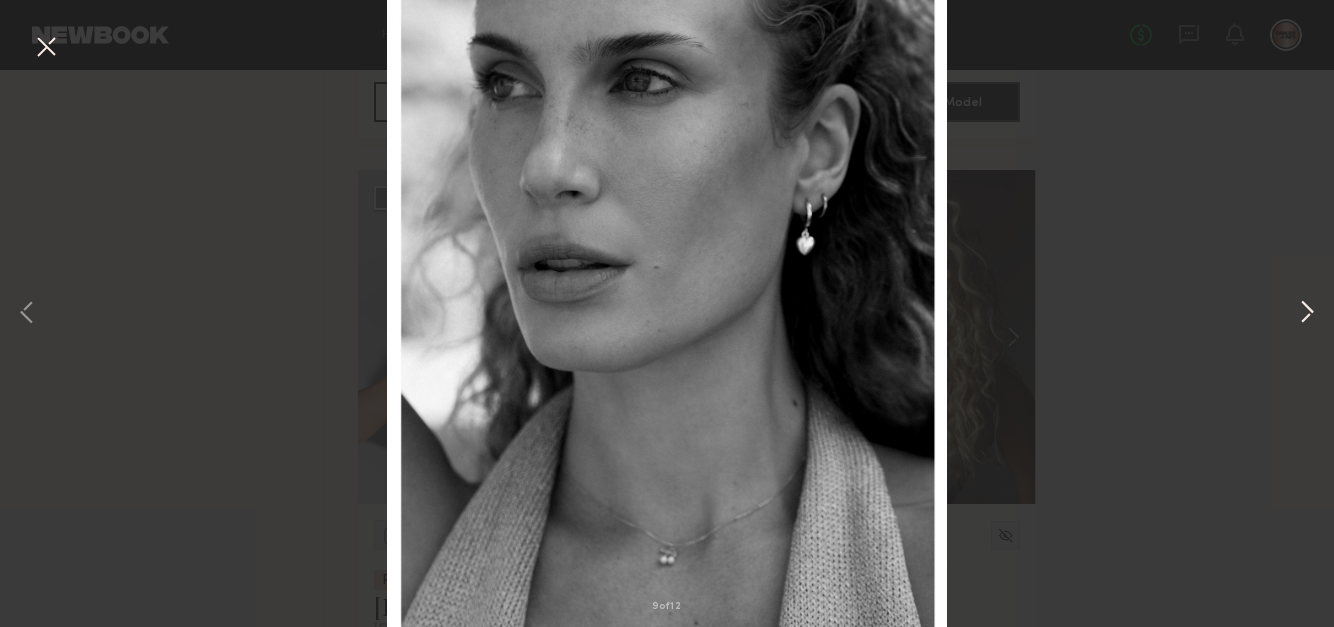 click at bounding box center (1307, 314) 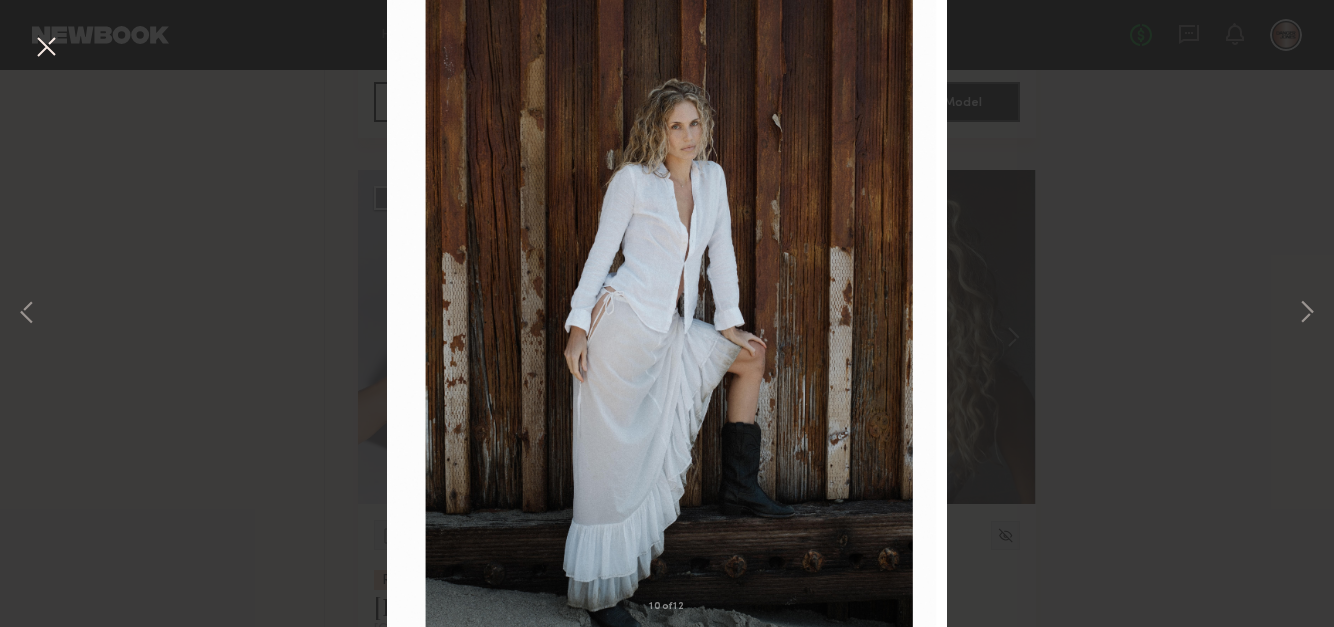 click at bounding box center (46, 48) 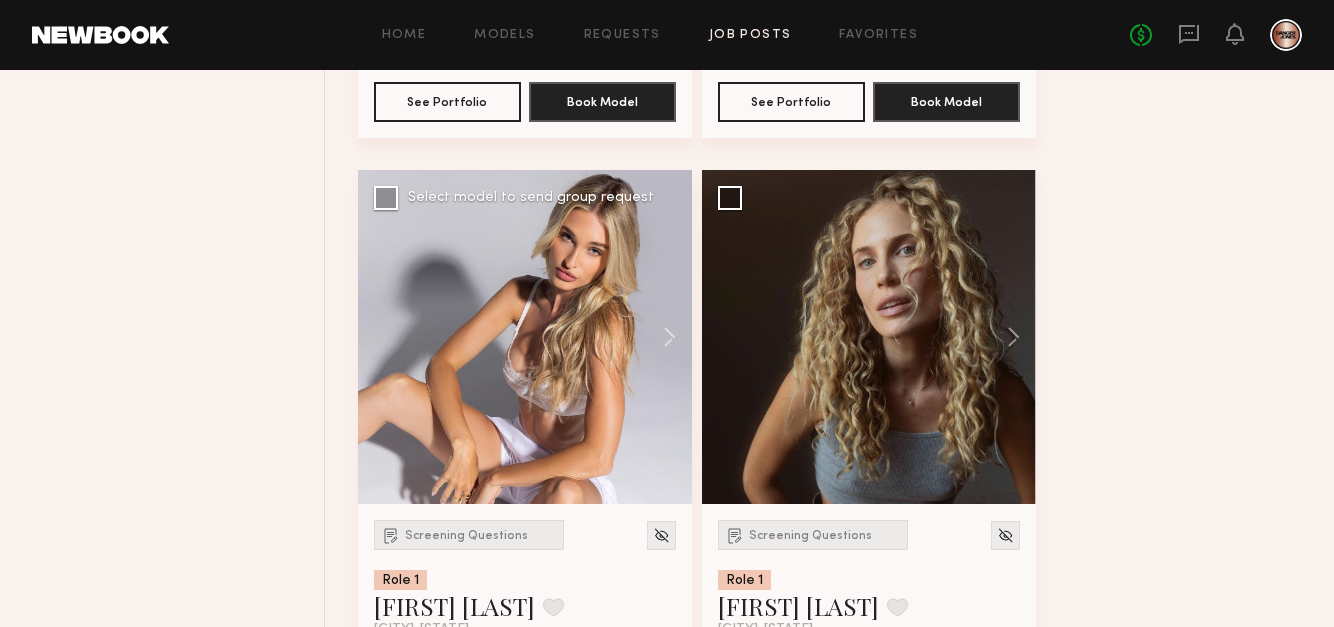 click 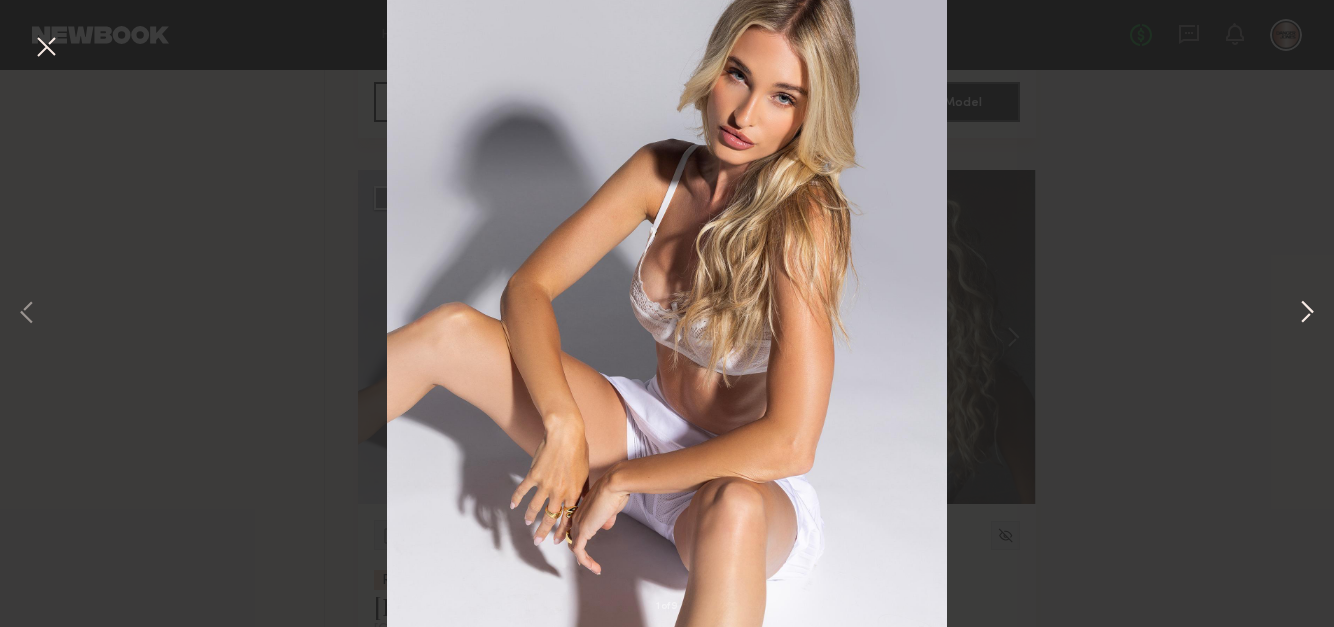 click at bounding box center [1307, 314] 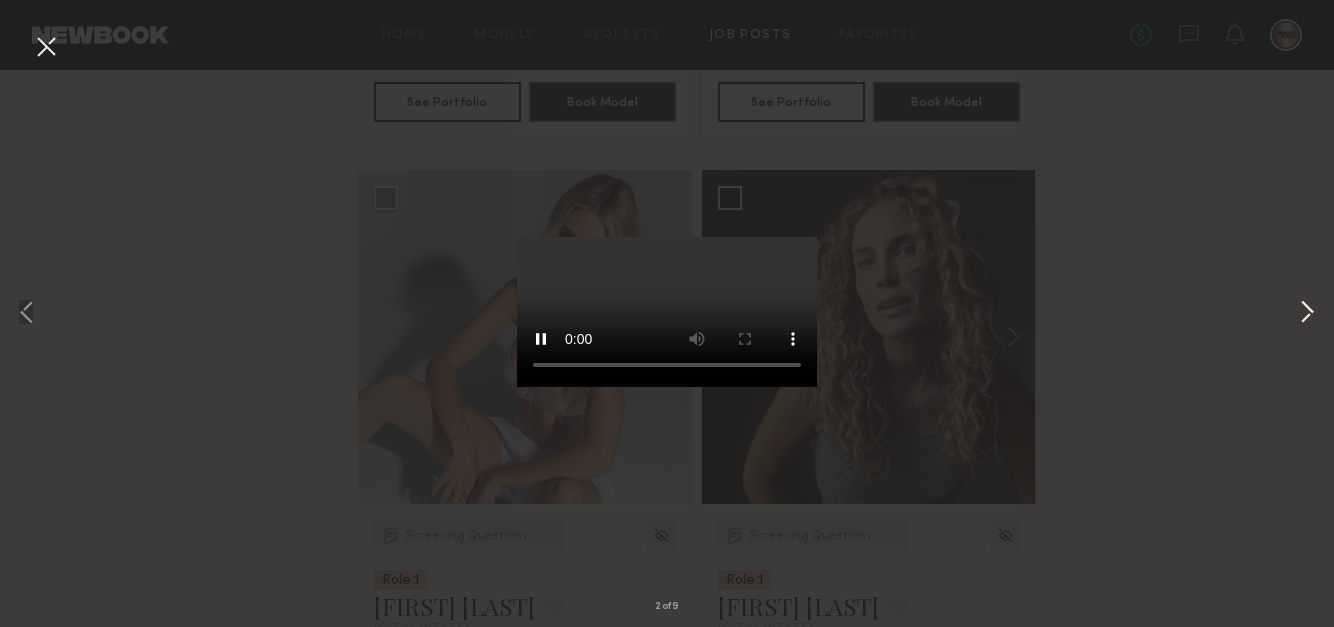 click at bounding box center [1307, 314] 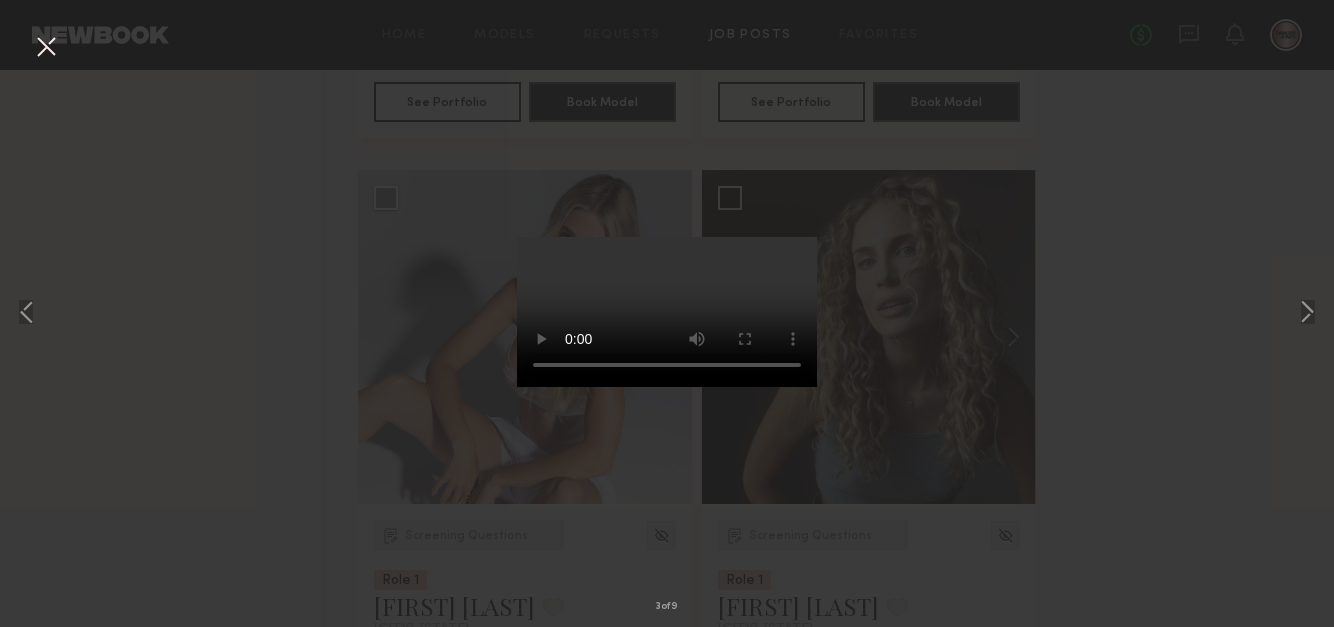 click at bounding box center (46, 48) 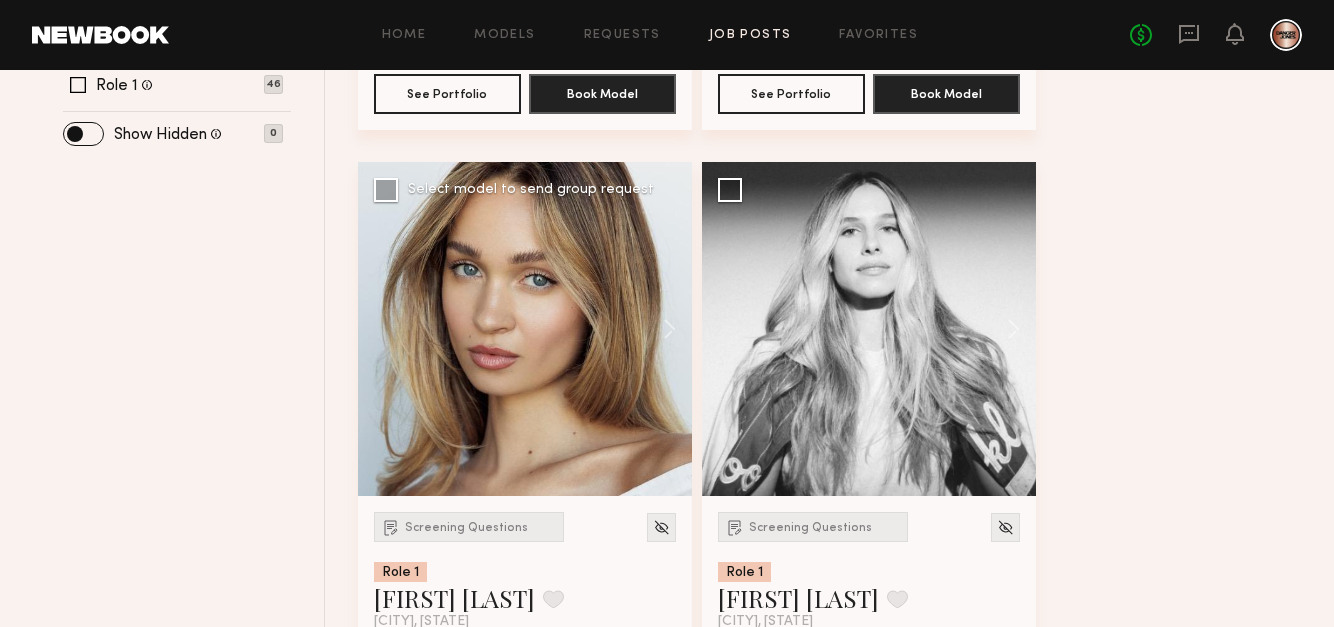 scroll, scrollTop: 772, scrollLeft: 0, axis: vertical 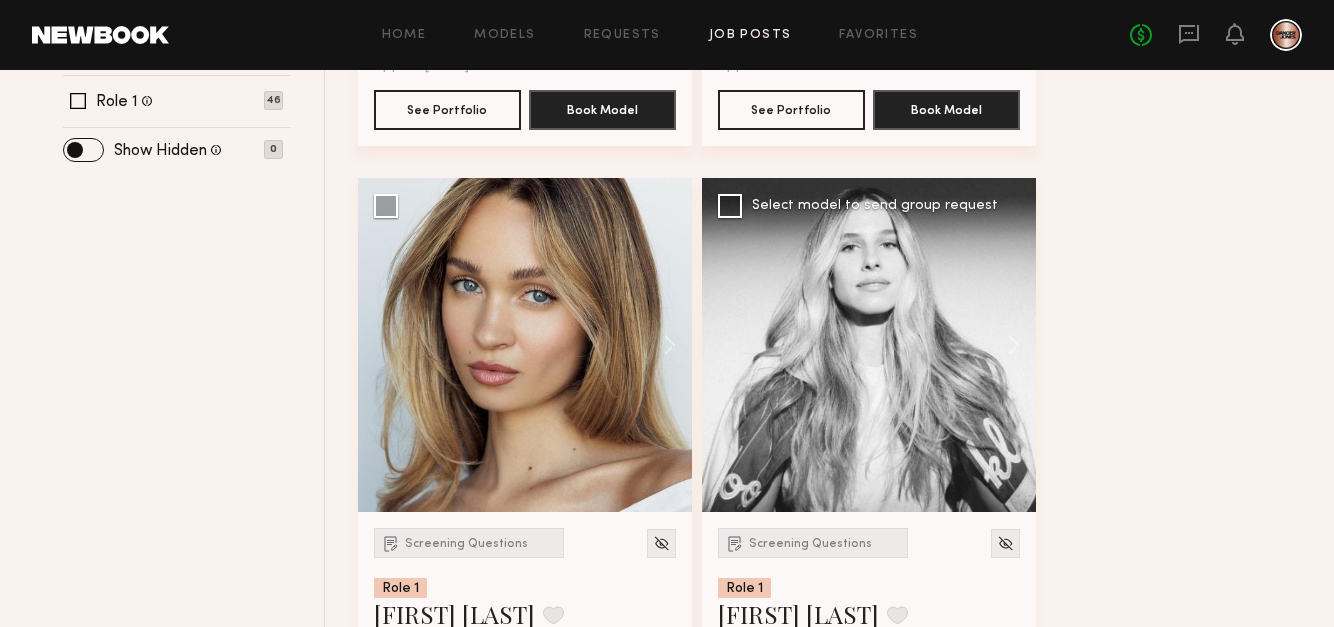 click 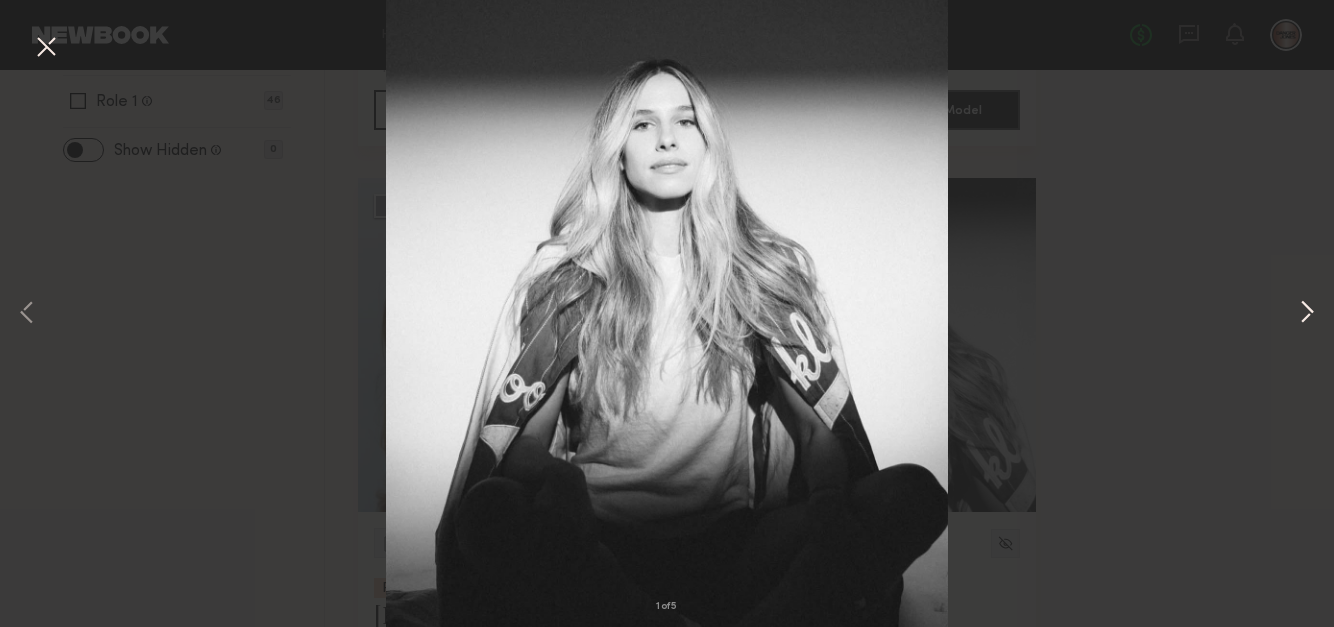 click at bounding box center [1307, 314] 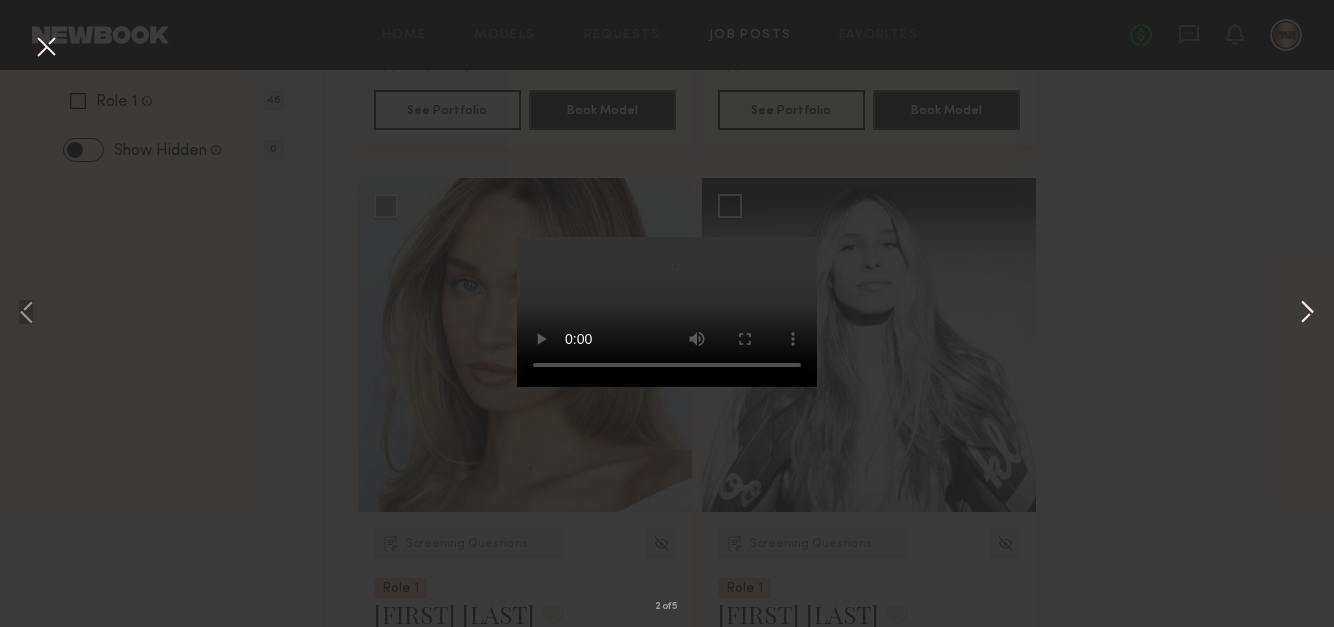 click at bounding box center [1307, 314] 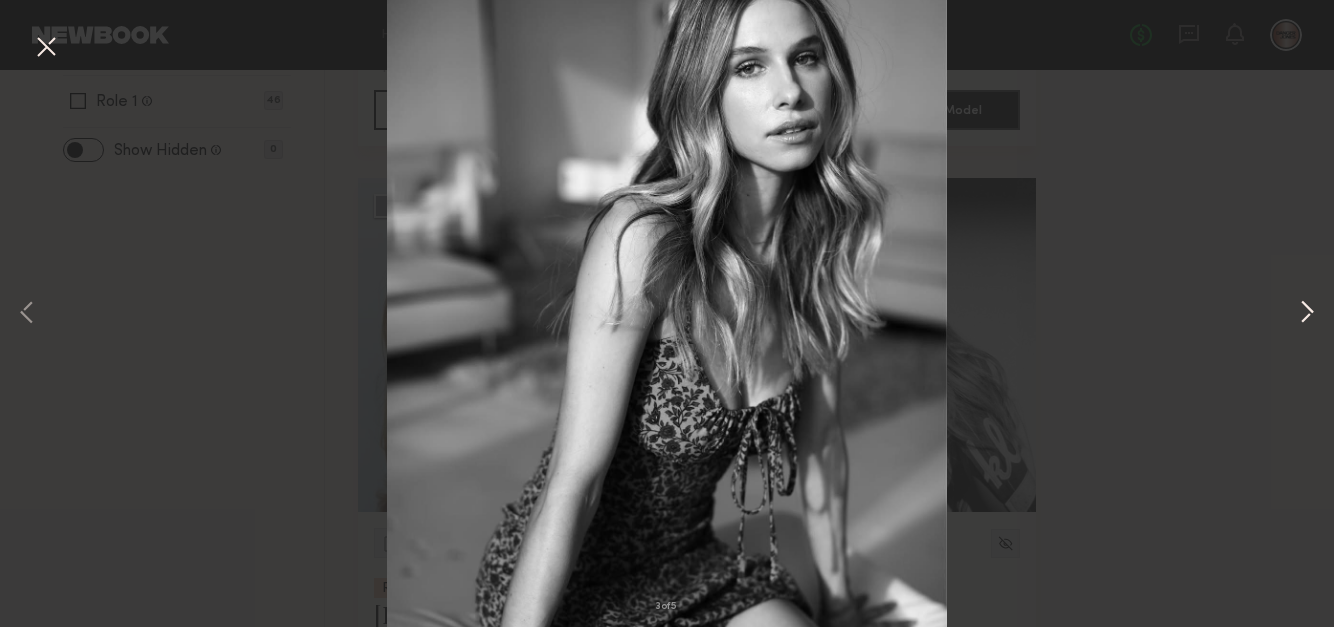 click at bounding box center (1307, 314) 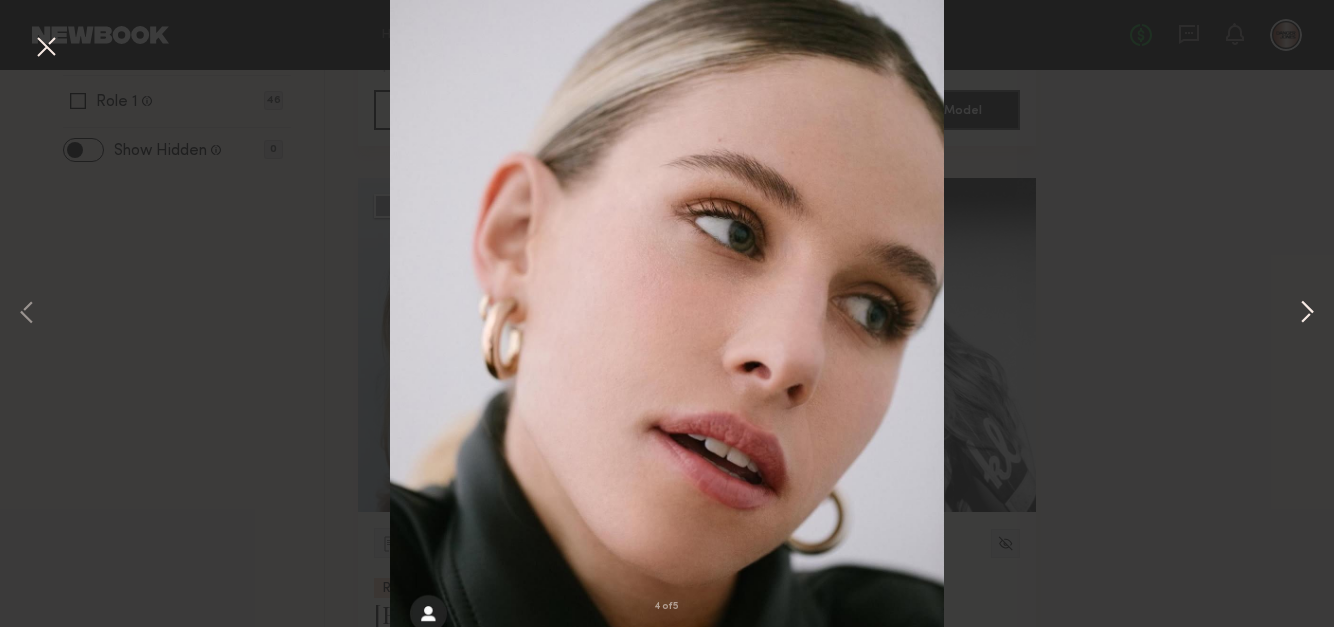 click at bounding box center (1307, 314) 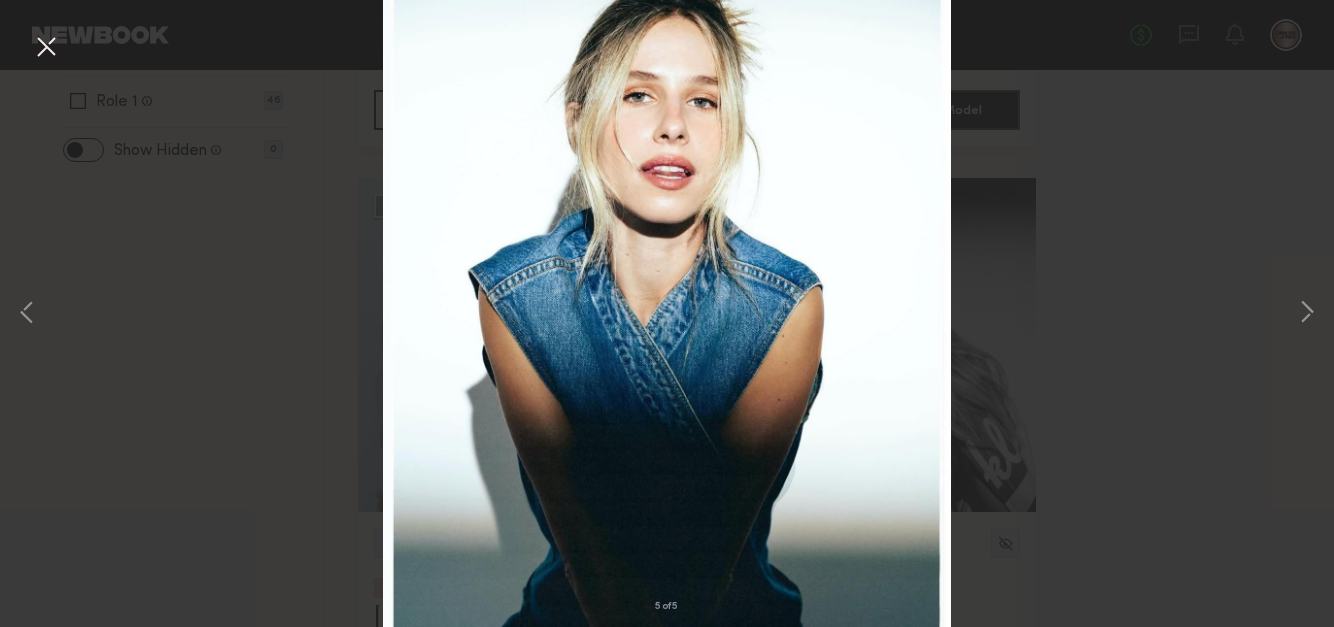 click at bounding box center [46, 48] 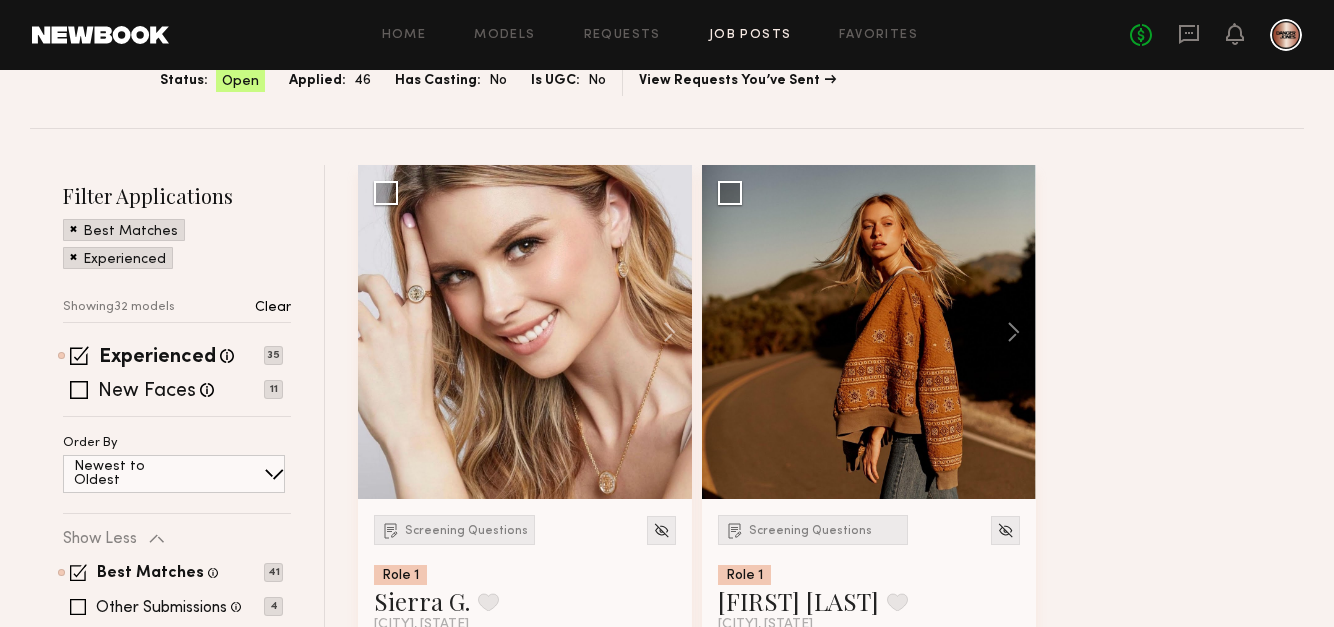 scroll, scrollTop: 204, scrollLeft: 0, axis: vertical 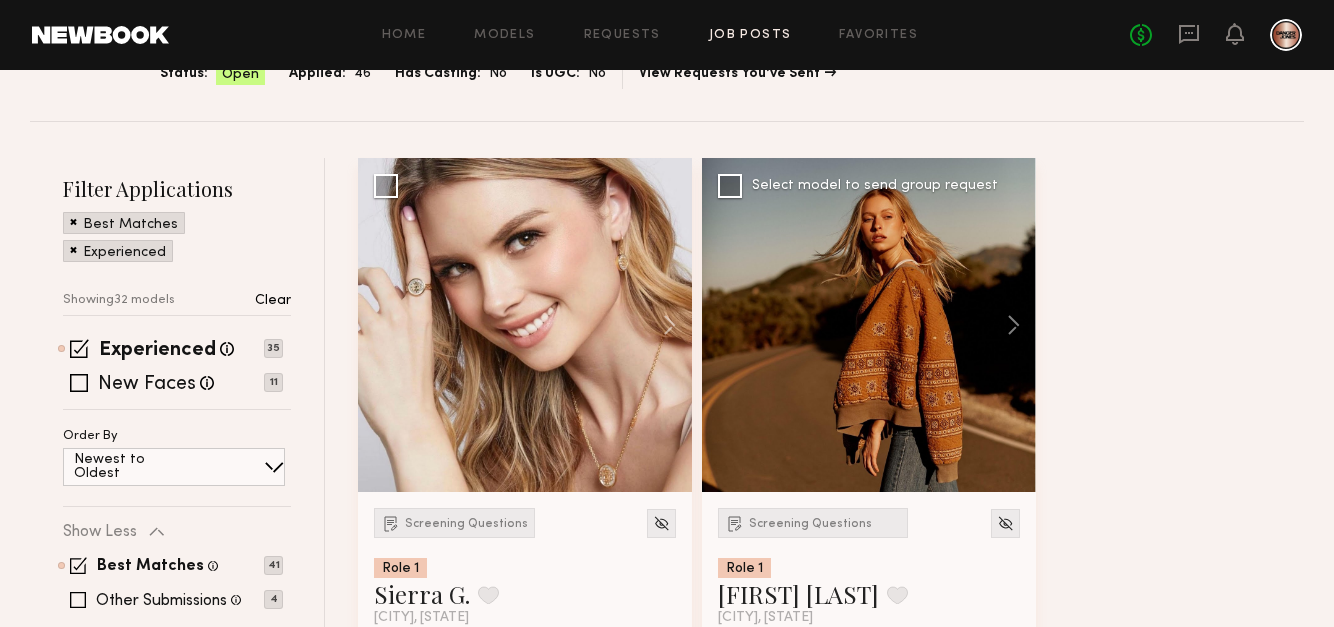 click 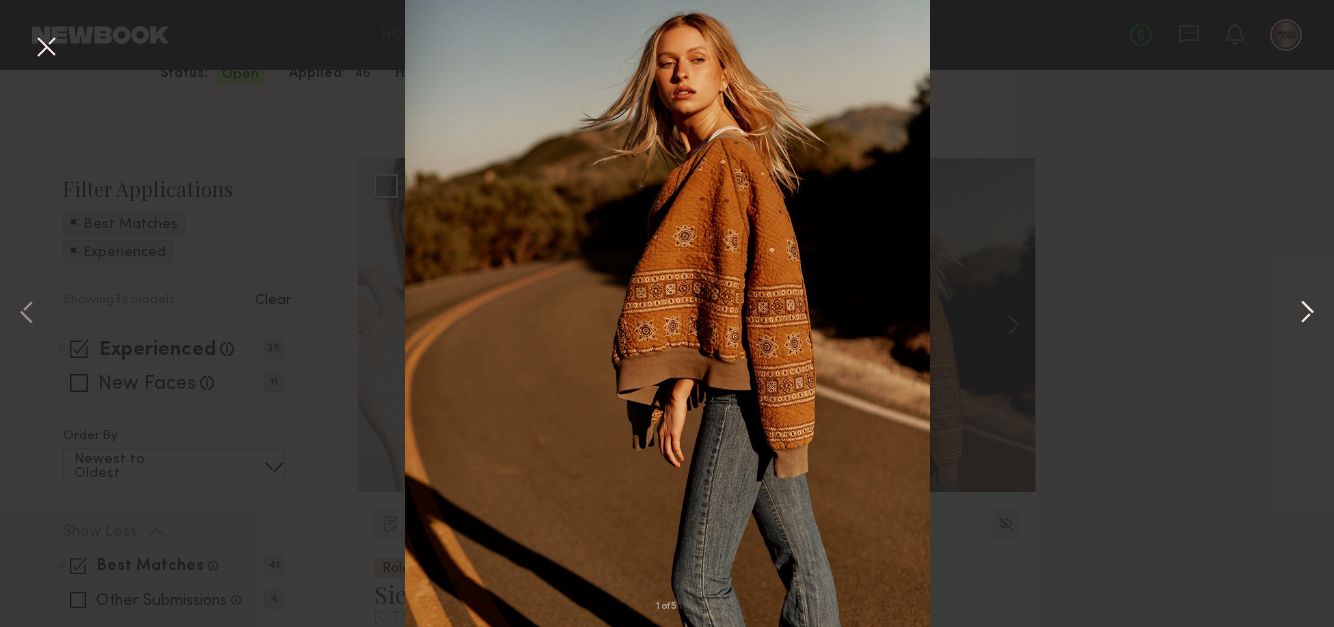 click at bounding box center (1307, 314) 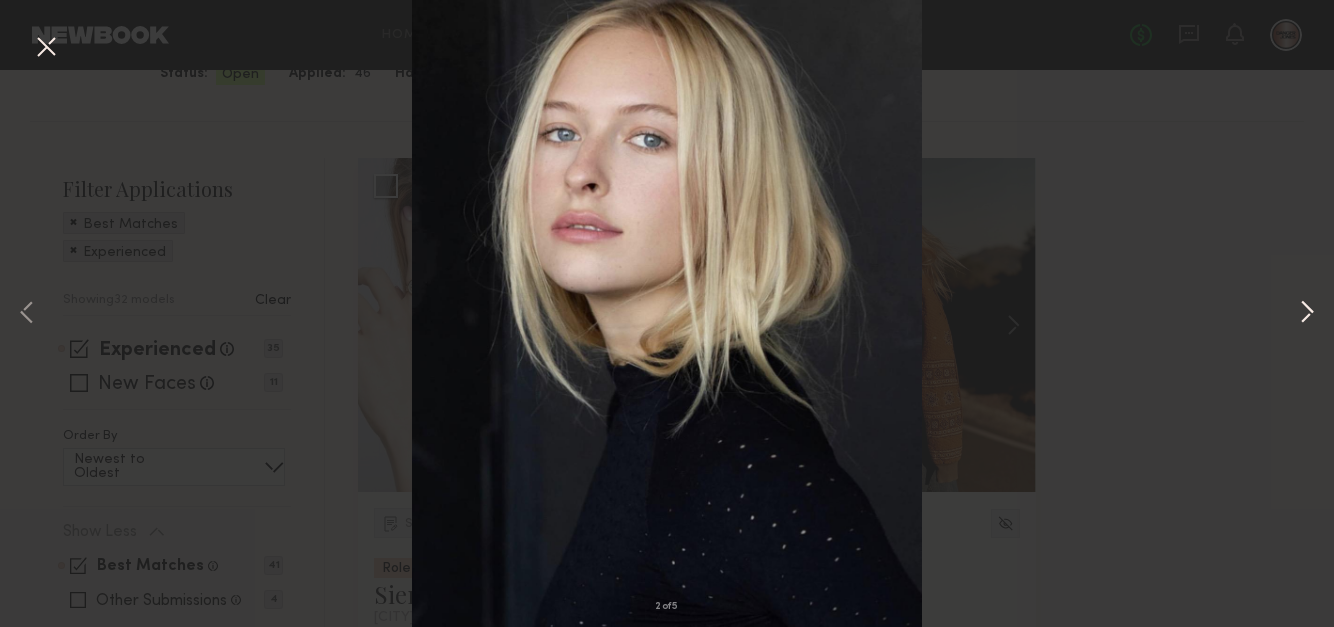 click at bounding box center (1307, 314) 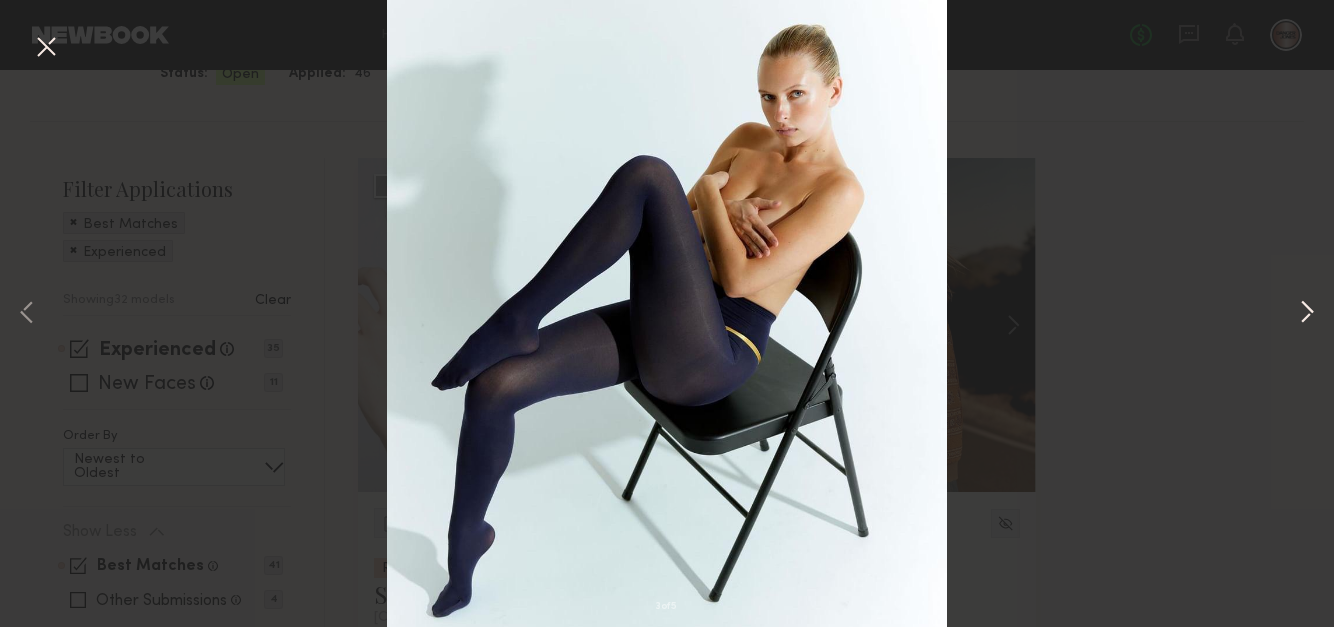 click at bounding box center (1307, 314) 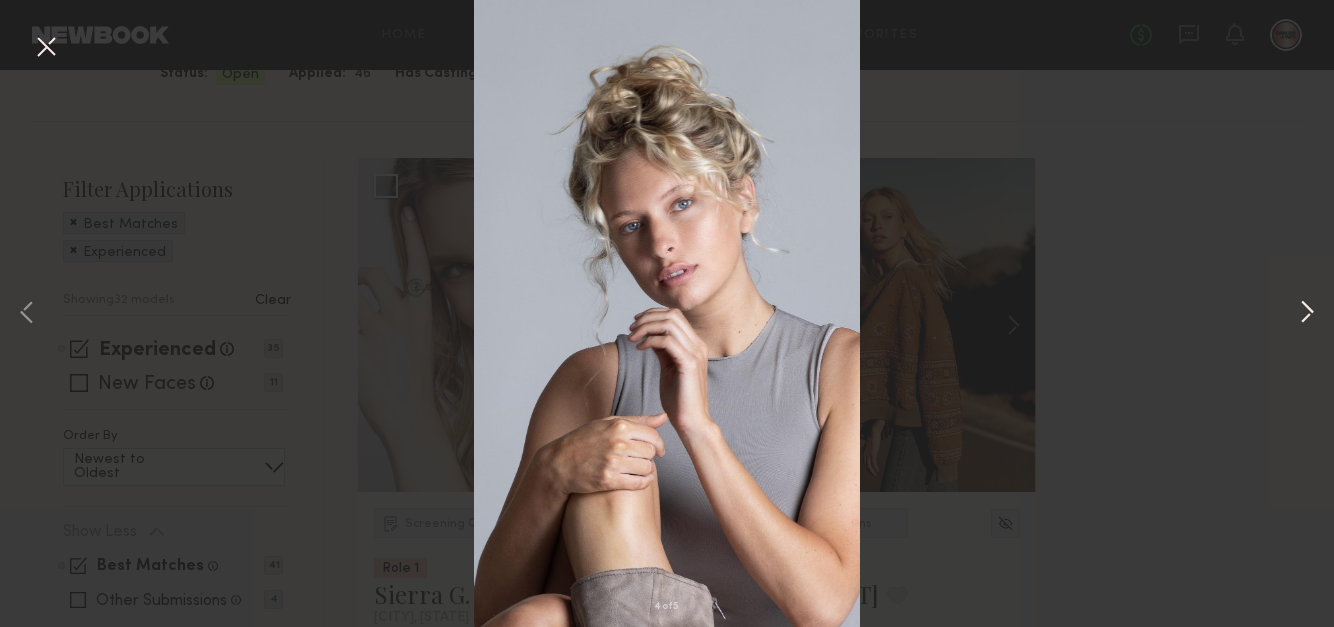 click at bounding box center [1307, 314] 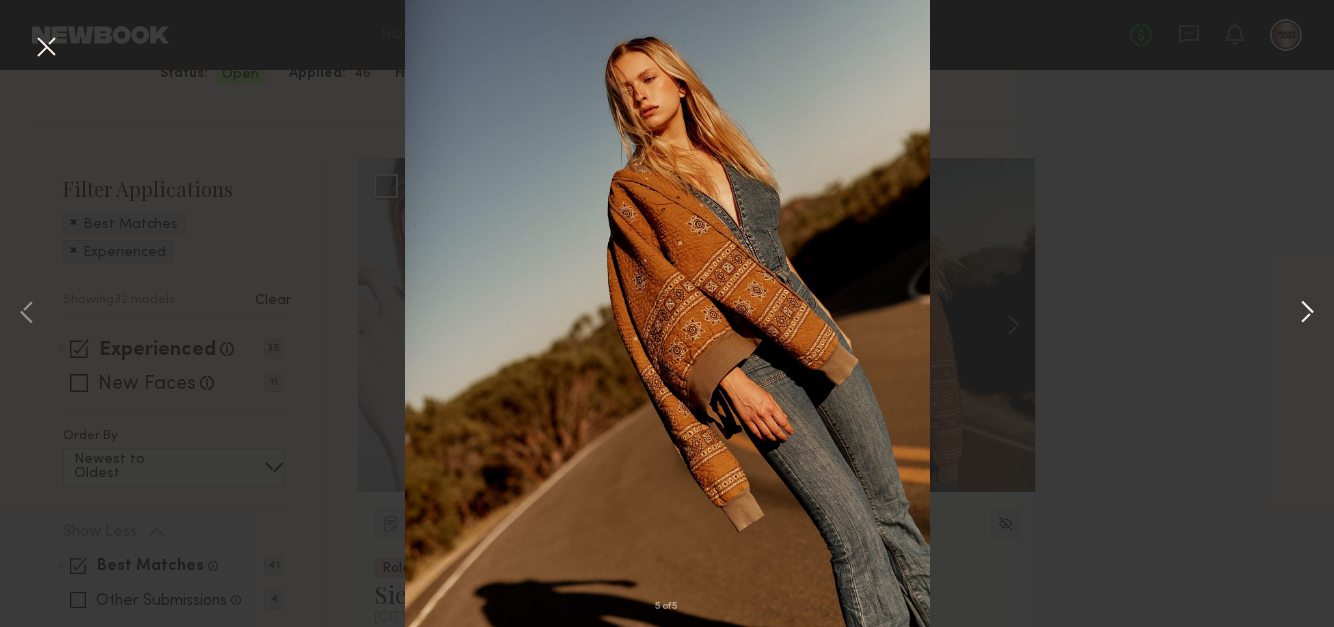 click at bounding box center (1307, 314) 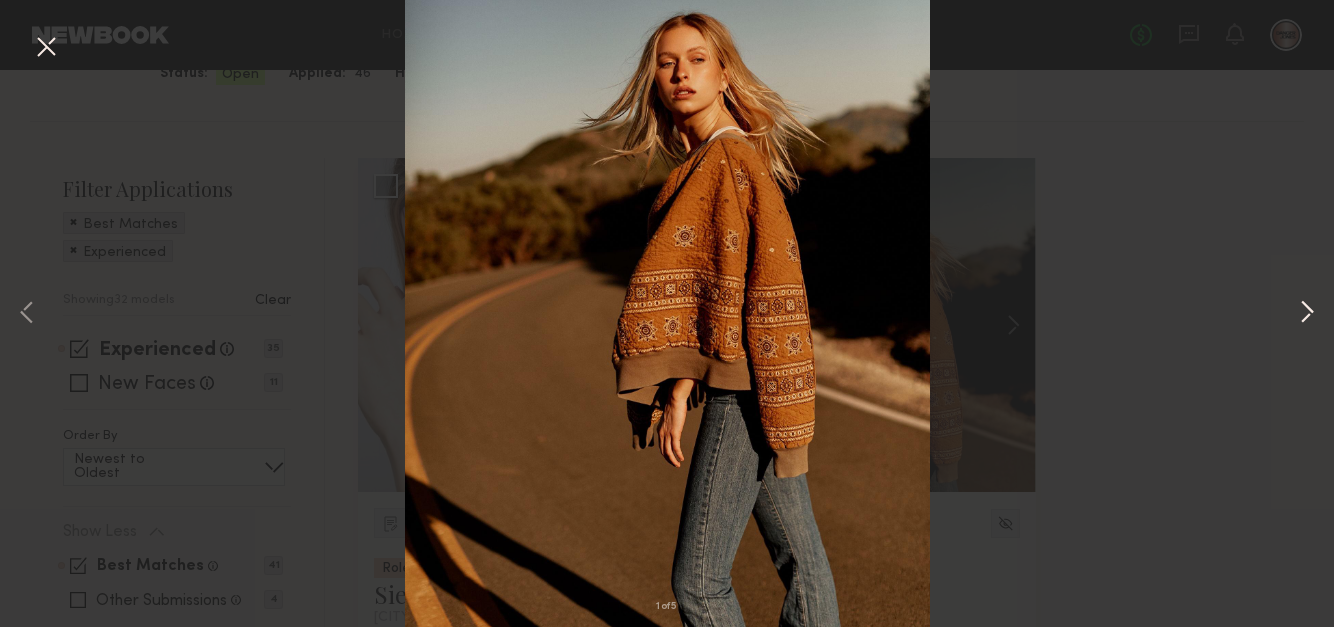 click at bounding box center (1307, 314) 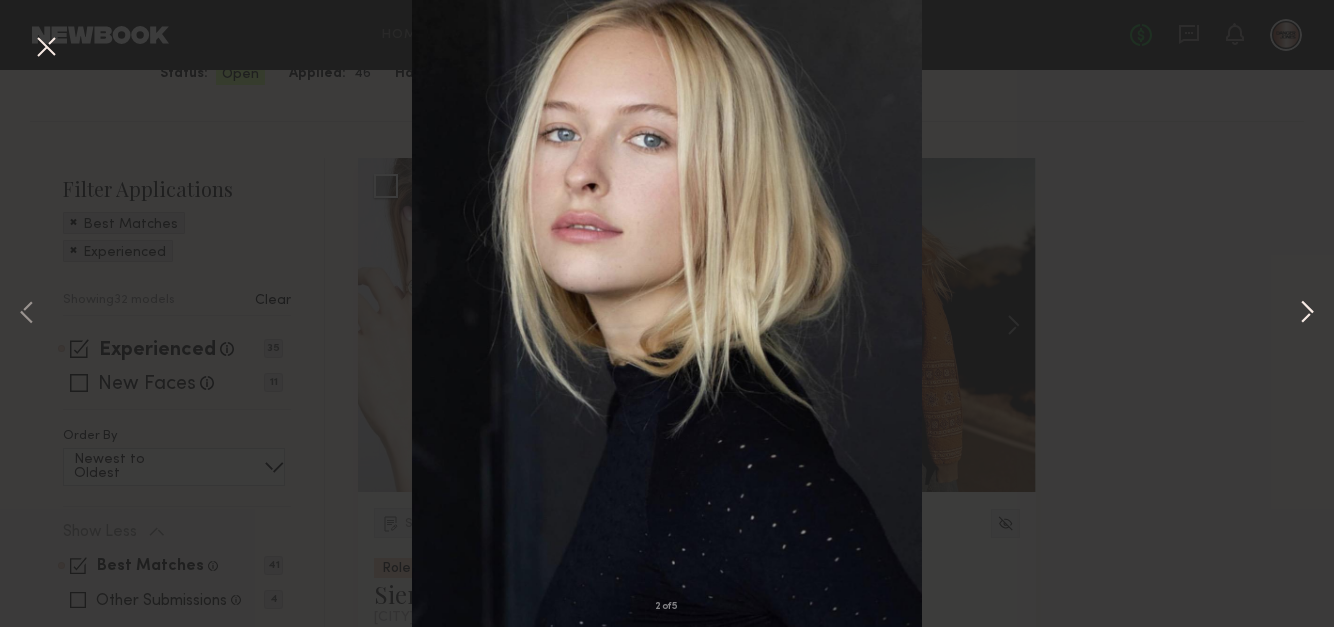 click at bounding box center [1307, 314] 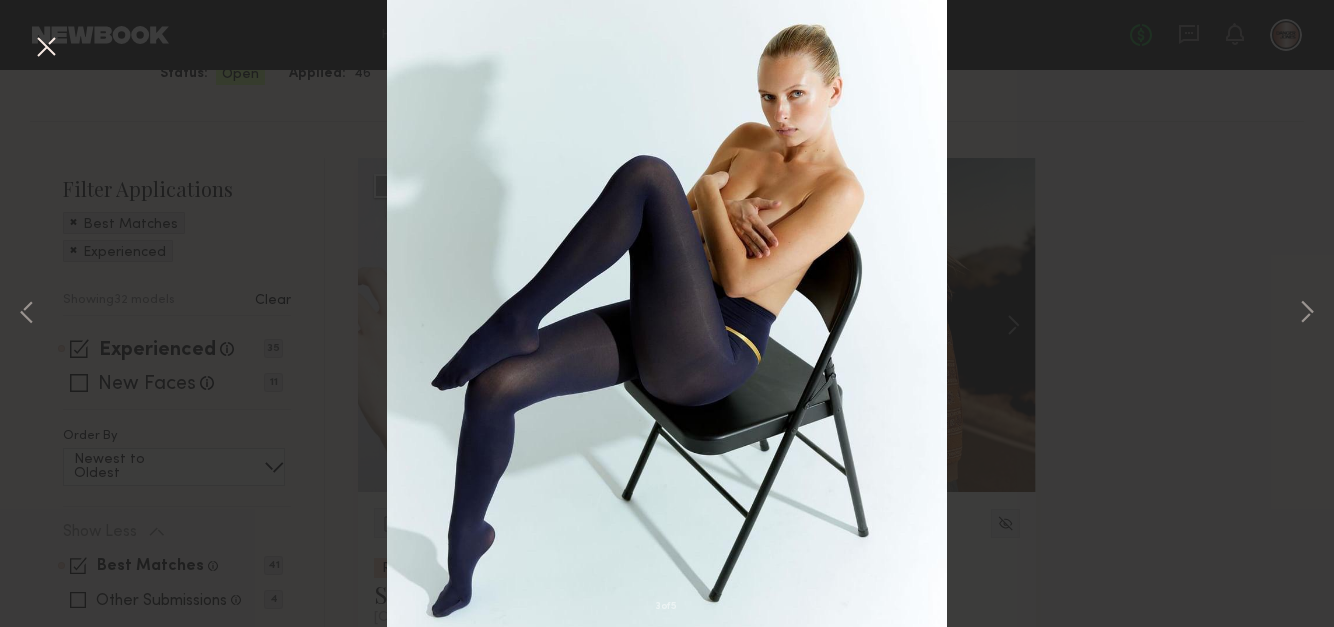 click at bounding box center [46, 48] 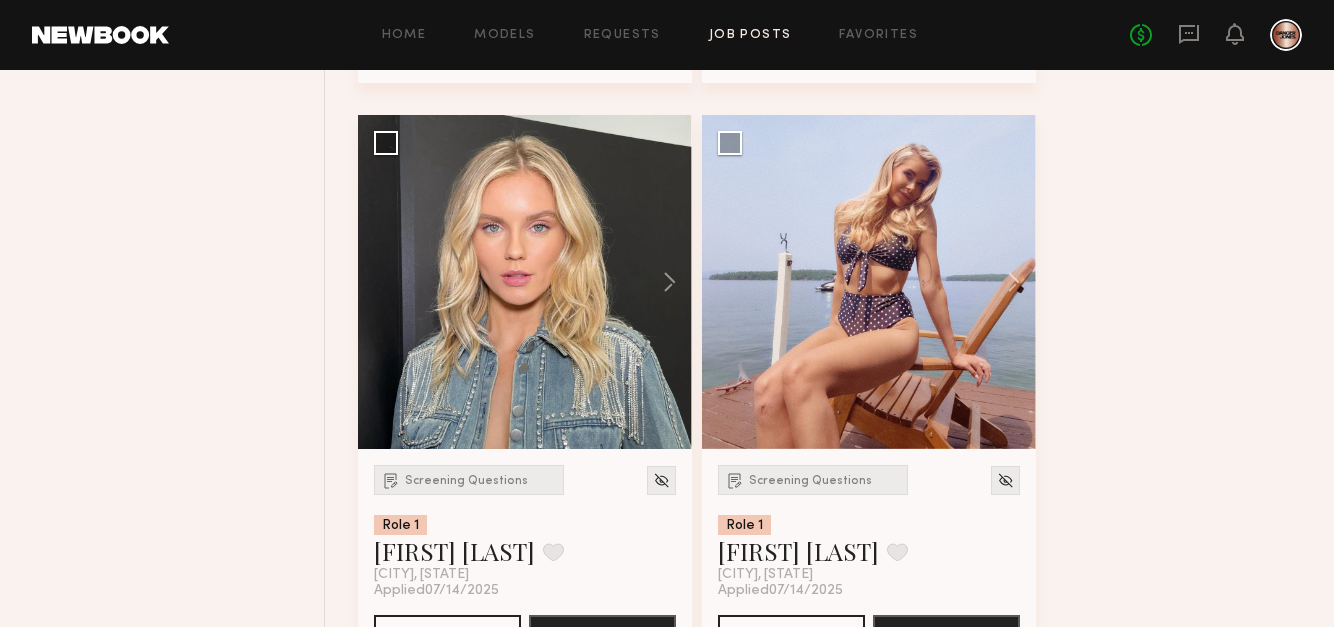 scroll, scrollTop: 3186, scrollLeft: 0, axis: vertical 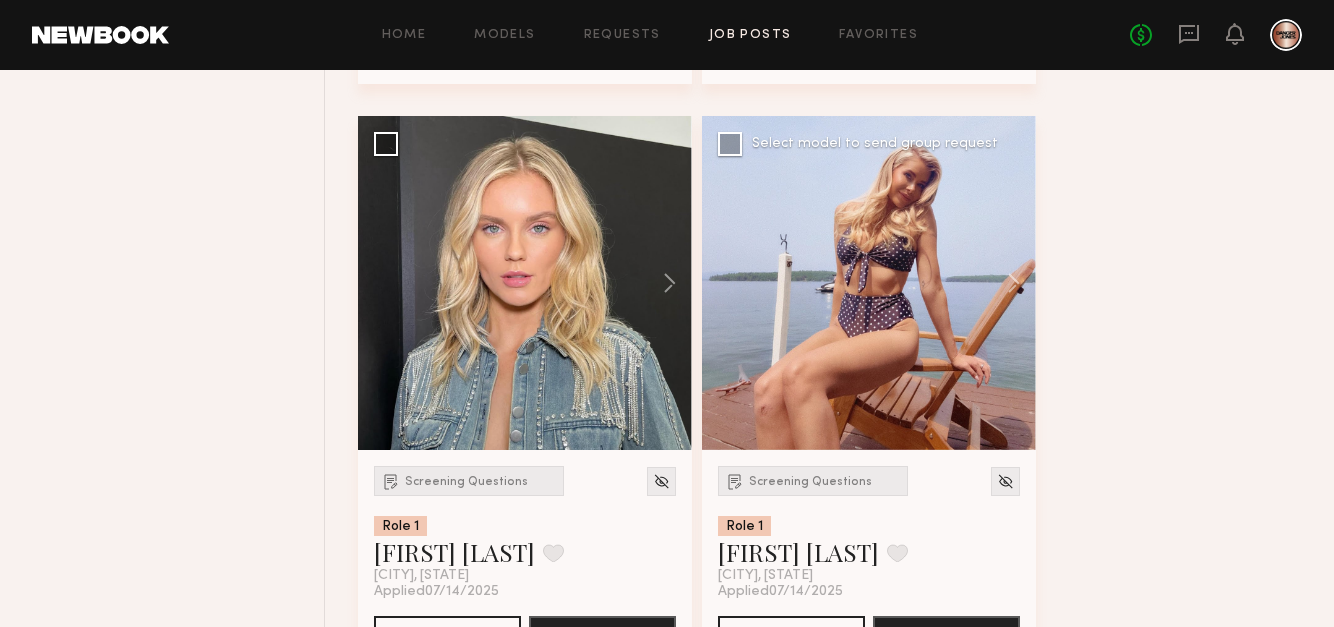 click 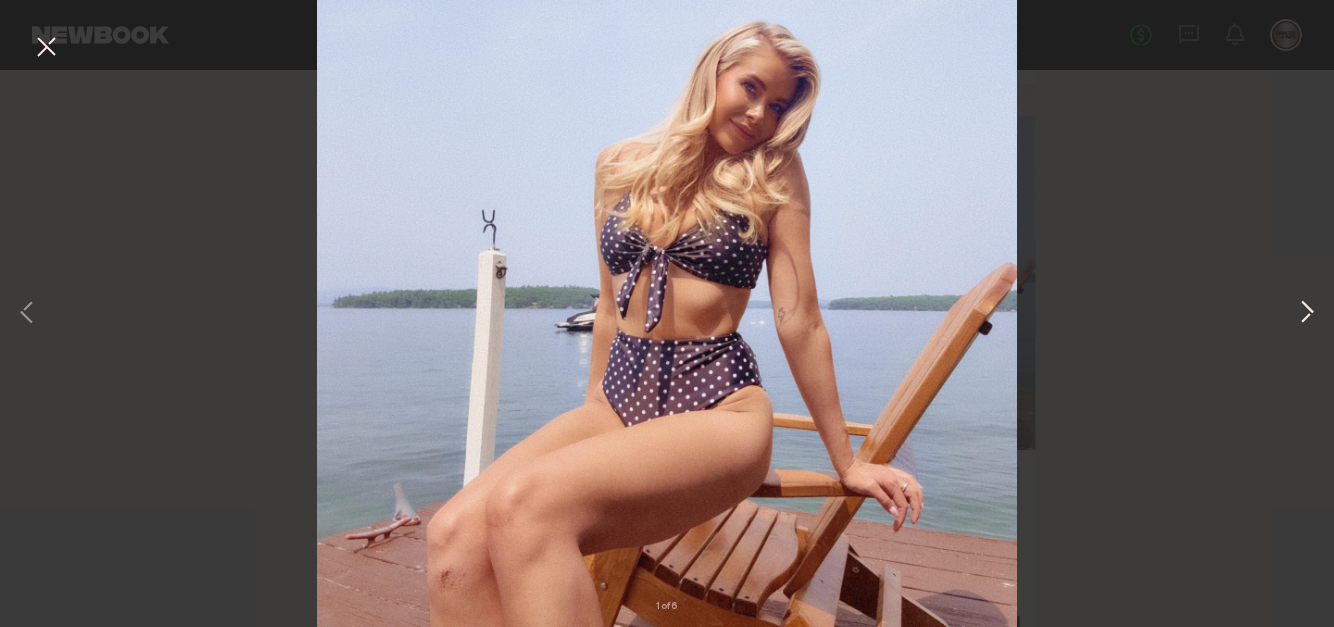 click at bounding box center (1307, 314) 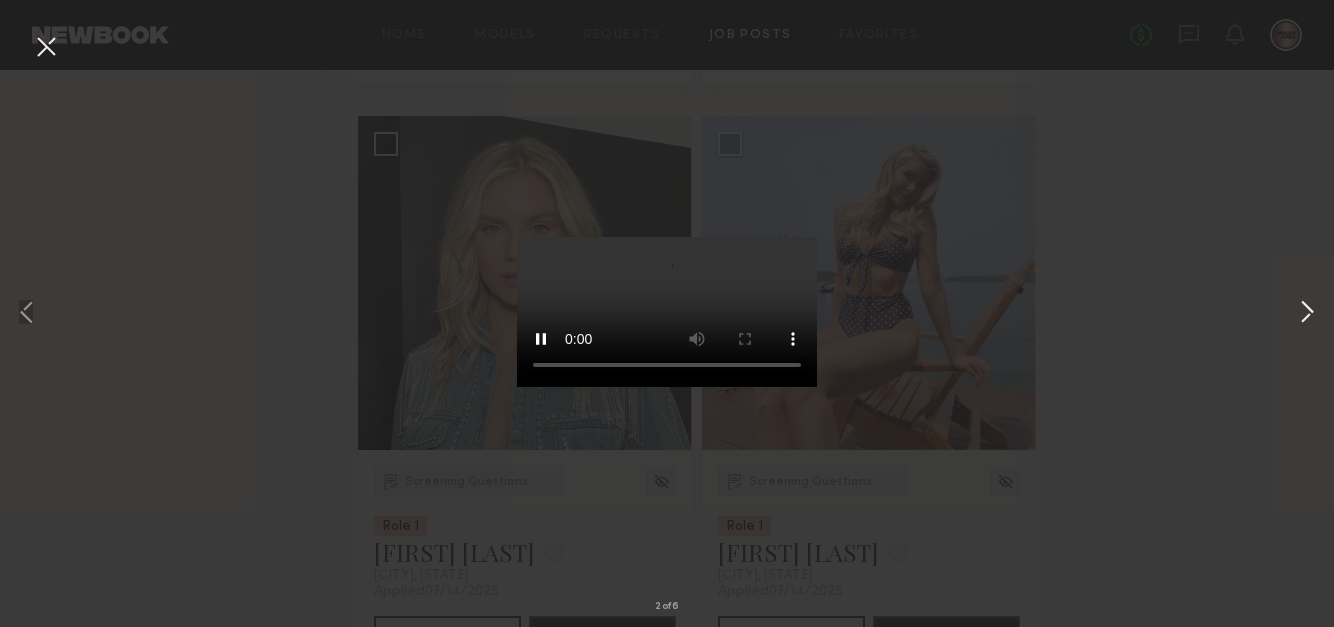 click at bounding box center [1307, 314] 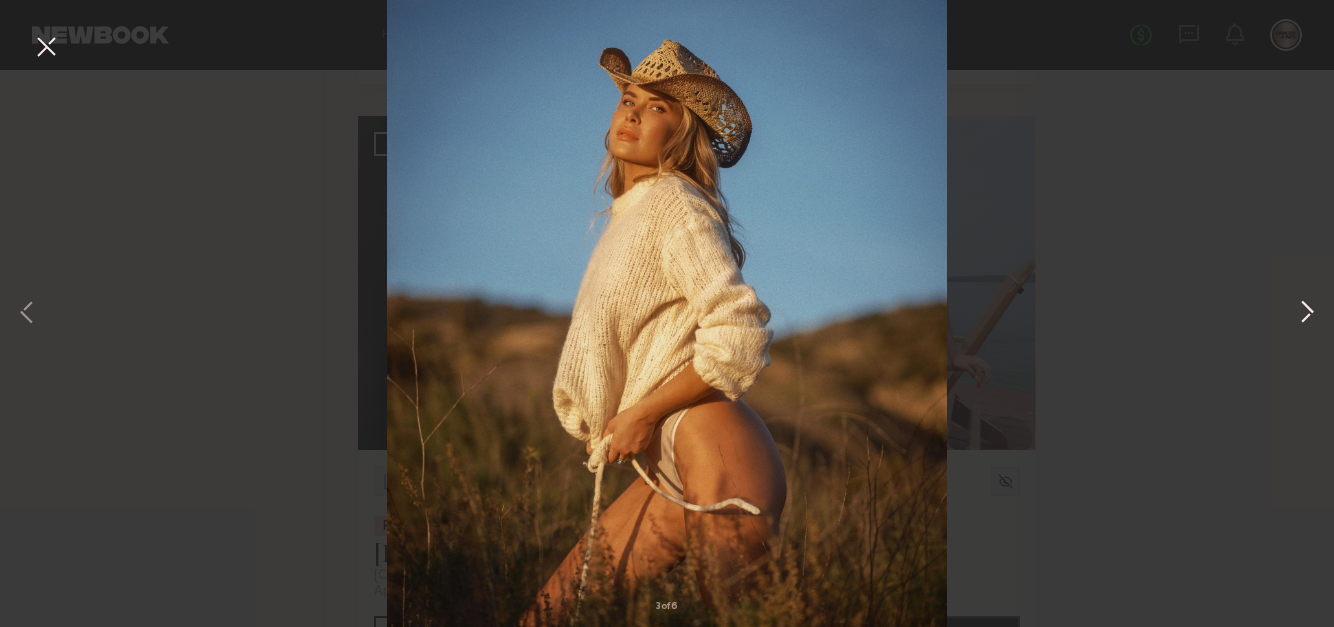 click at bounding box center [1307, 314] 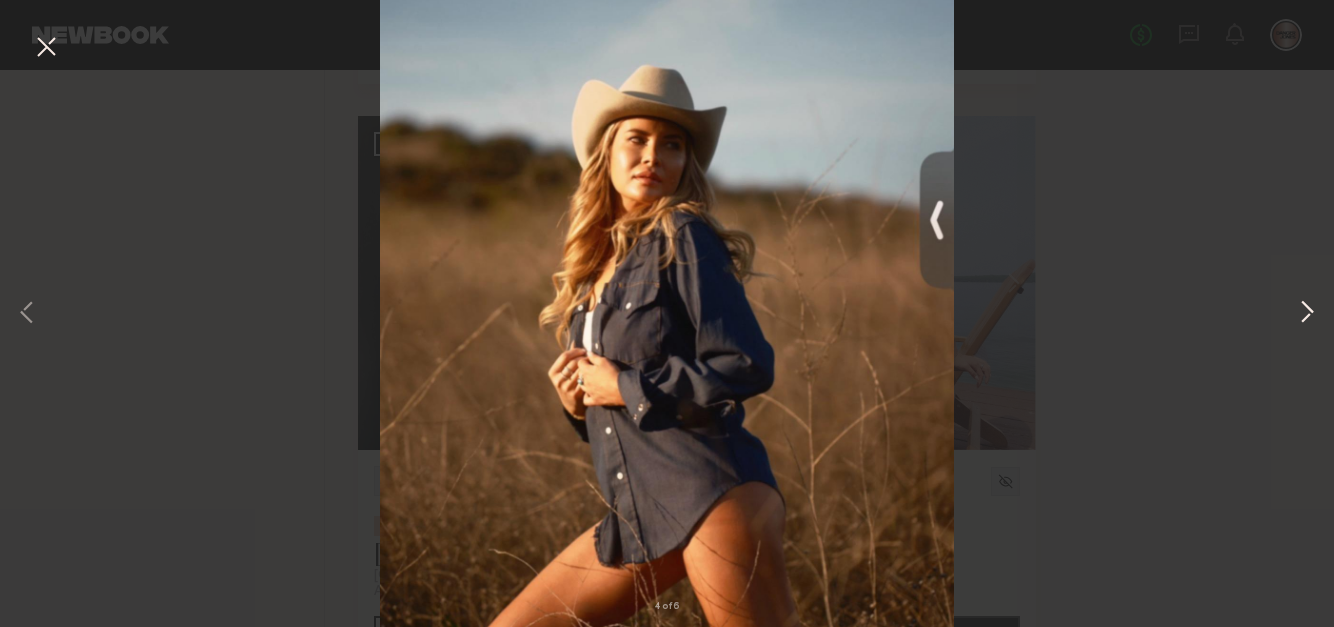 click at bounding box center (1307, 314) 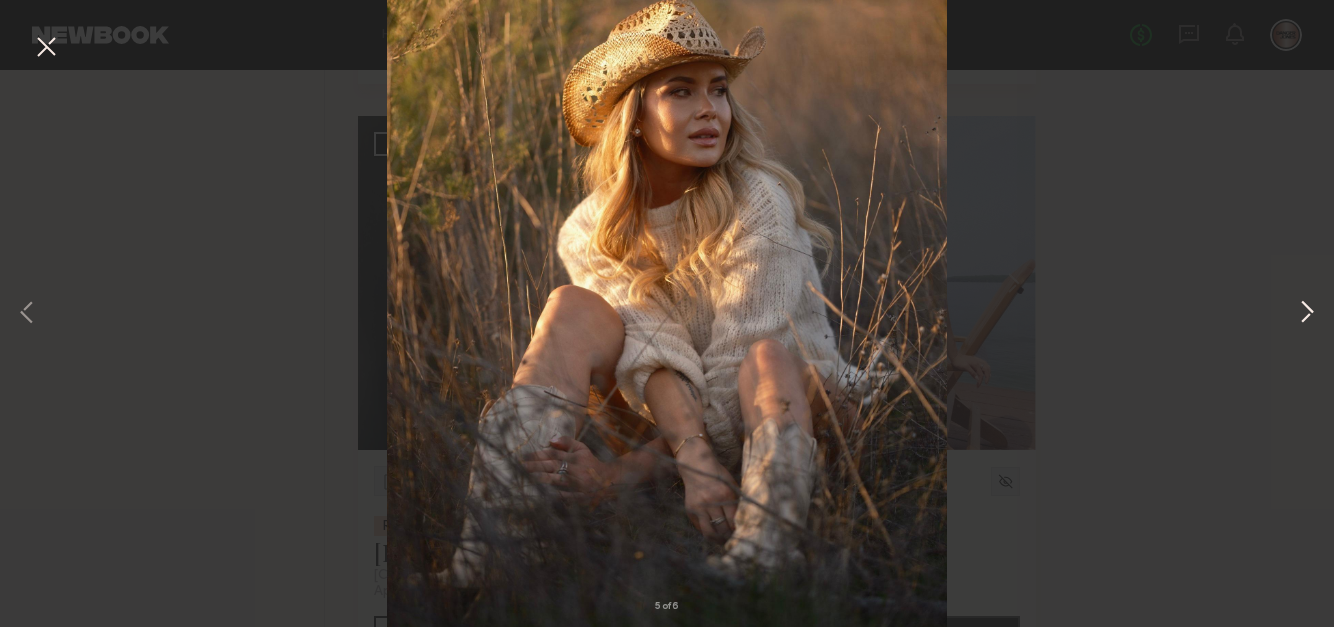 click at bounding box center [1307, 314] 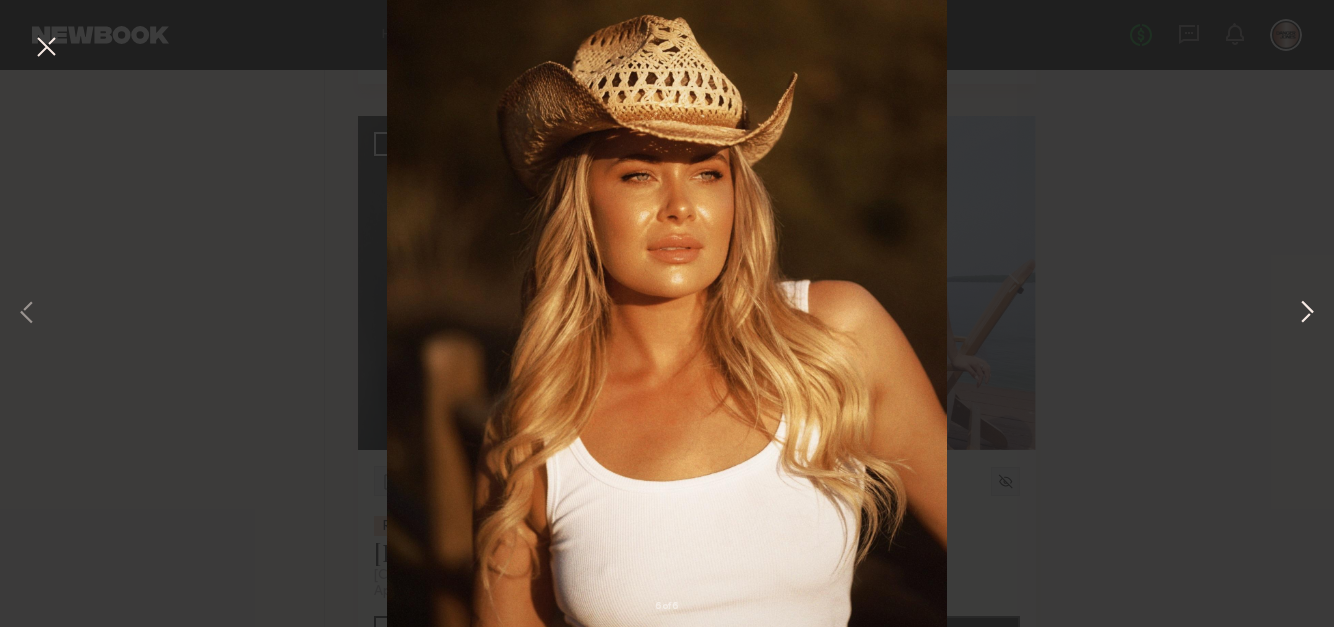 click at bounding box center (1307, 314) 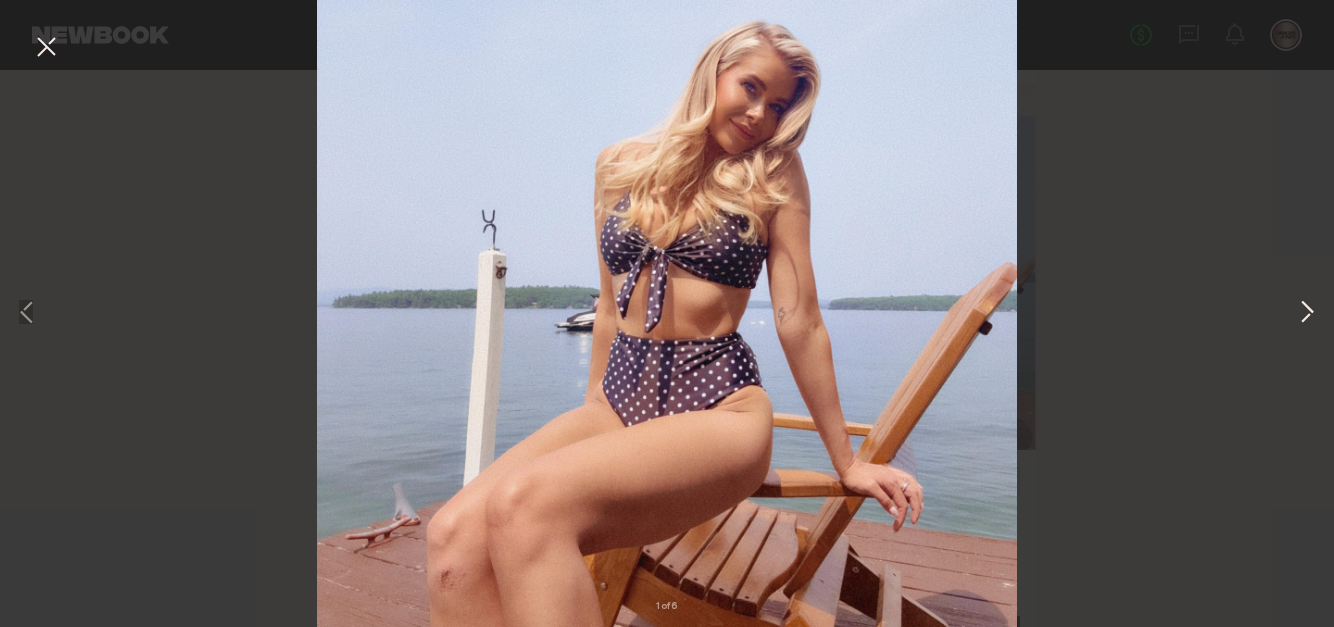 click at bounding box center (1307, 314) 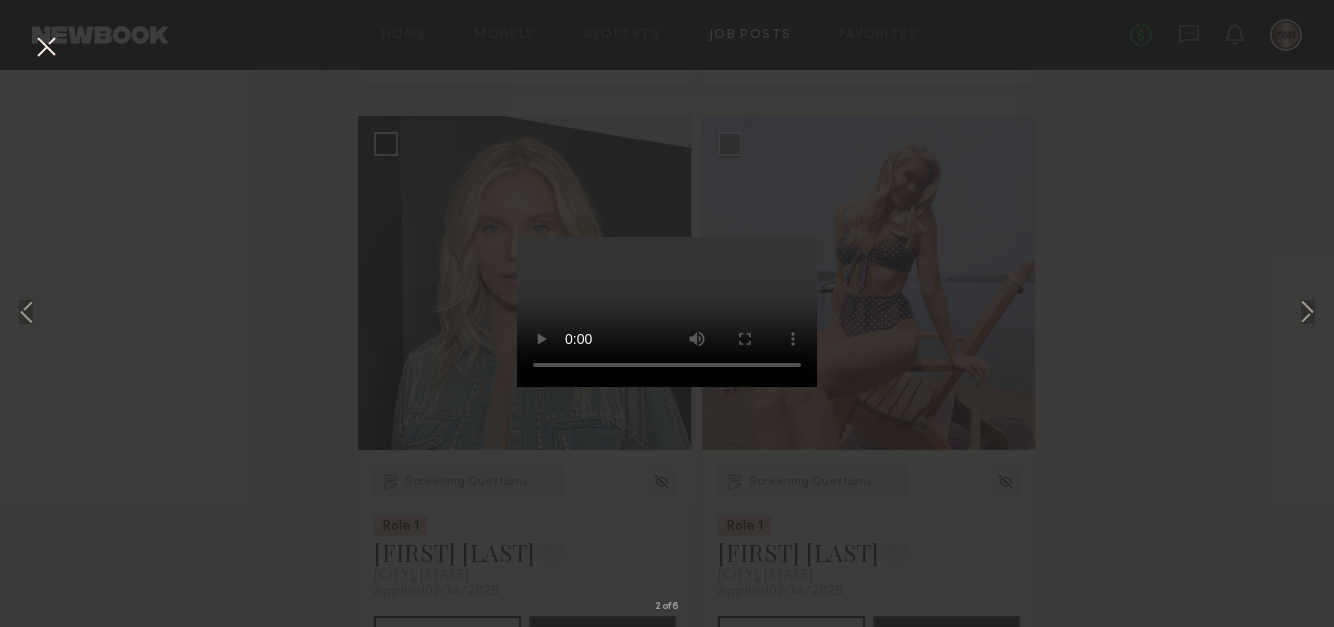 click at bounding box center (46, 48) 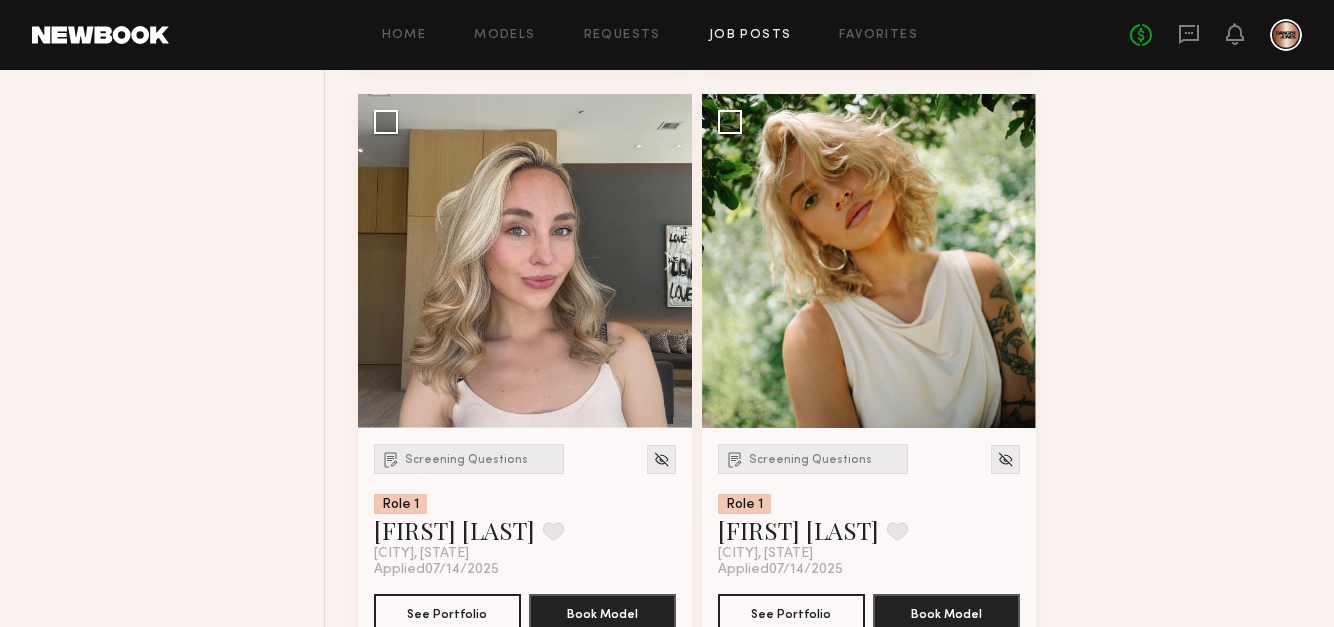 scroll, scrollTop: 7345, scrollLeft: 0, axis: vertical 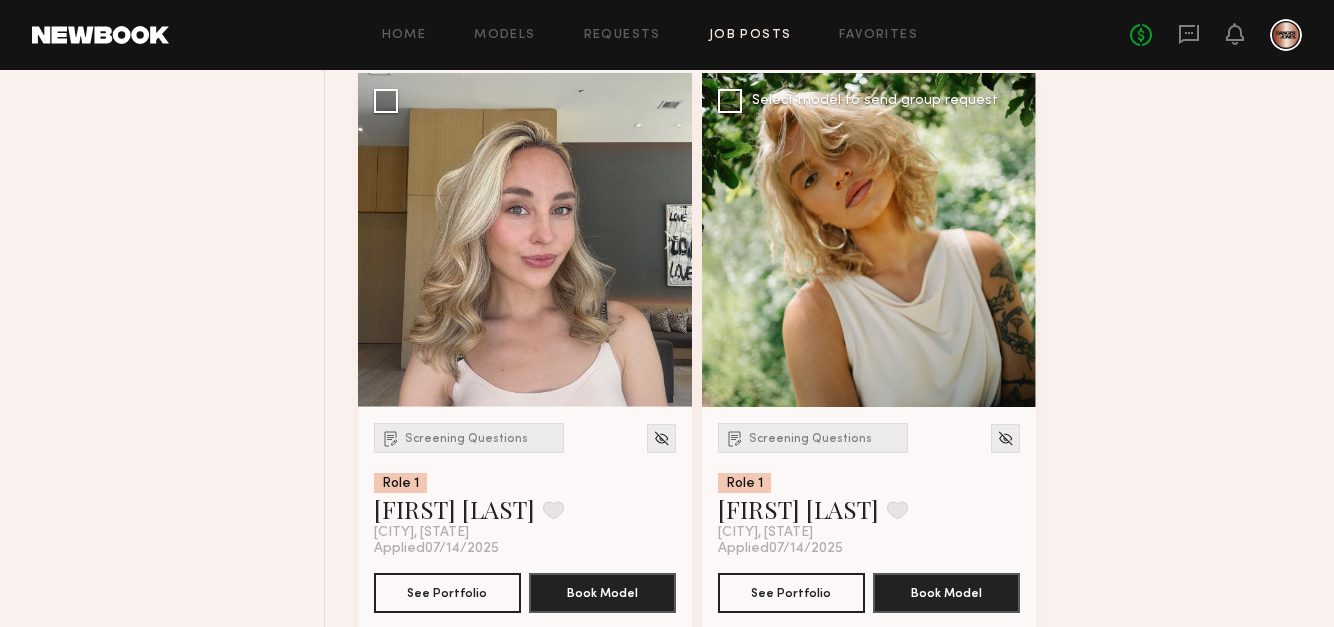 click 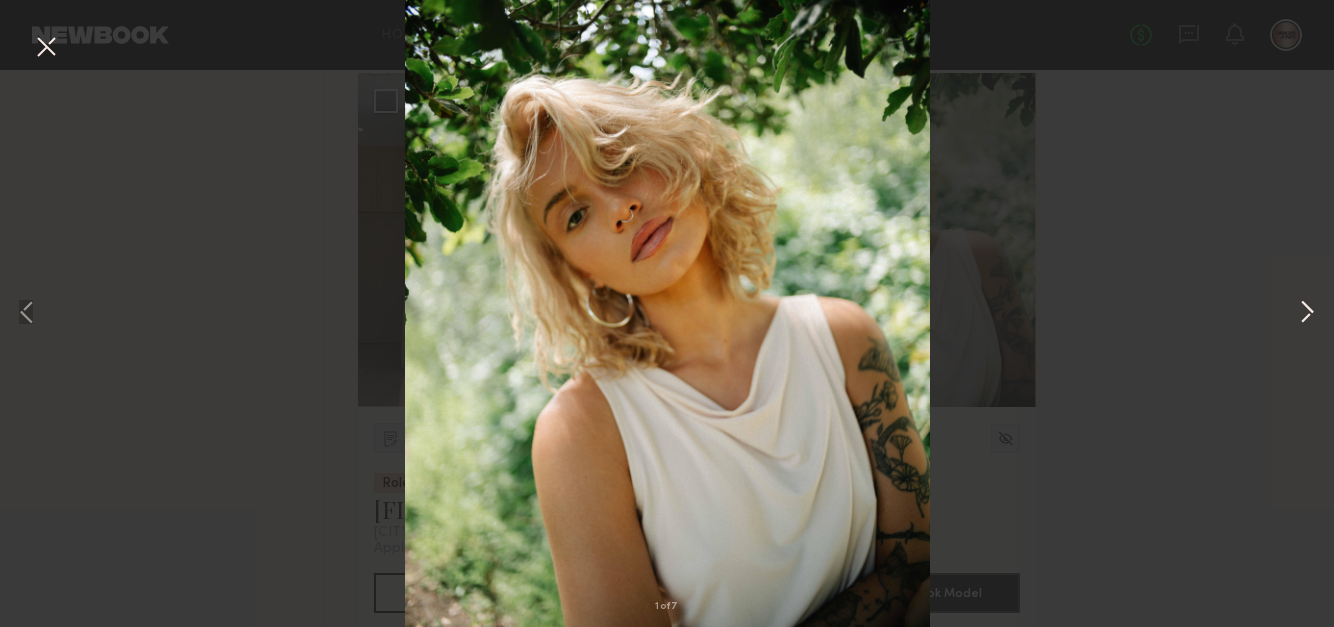 click at bounding box center [1307, 314] 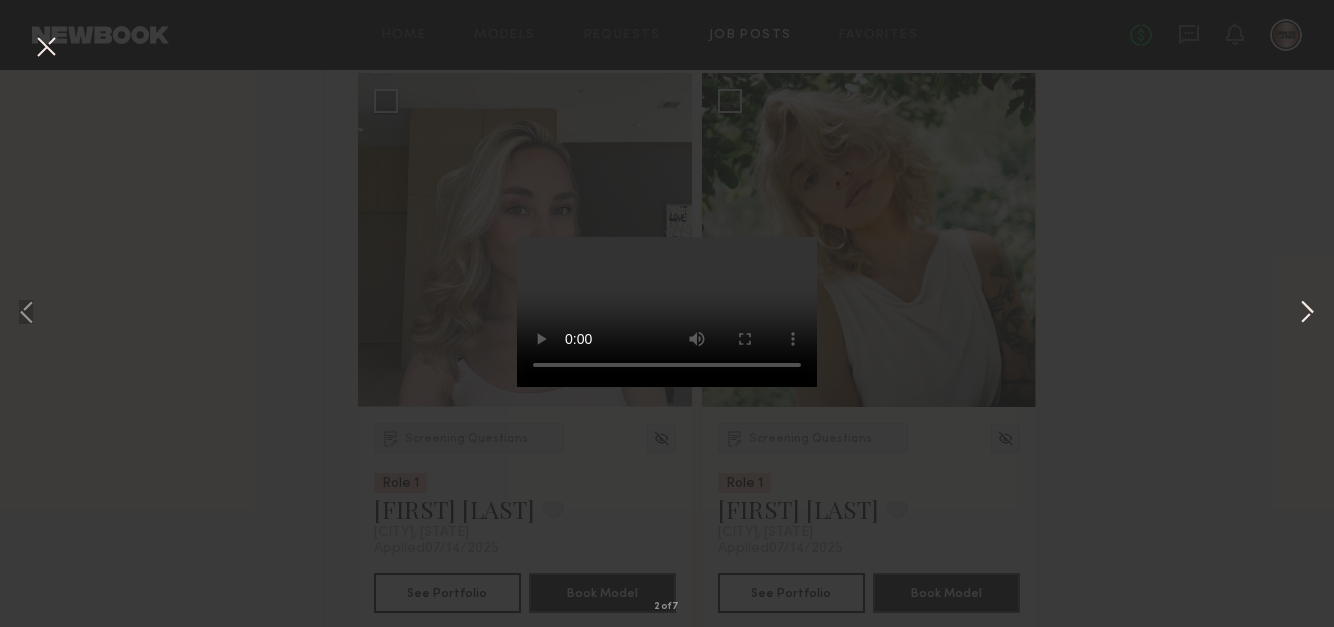 click at bounding box center [1307, 314] 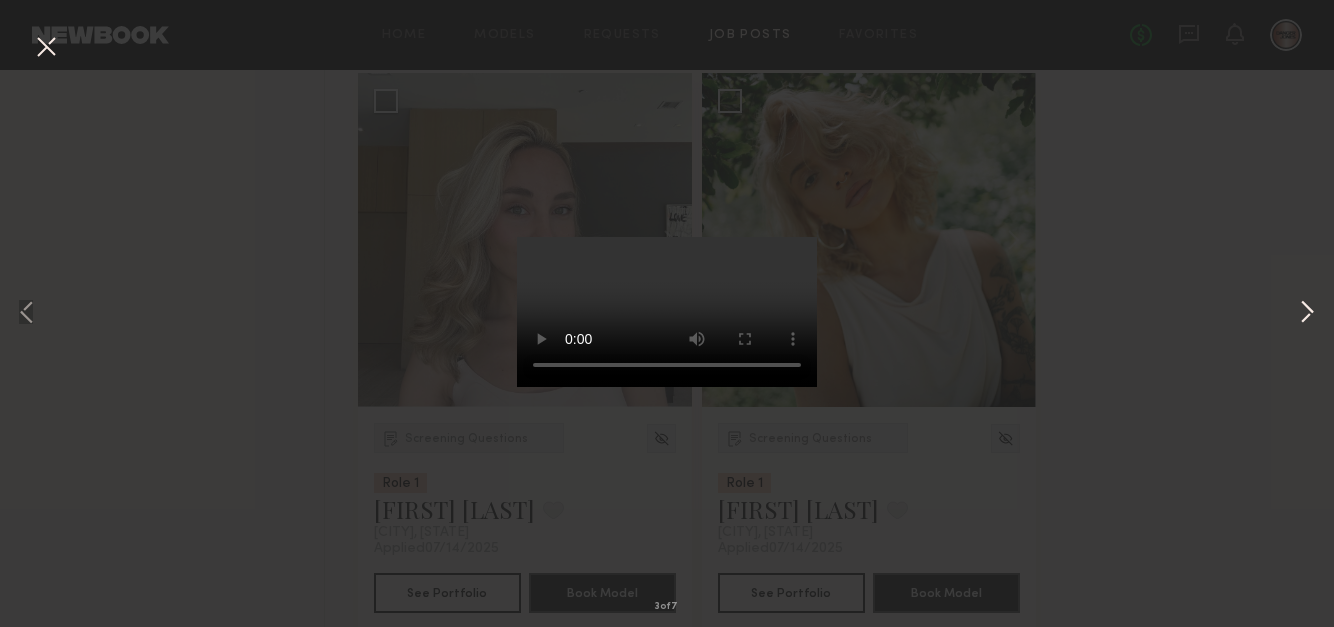 click at bounding box center [1307, 314] 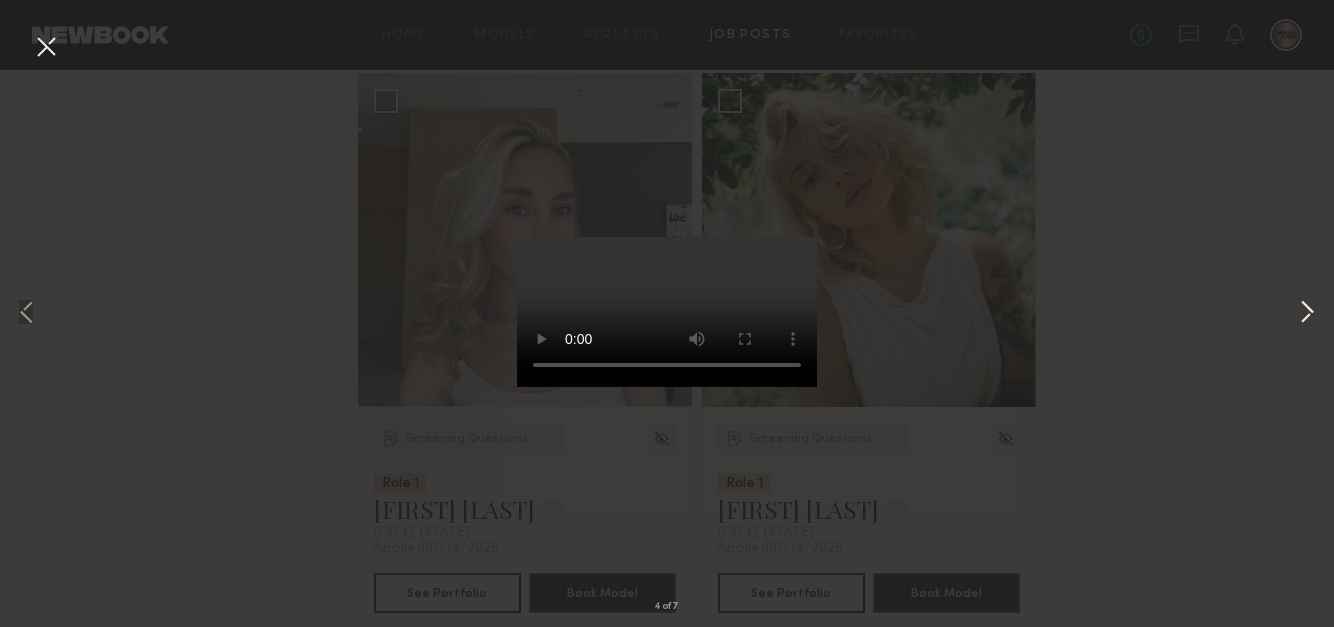 click at bounding box center [1307, 314] 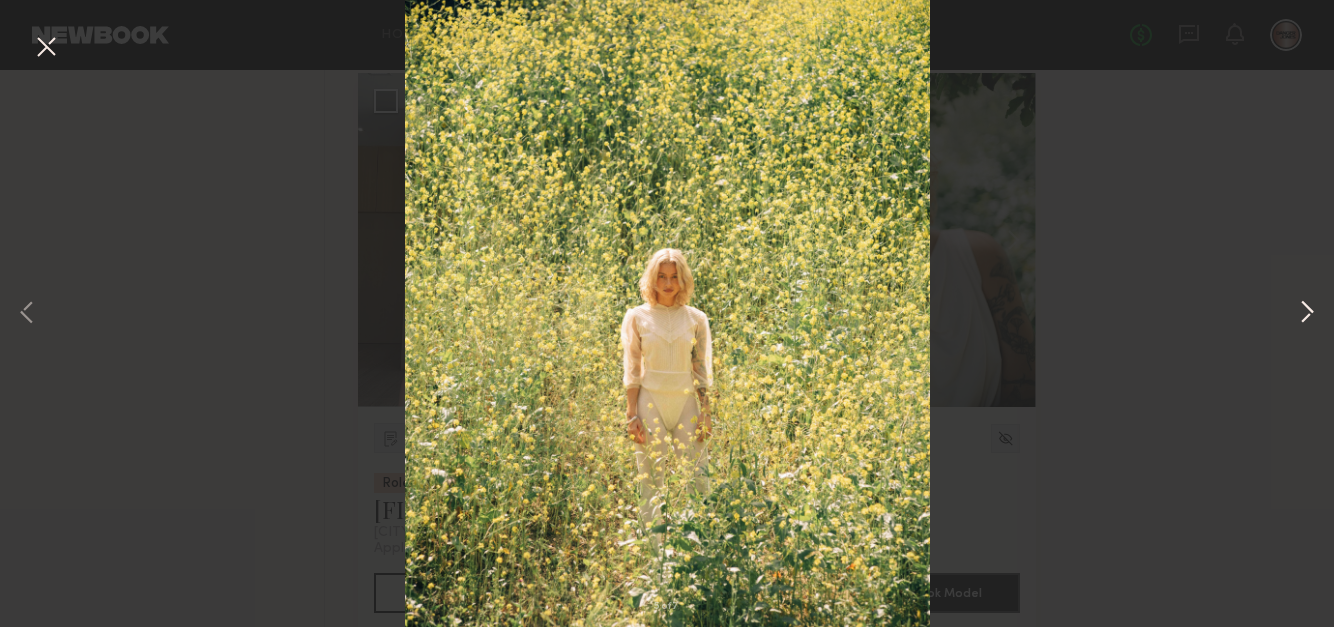click at bounding box center [1307, 314] 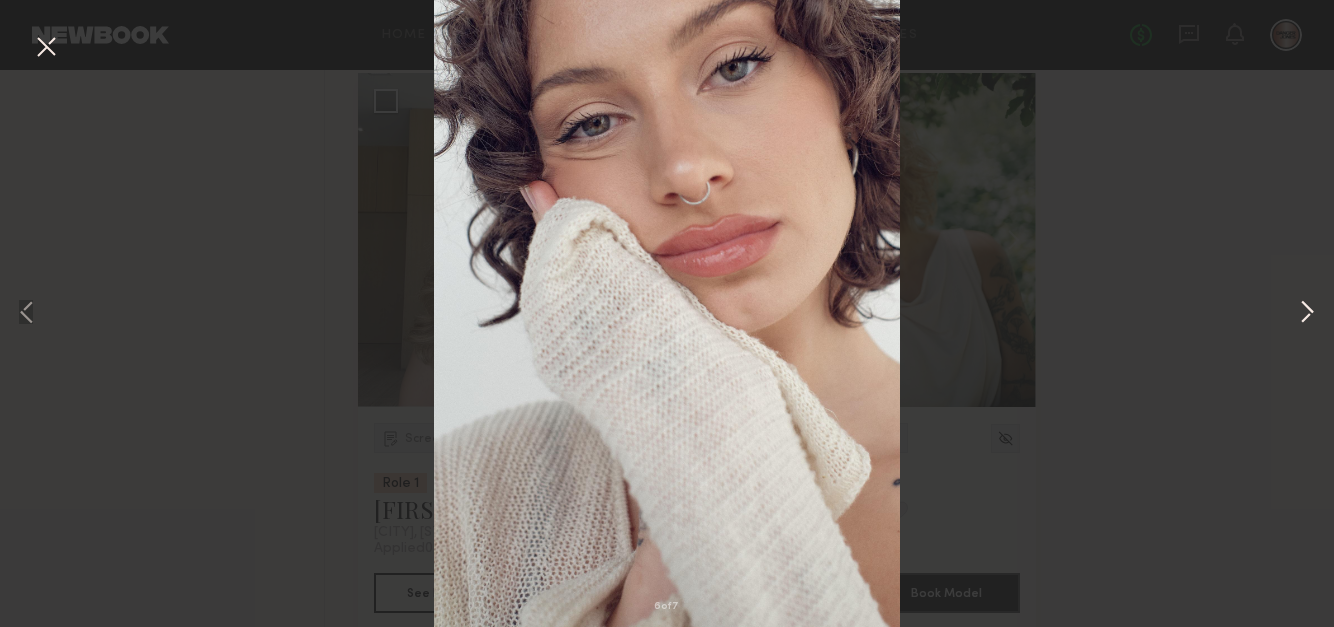 click at bounding box center [1307, 314] 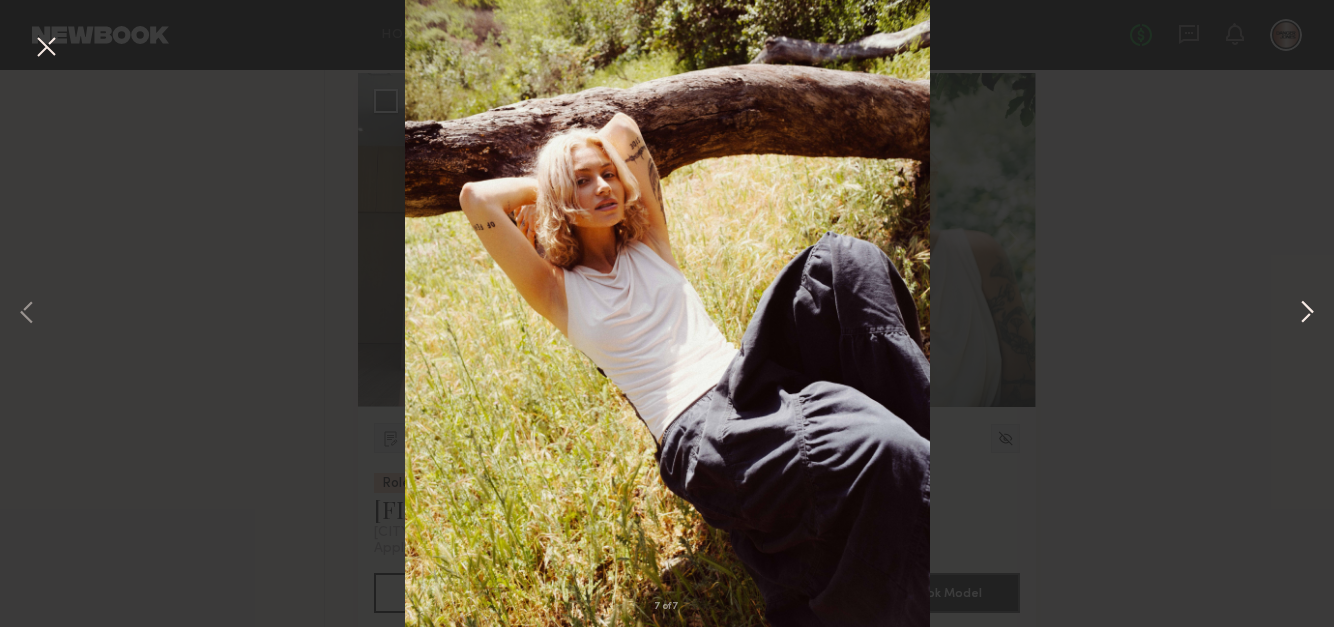 click at bounding box center [1307, 314] 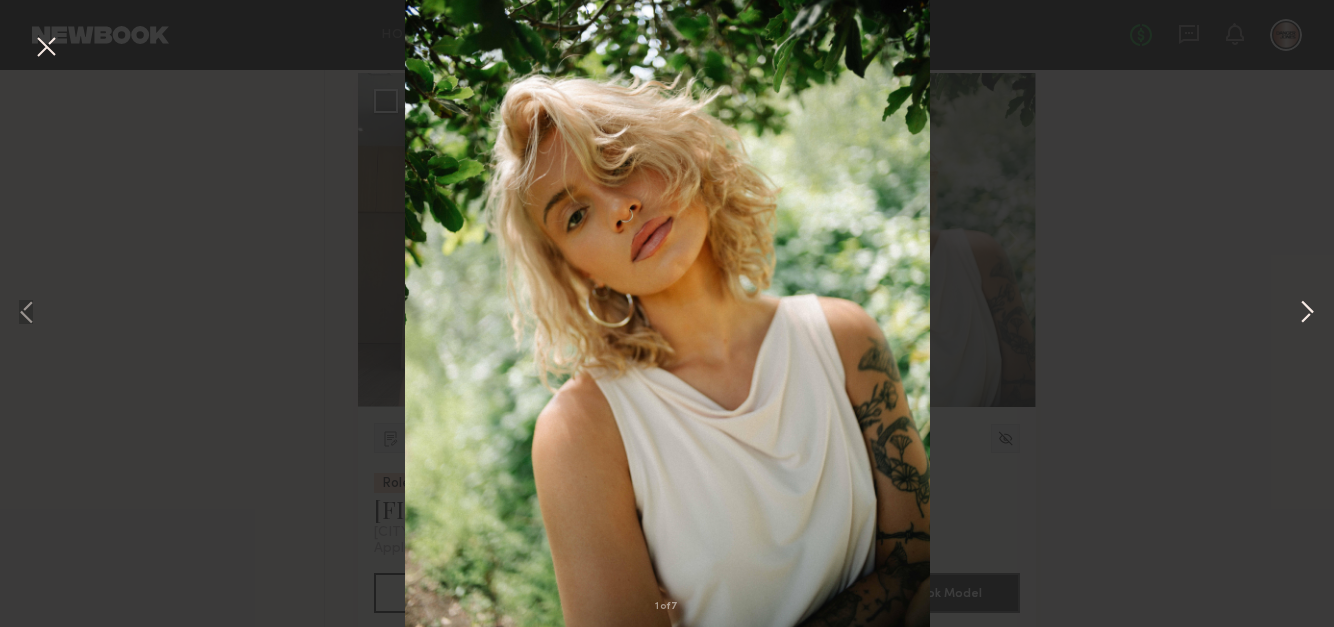 click at bounding box center [1307, 314] 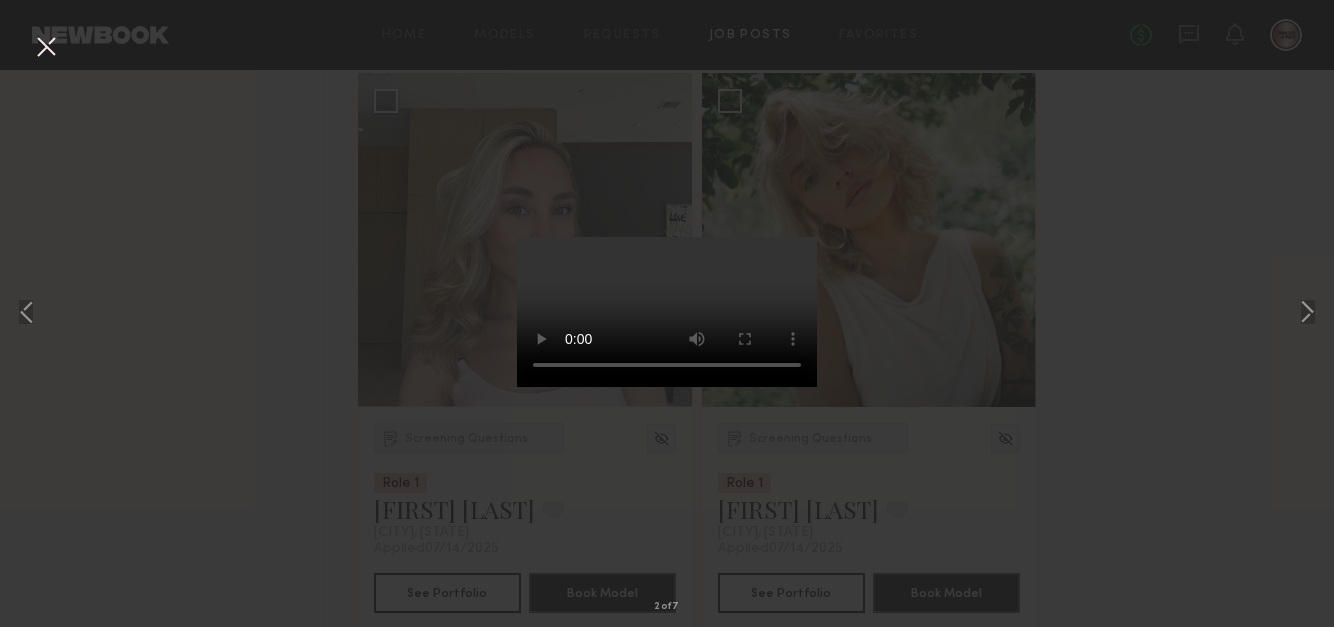 click at bounding box center (46, 48) 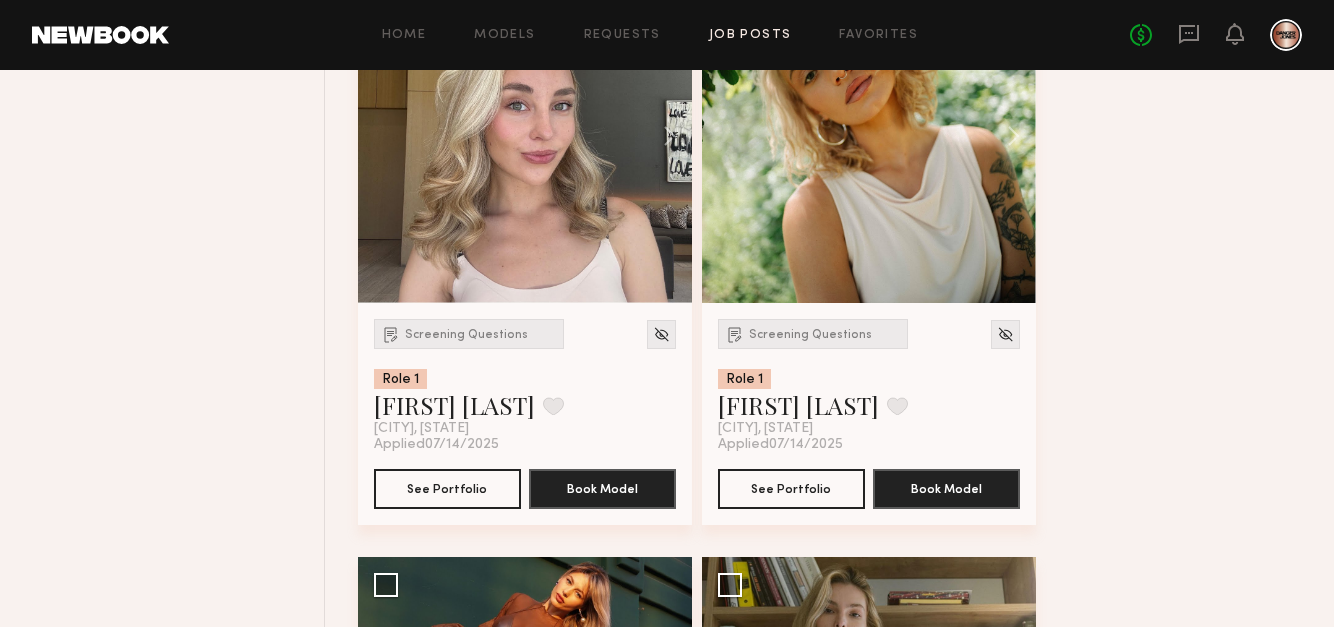 scroll, scrollTop: 7488, scrollLeft: 0, axis: vertical 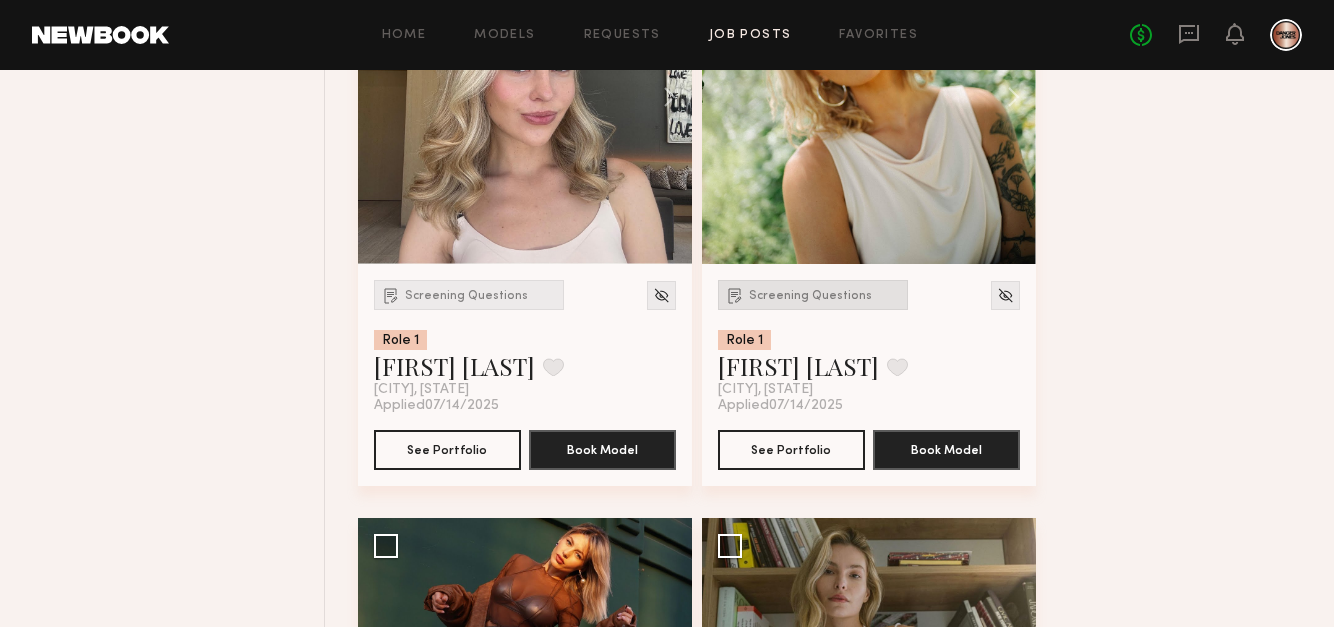 click on "Screening Questions" 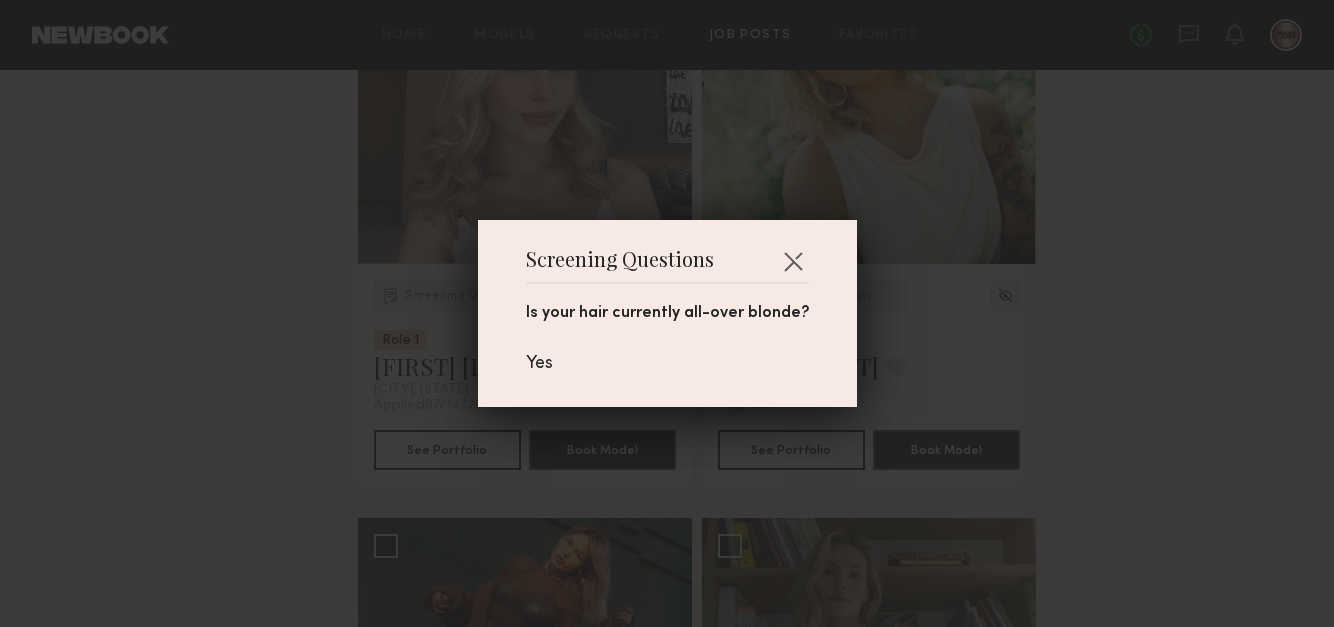 click on "Screening Questions Is your hair currently all-over blonde? Yes" at bounding box center [667, 313] 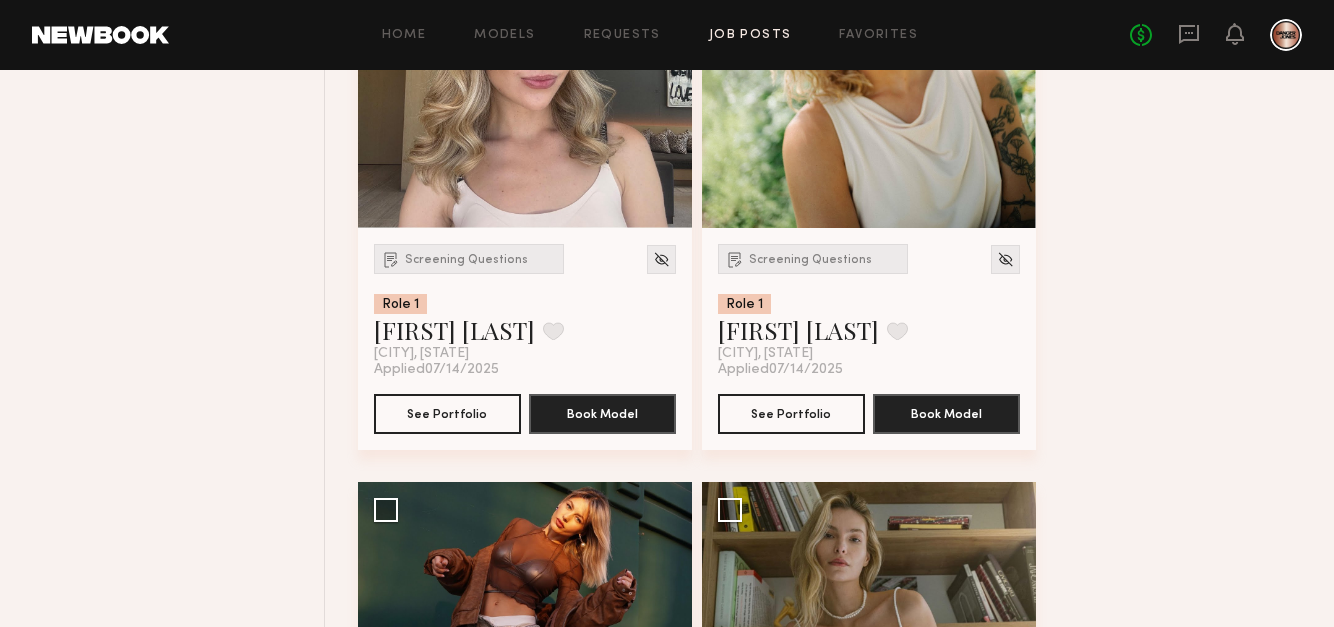 scroll, scrollTop: 7534, scrollLeft: 0, axis: vertical 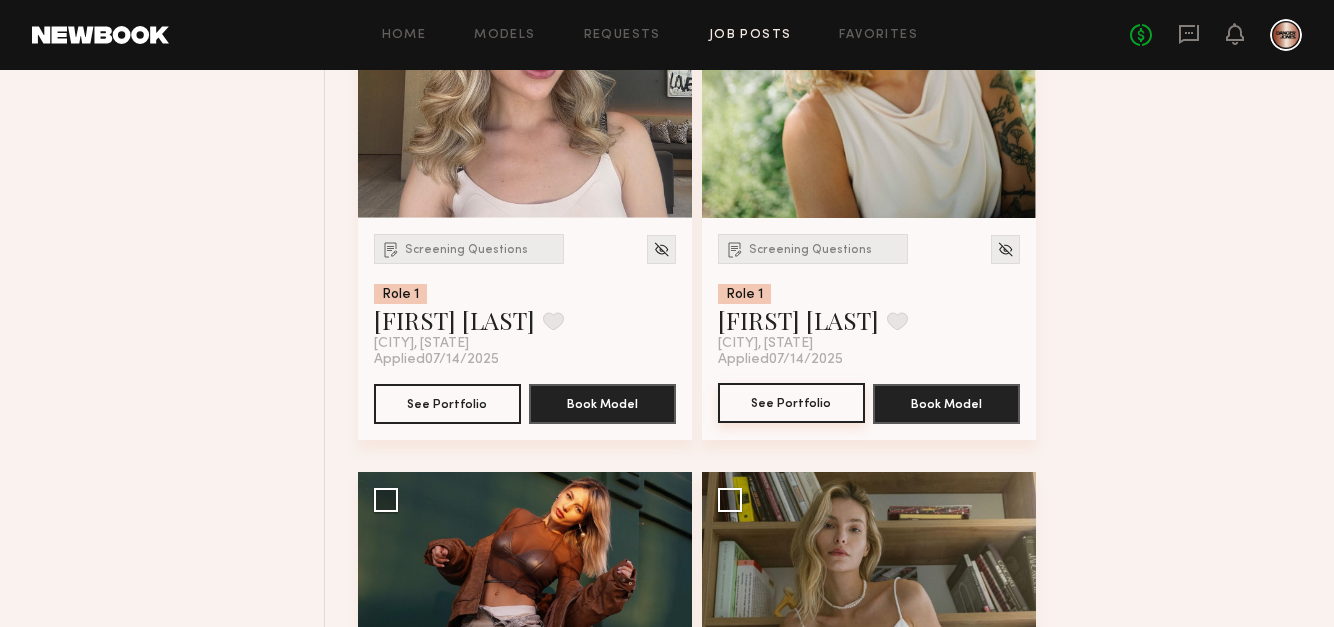 click on "See Portfolio" 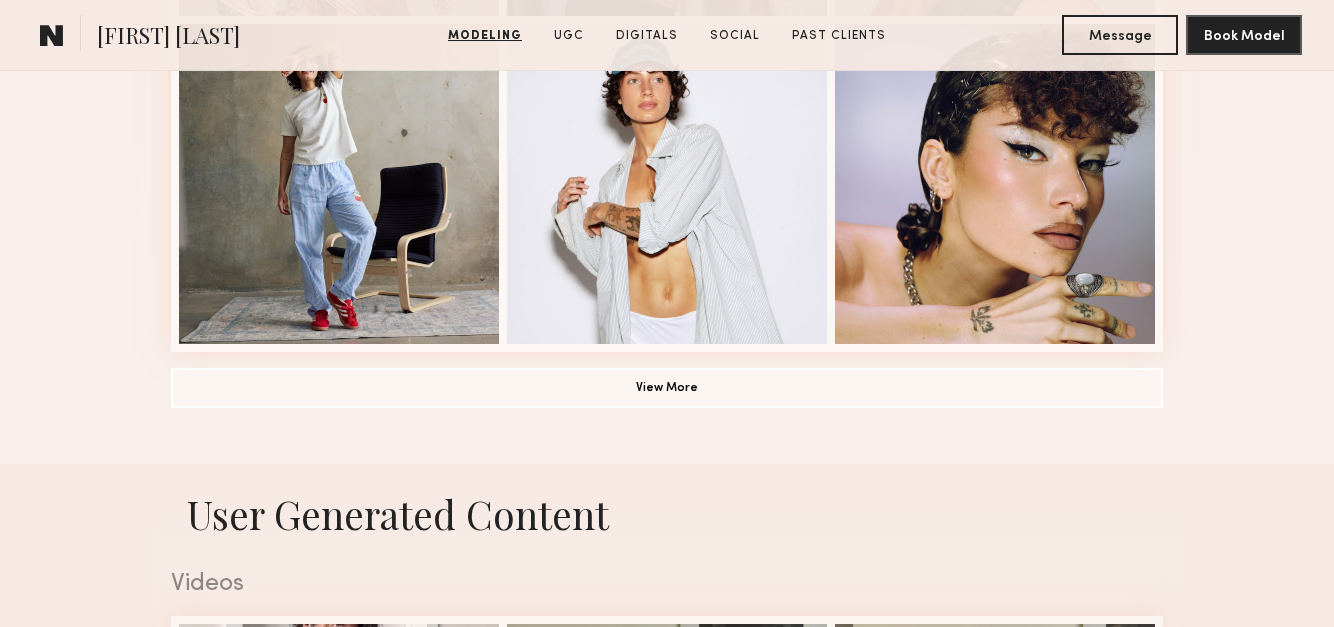 scroll, scrollTop: 1542, scrollLeft: 0, axis: vertical 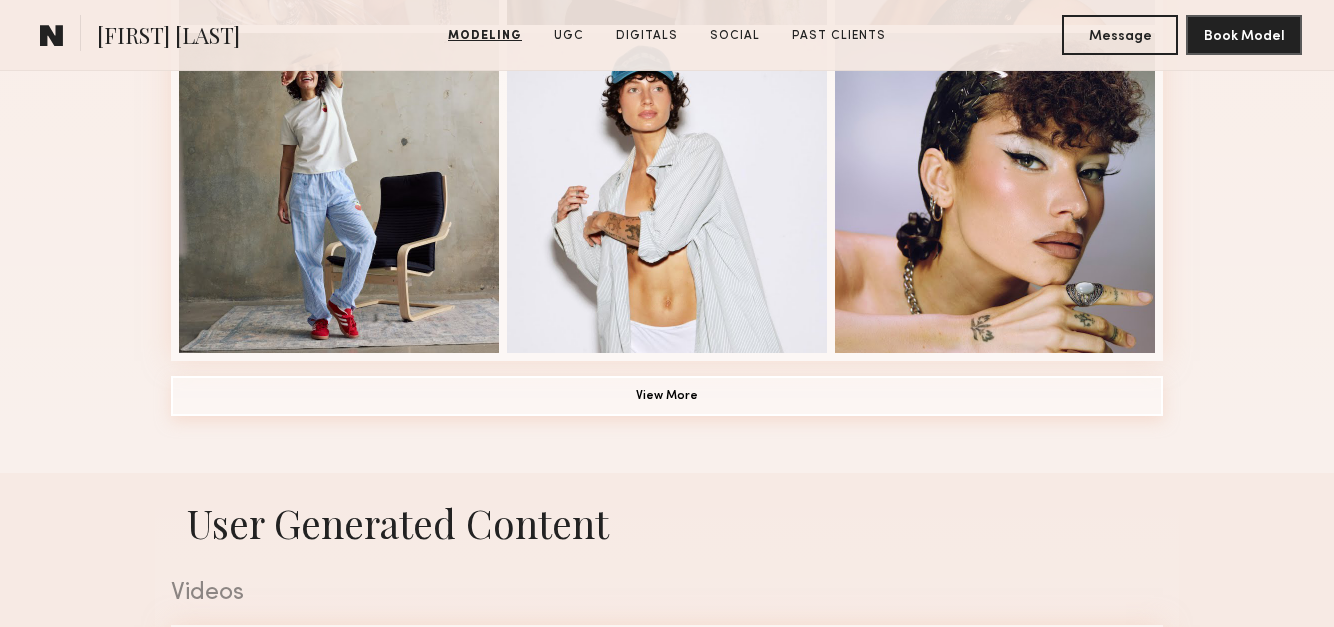 click on "View More" 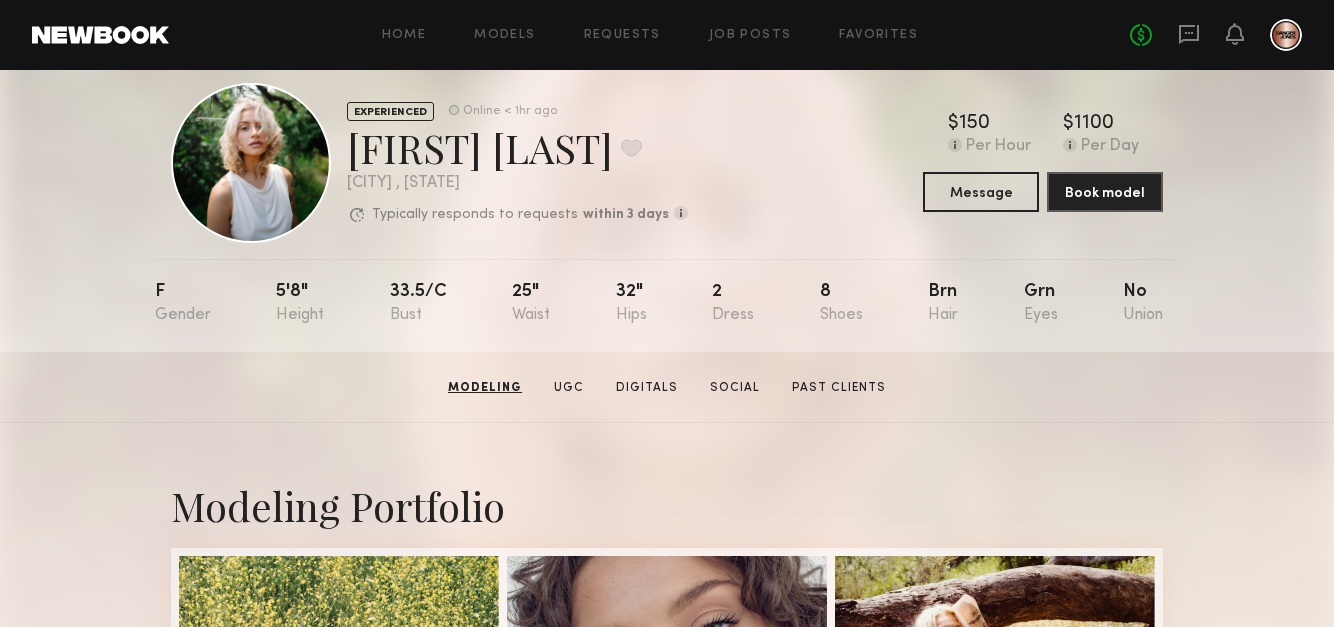 scroll, scrollTop: 0, scrollLeft: 0, axis: both 